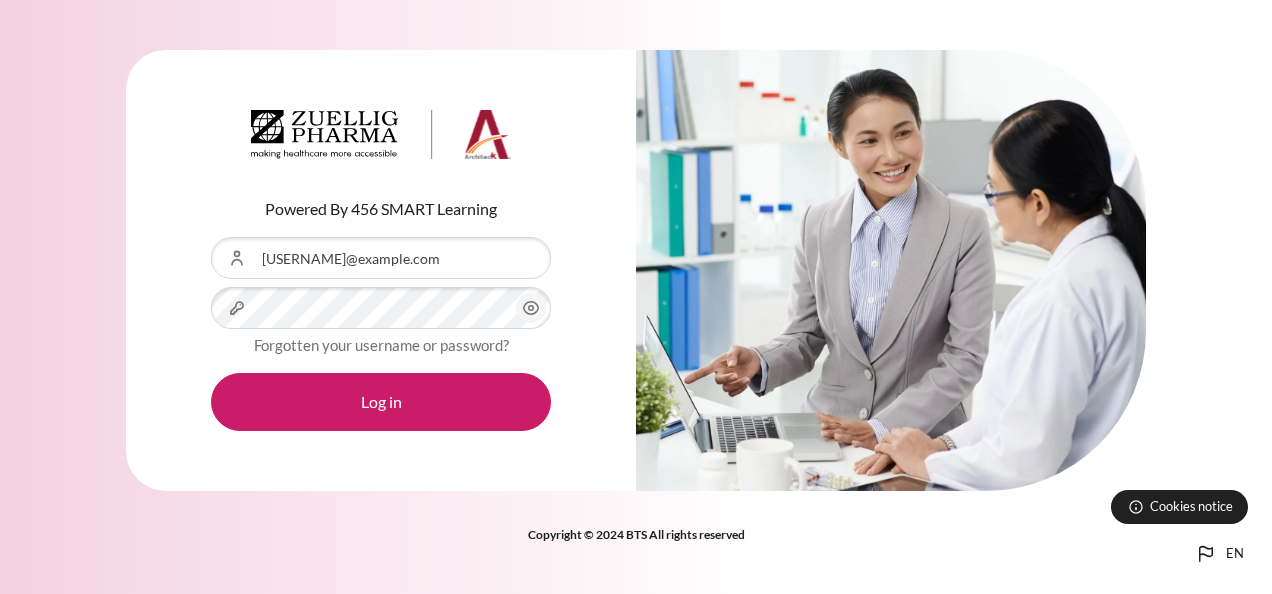 scroll, scrollTop: 0, scrollLeft: 0, axis: both 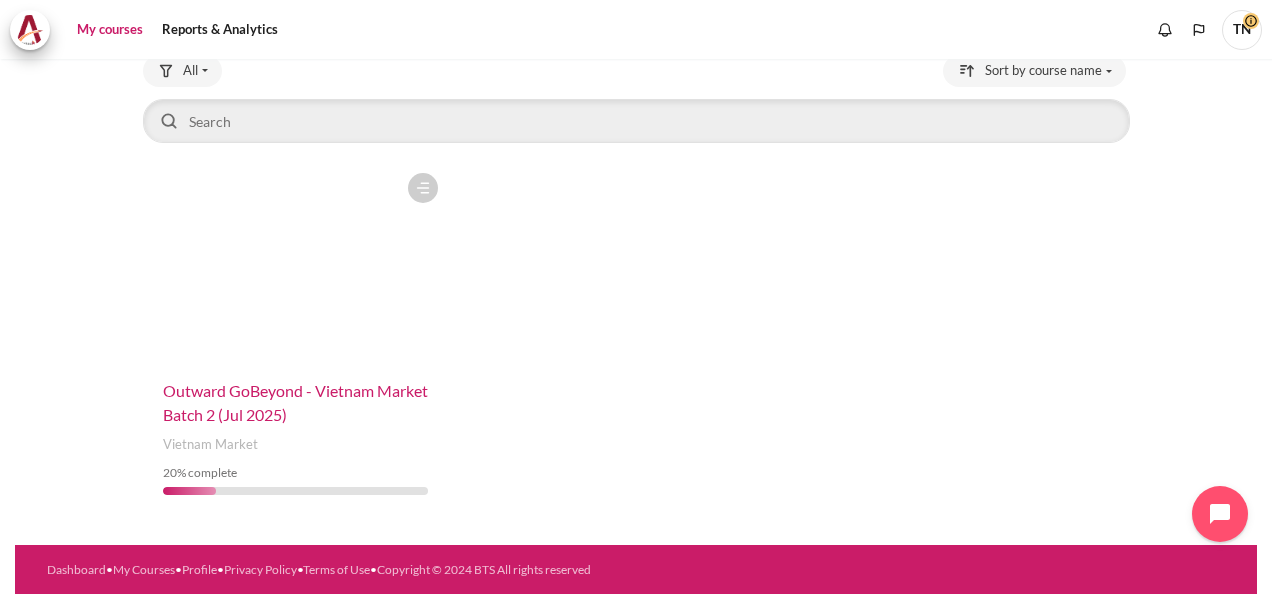 click on "Outward GoBeyond - Vietnam Market Batch 2 (Jul 2025)" at bounding box center [295, 402] 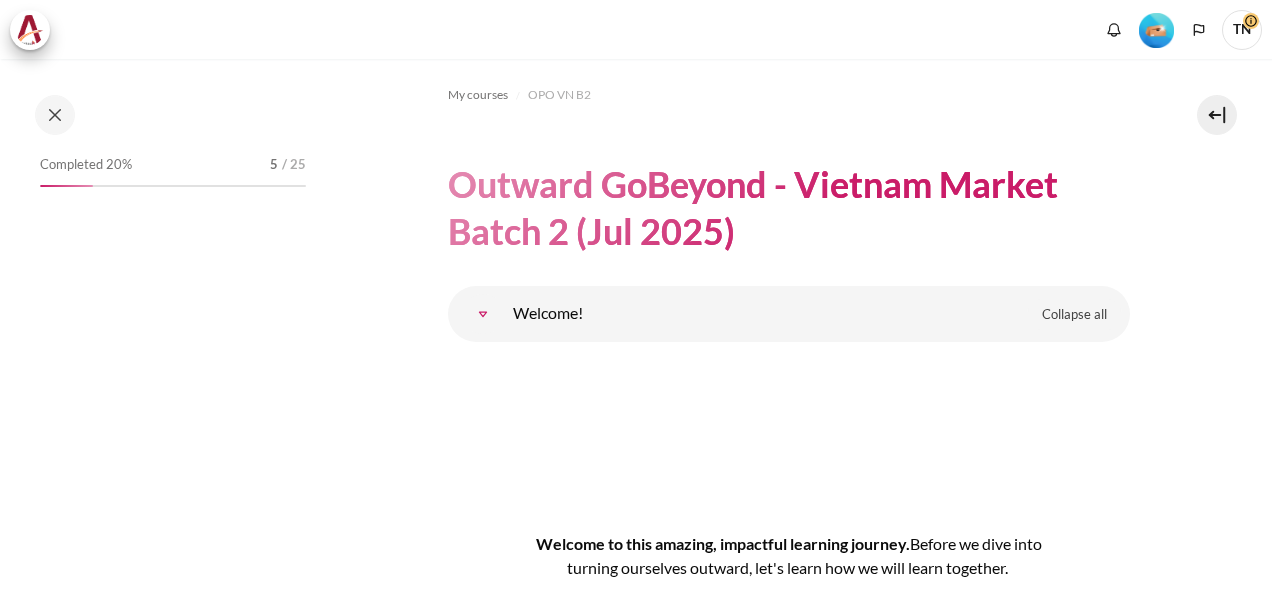 scroll, scrollTop: 0, scrollLeft: 0, axis: both 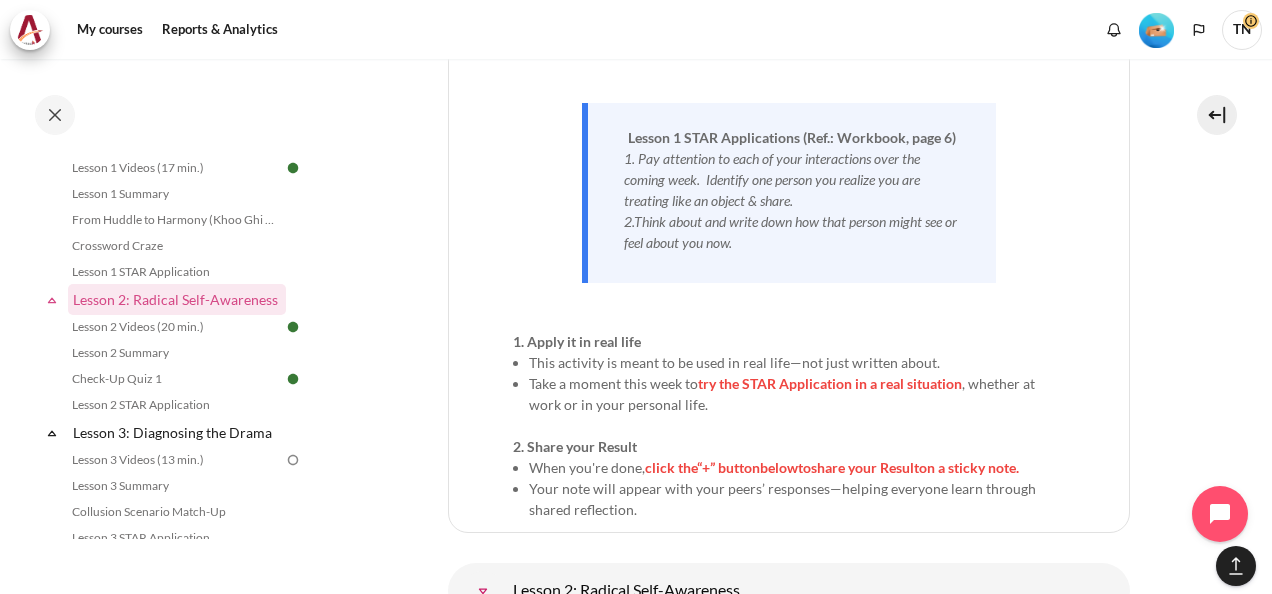 click at bounding box center [1156, 30] 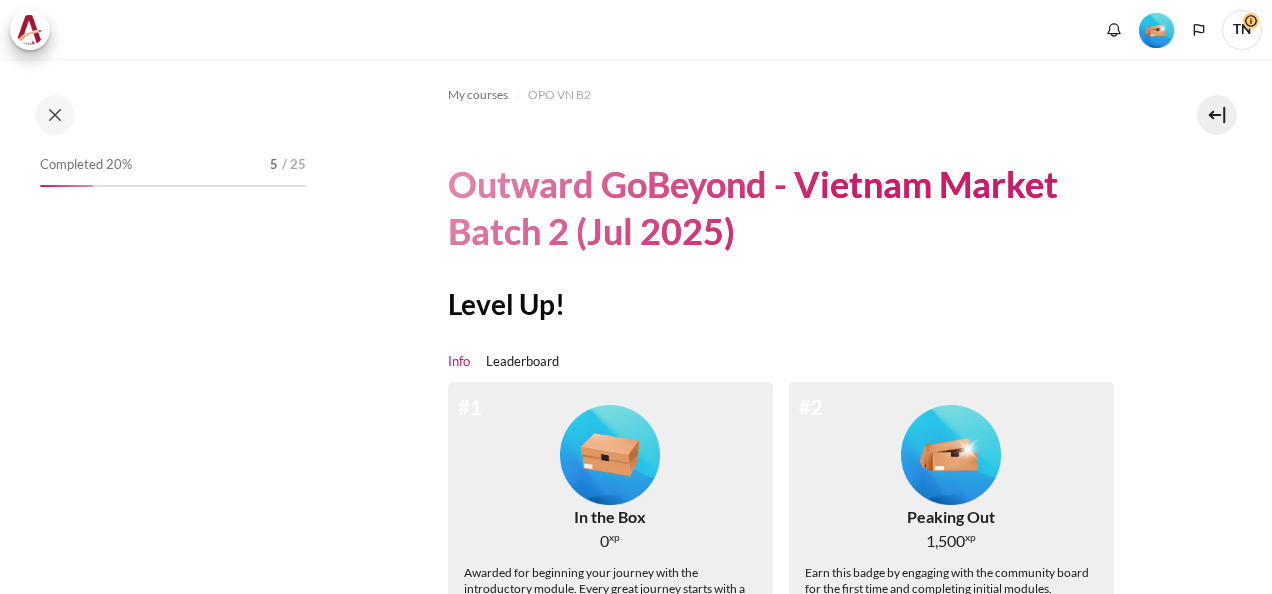 scroll, scrollTop: 0, scrollLeft: 0, axis: both 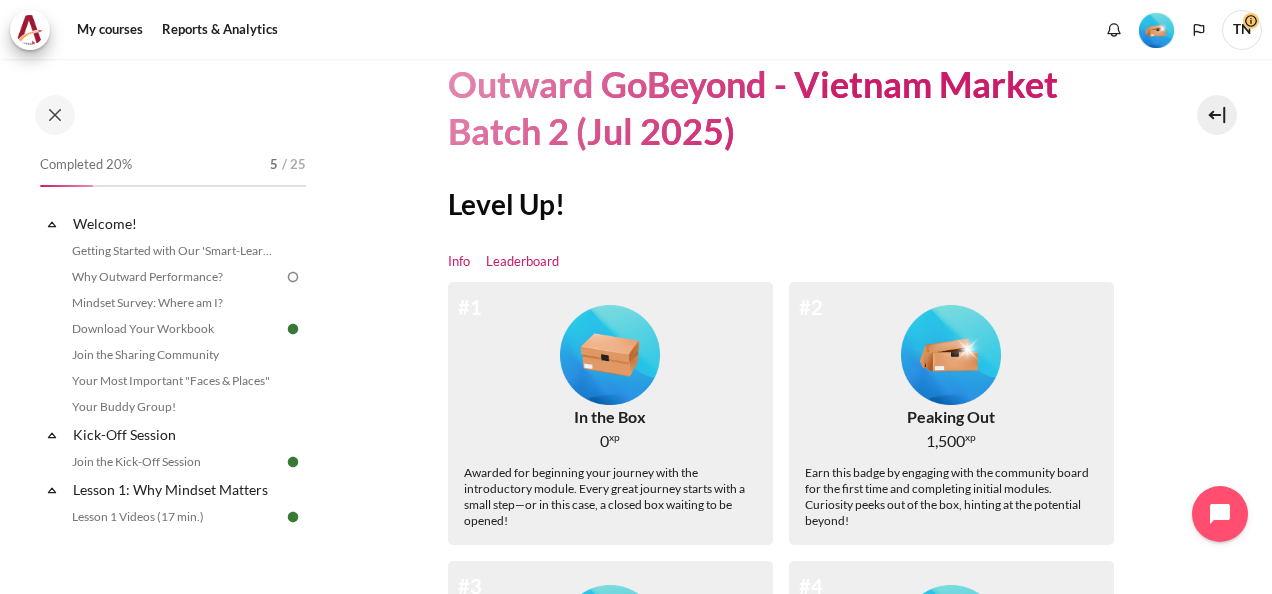 click on "Leaderboard" at bounding box center [522, 262] 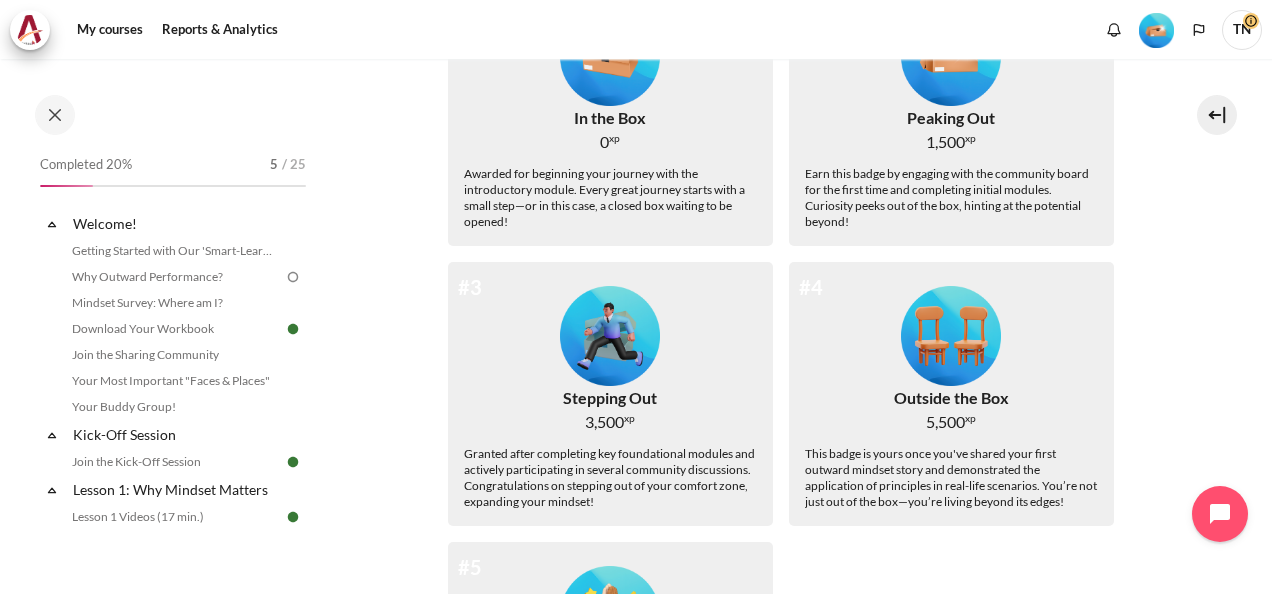 scroll, scrollTop: 400, scrollLeft: 0, axis: vertical 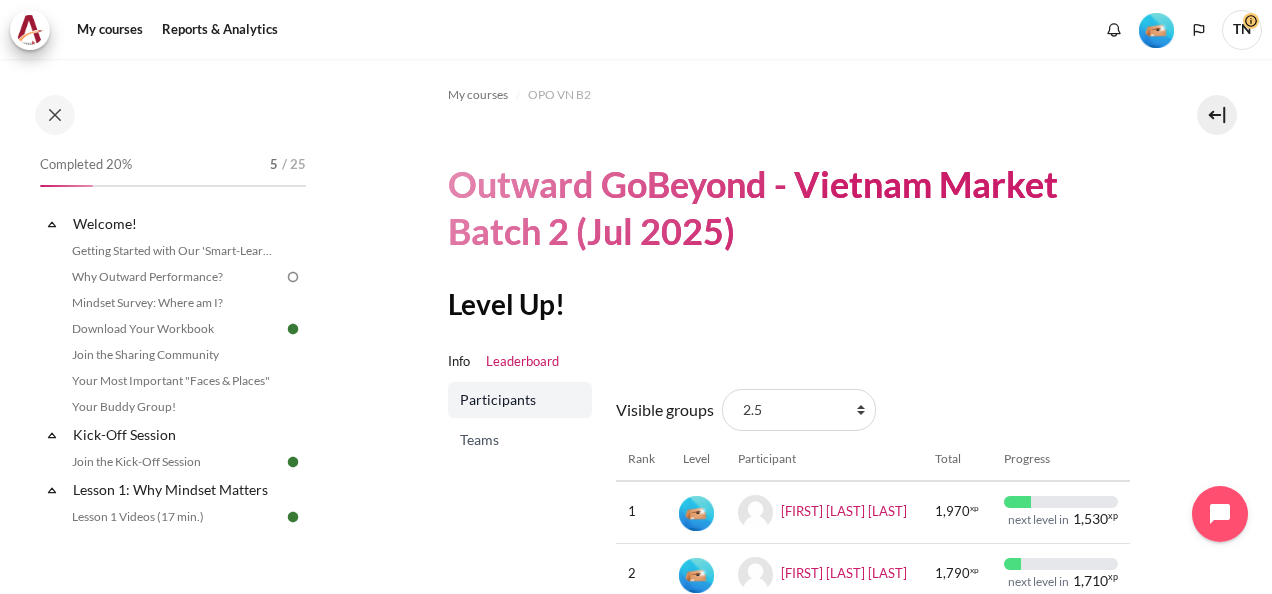 click on "My courses
OPO VN B2
Outward GoBeyond - Vietnam Market Batch 2 (Jul 2025)
Level Up!
Info
Leaderboard
Participants
Teams
Visible groups
2.5" at bounding box center [788, 417] 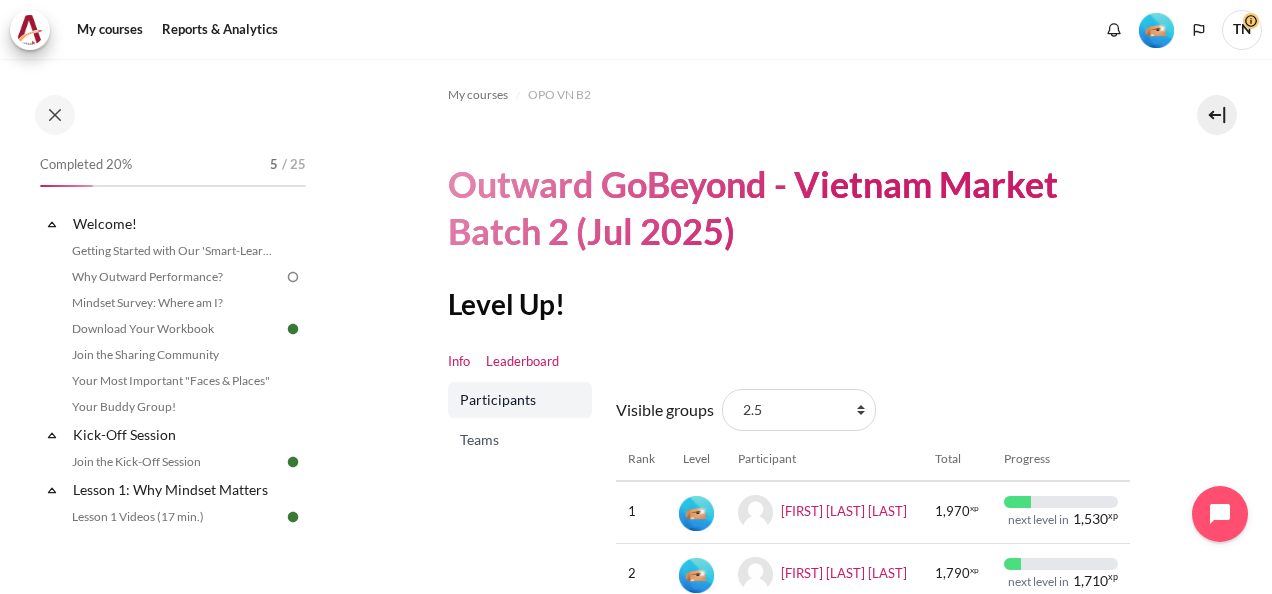 click on "Info" at bounding box center (459, 362) 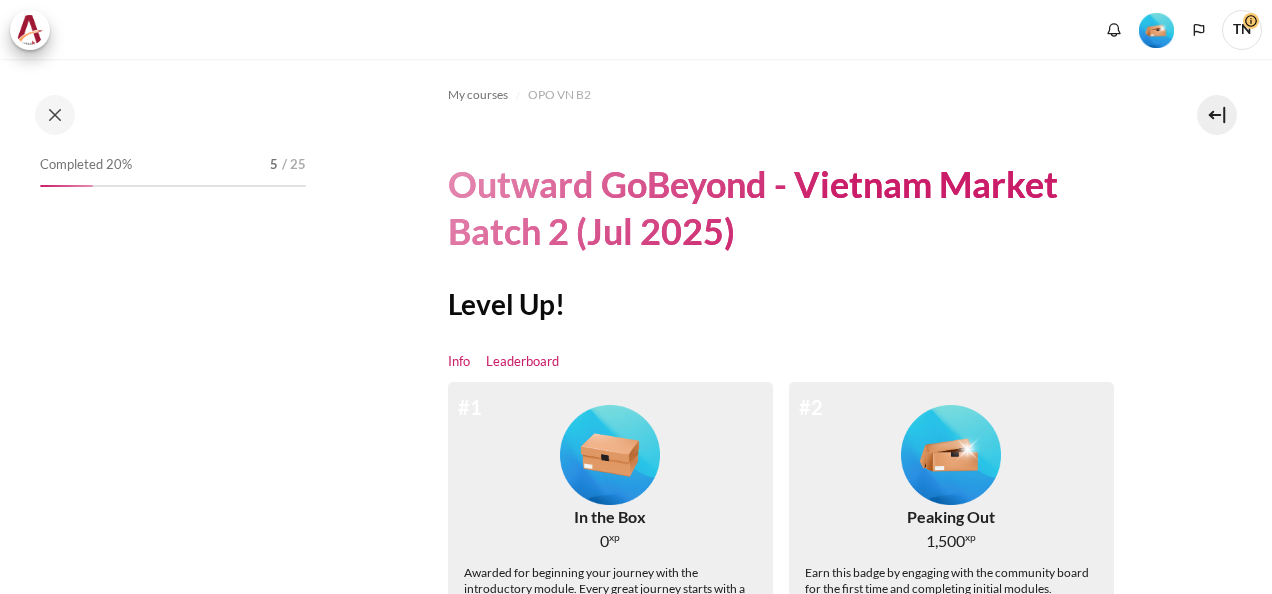 scroll, scrollTop: 0, scrollLeft: 0, axis: both 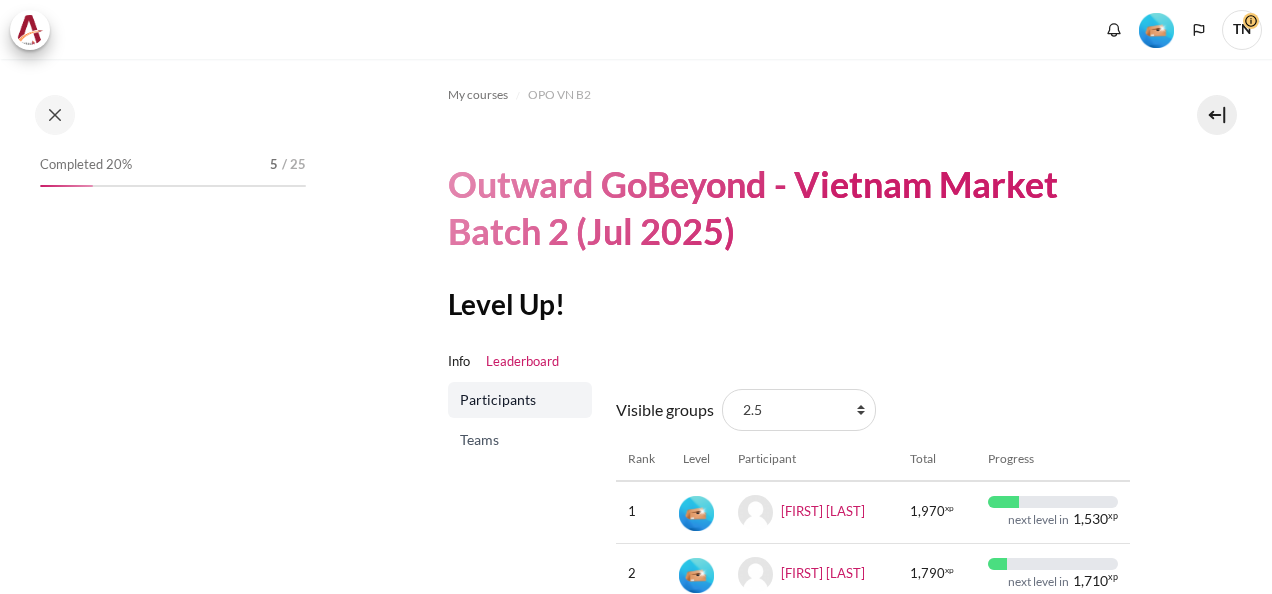 click on "Teams" at bounding box center (522, 440) 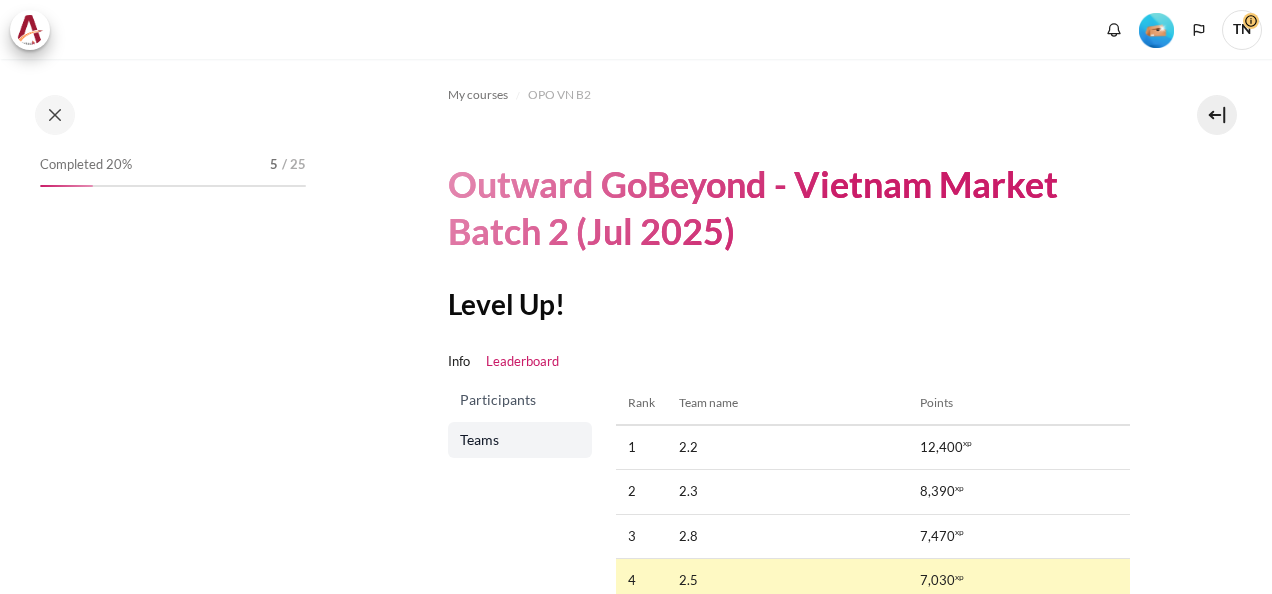 scroll, scrollTop: 0, scrollLeft: 0, axis: both 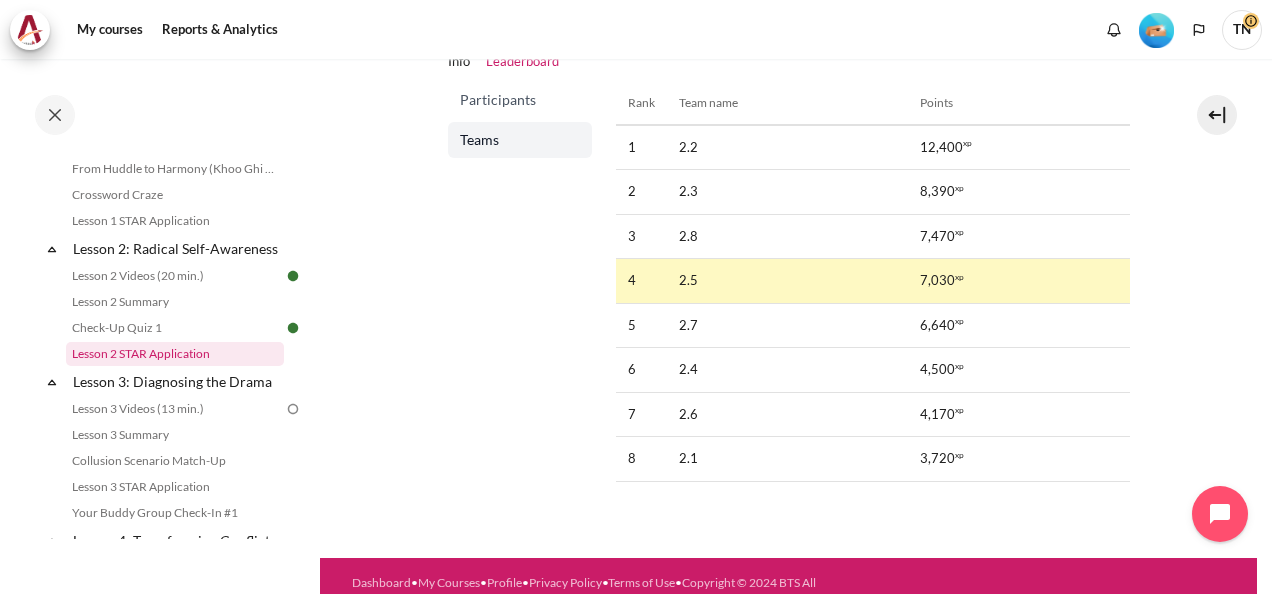 click on "Lesson 2 STAR Application" at bounding box center [175, 354] 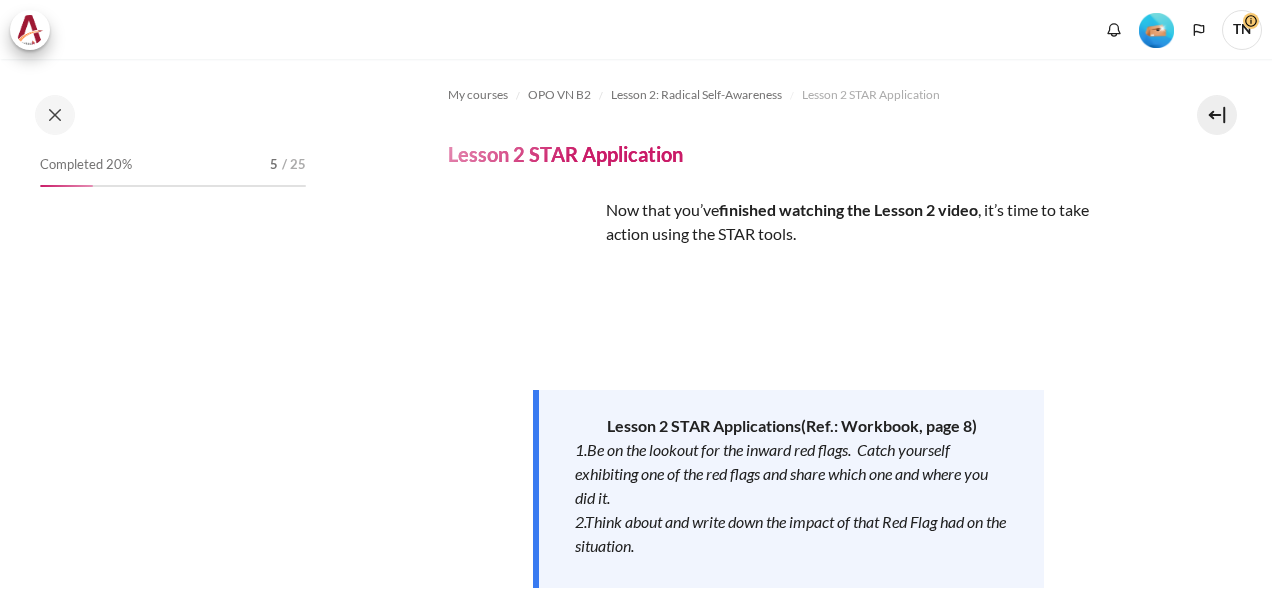 scroll, scrollTop: 0, scrollLeft: 0, axis: both 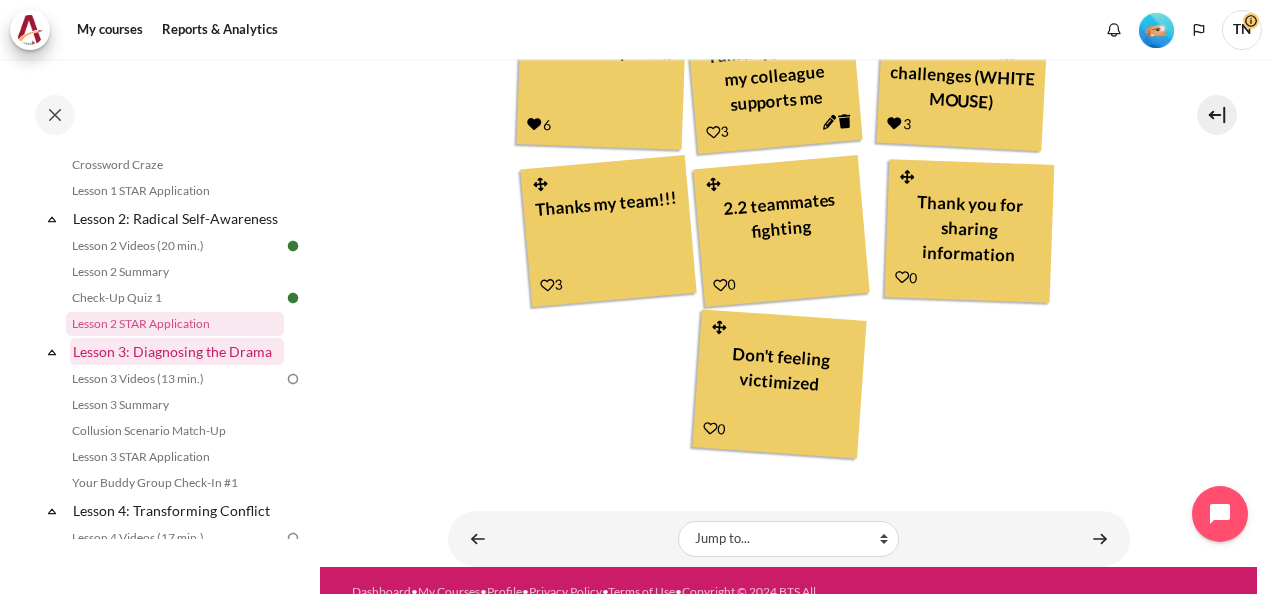 click on "Lesson 3: Diagnosing the Drama" at bounding box center [177, 351] 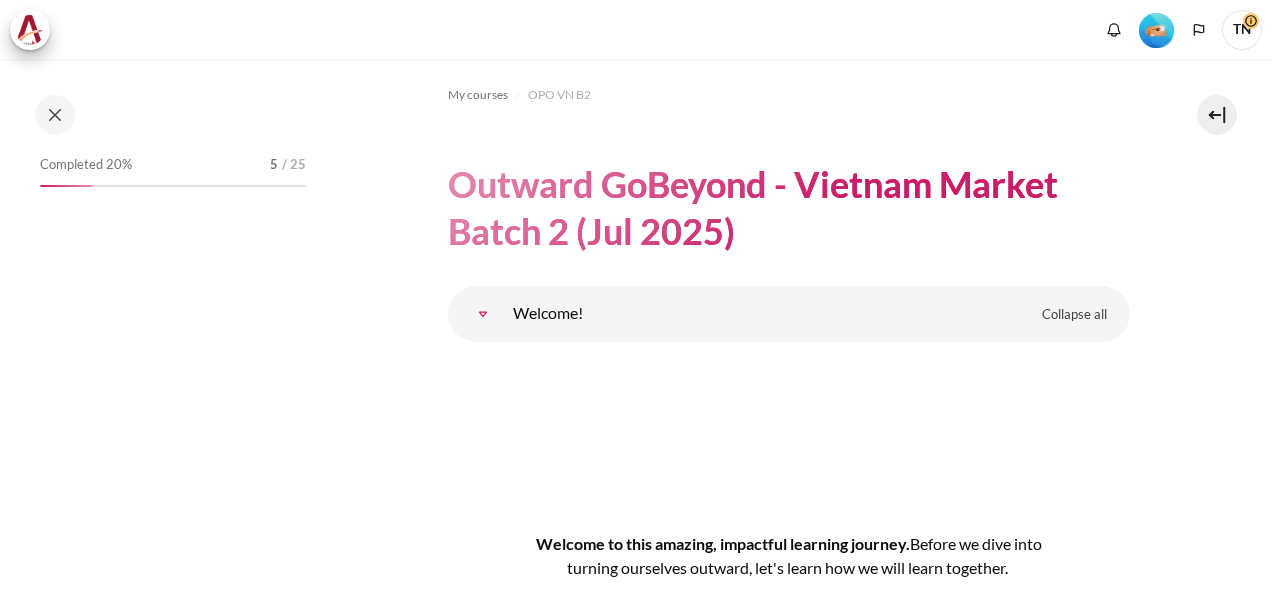 scroll, scrollTop: 0, scrollLeft: 0, axis: both 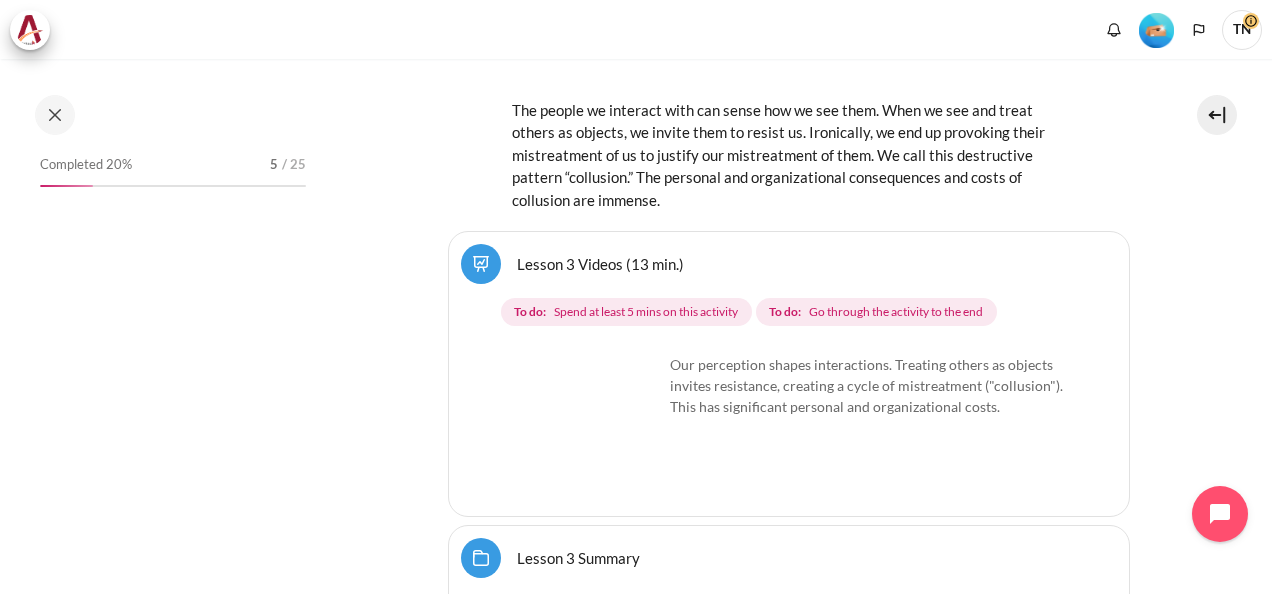 click at bounding box center (588, 429) 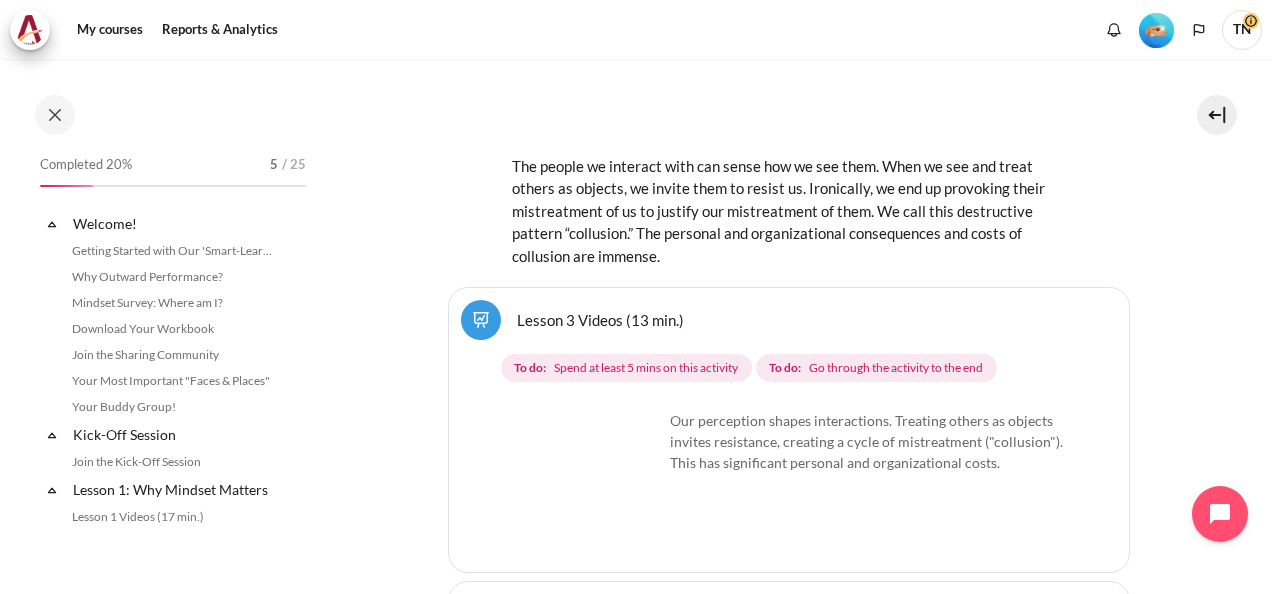 scroll, scrollTop: 7402, scrollLeft: 0, axis: vertical 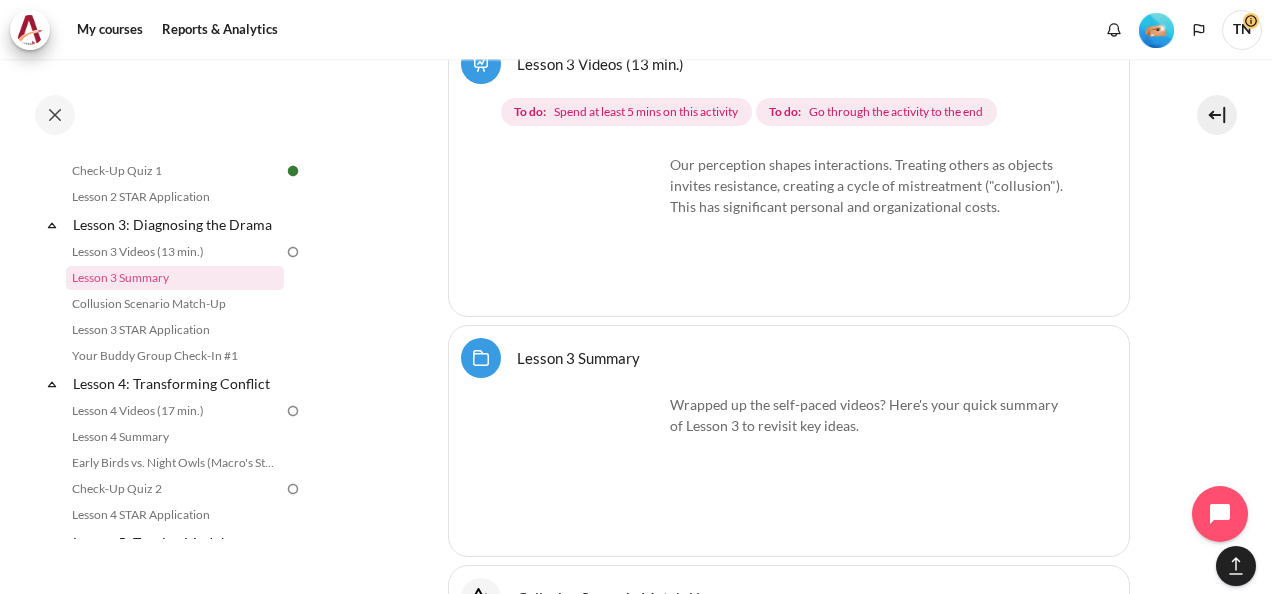 click at bounding box center (588, 229) 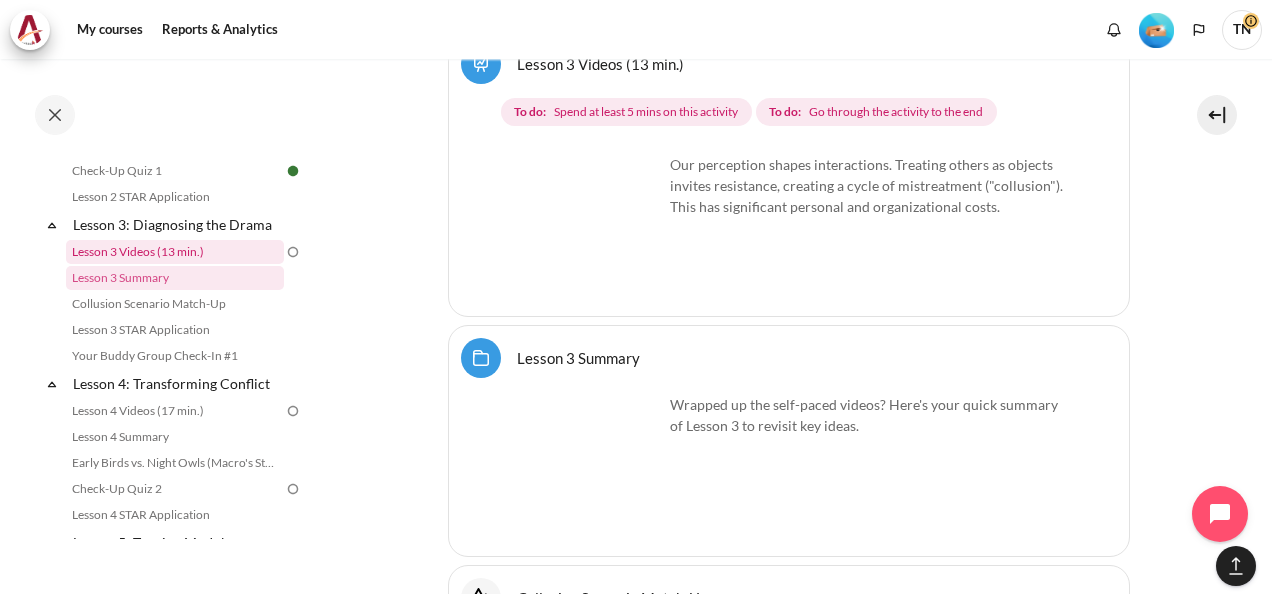 click on "Lesson 3 Videos (13 min.)" at bounding box center (175, 252) 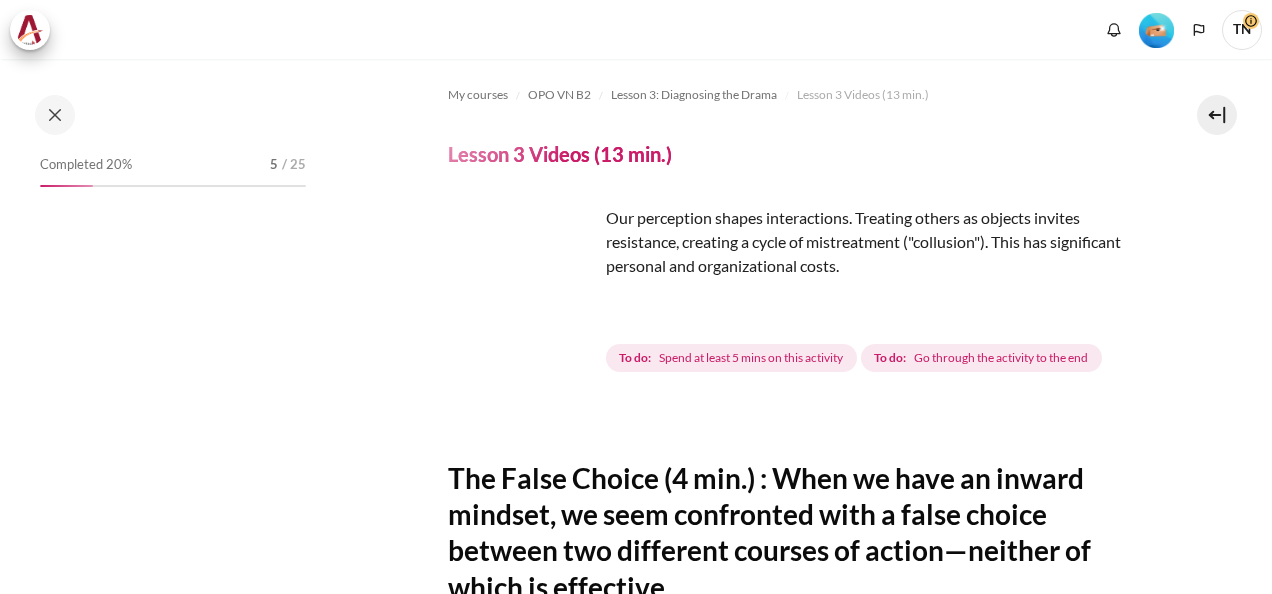scroll, scrollTop: 0, scrollLeft: 0, axis: both 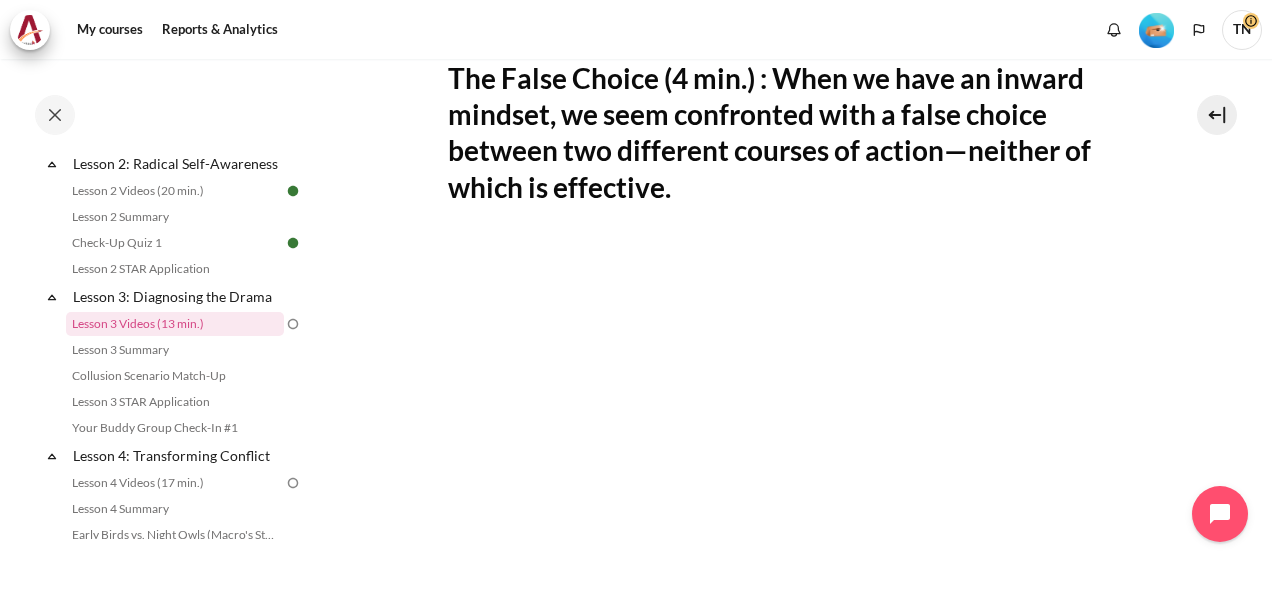 click on "The False Choice (4 min.) : When we have an inward mindset, we seem confronted with a false choice between two different courses of action—neither of which is effective." at bounding box center (789, 133) 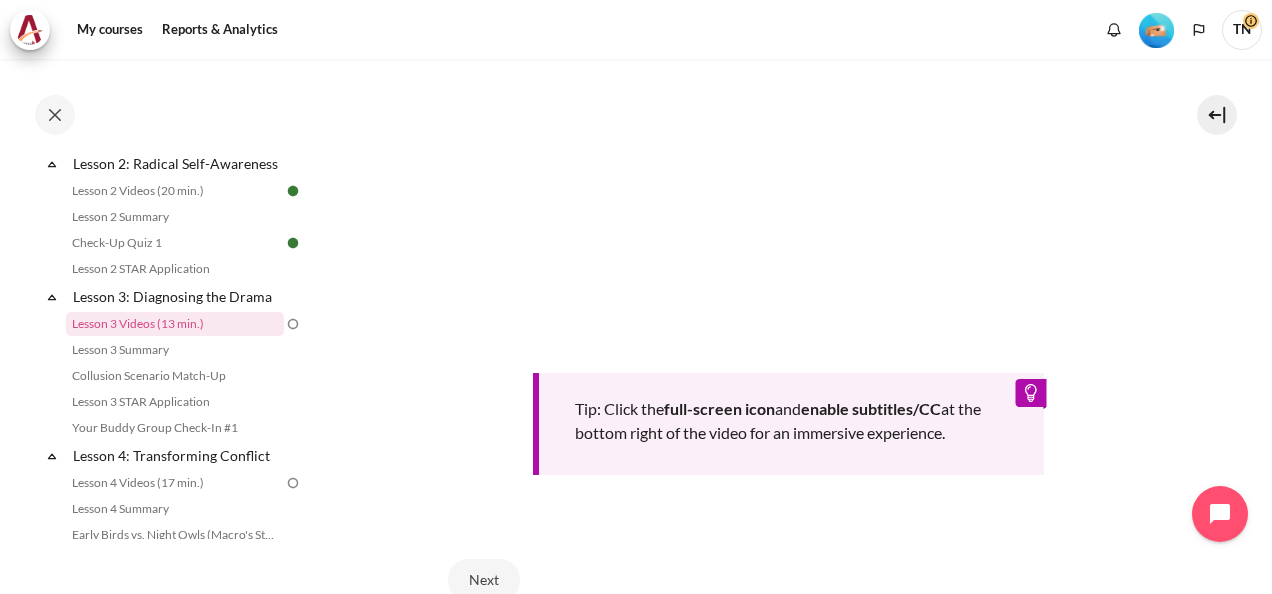 scroll, scrollTop: 500, scrollLeft: 0, axis: vertical 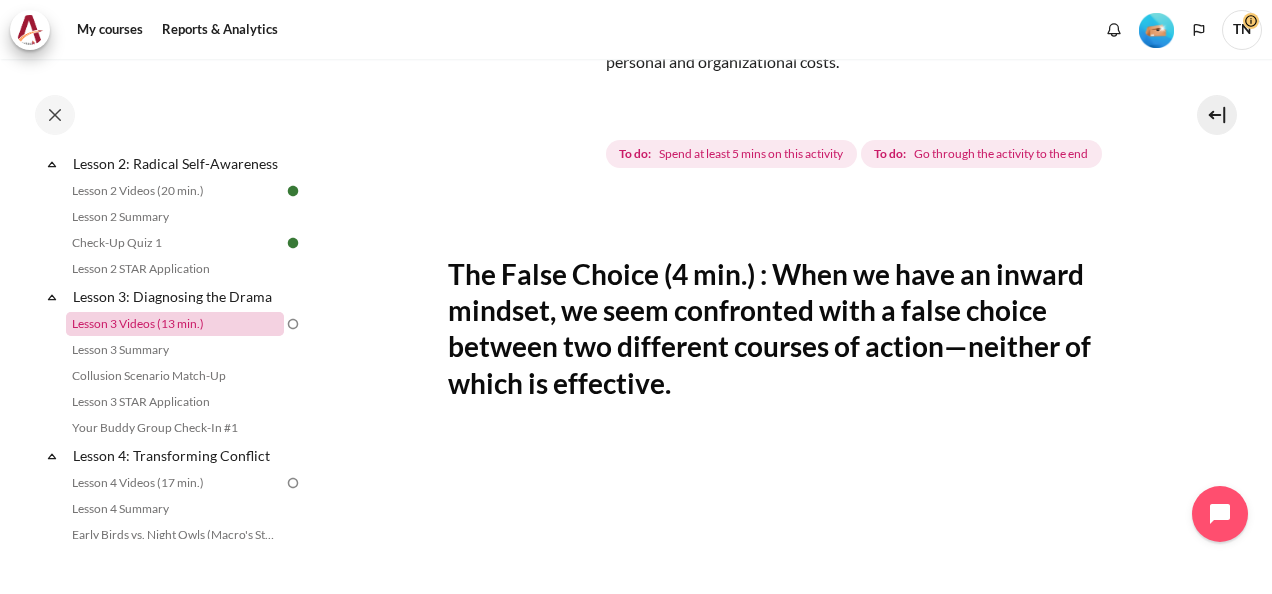 click on "Lesson 3 Videos (13 min.)" at bounding box center [175, 324] 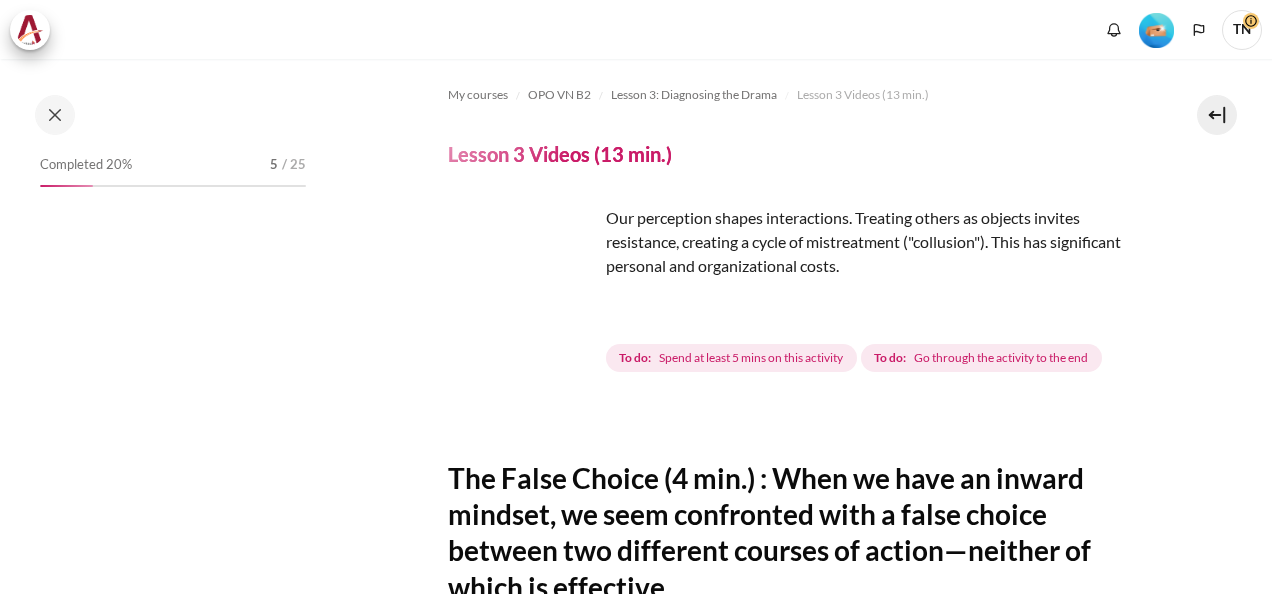 scroll, scrollTop: 0, scrollLeft: 0, axis: both 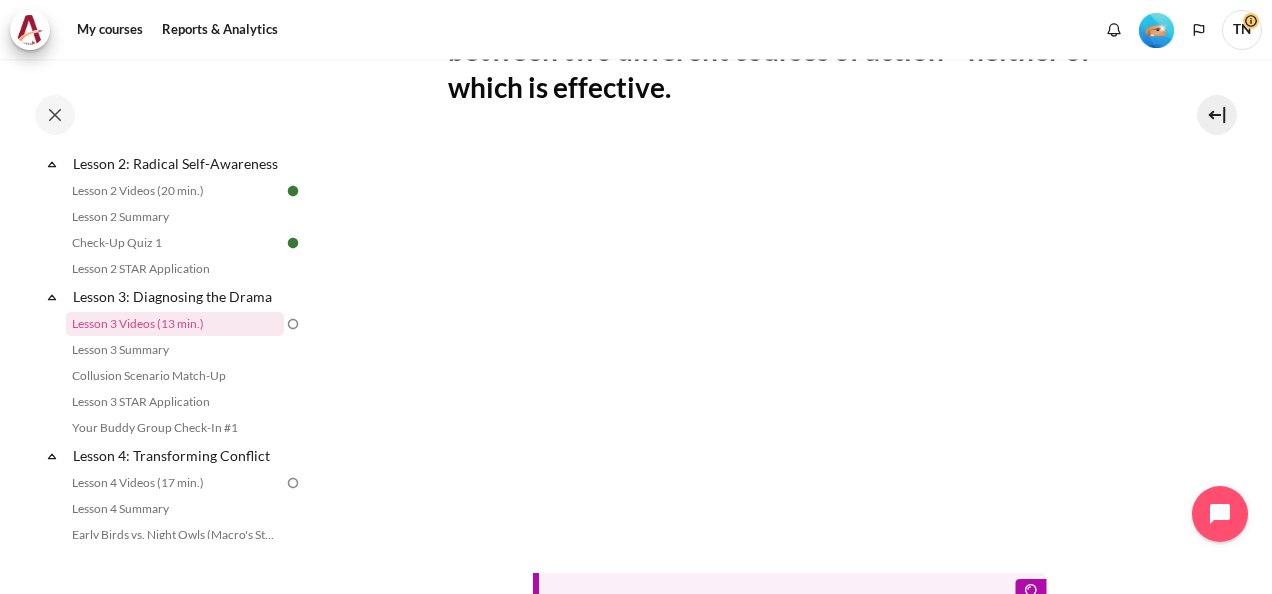 click at bounding box center [293, 324] 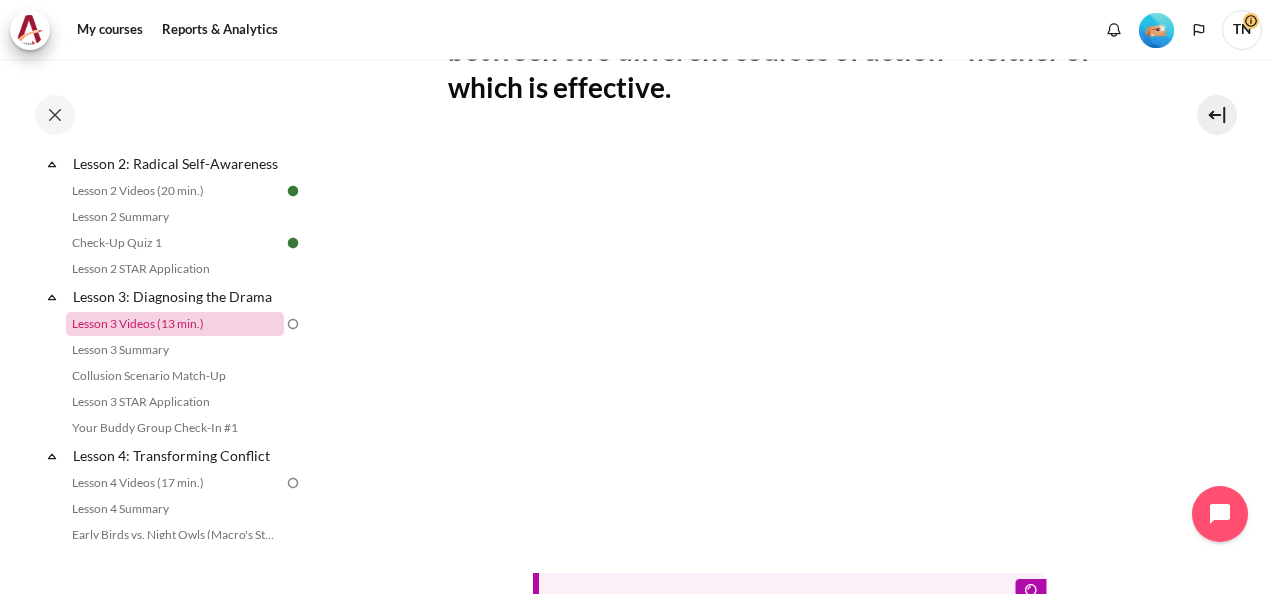click on "Lesson 3 Videos (13 min.)" at bounding box center [175, 324] 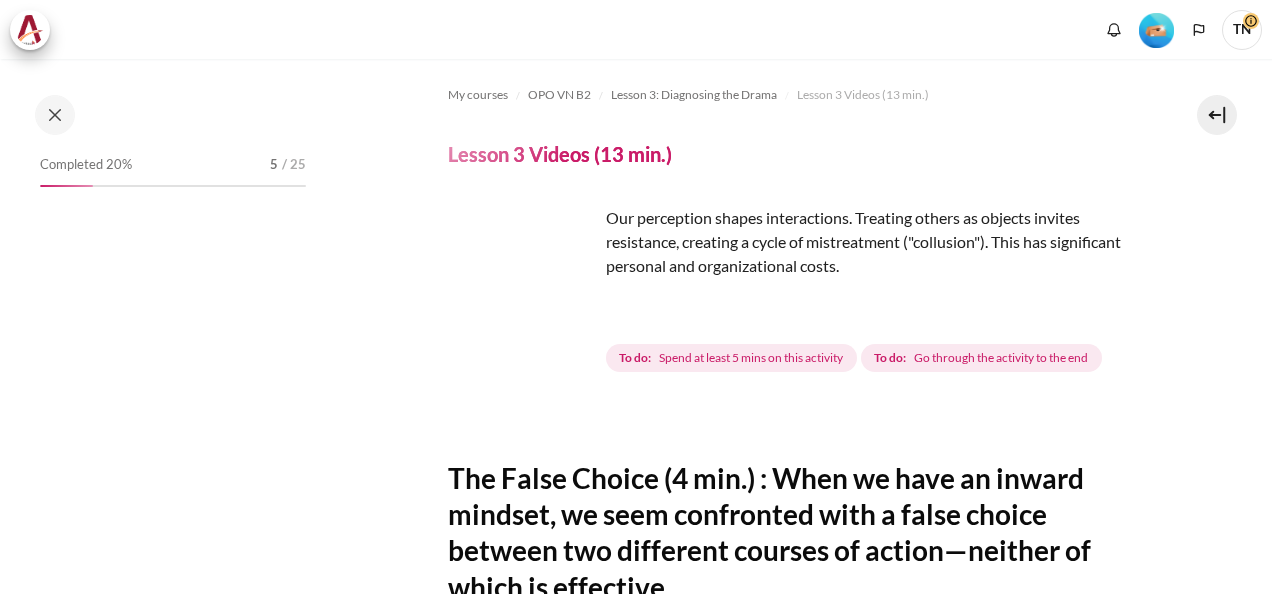 scroll, scrollTop: 0, scrollLeft: 0, axis: both 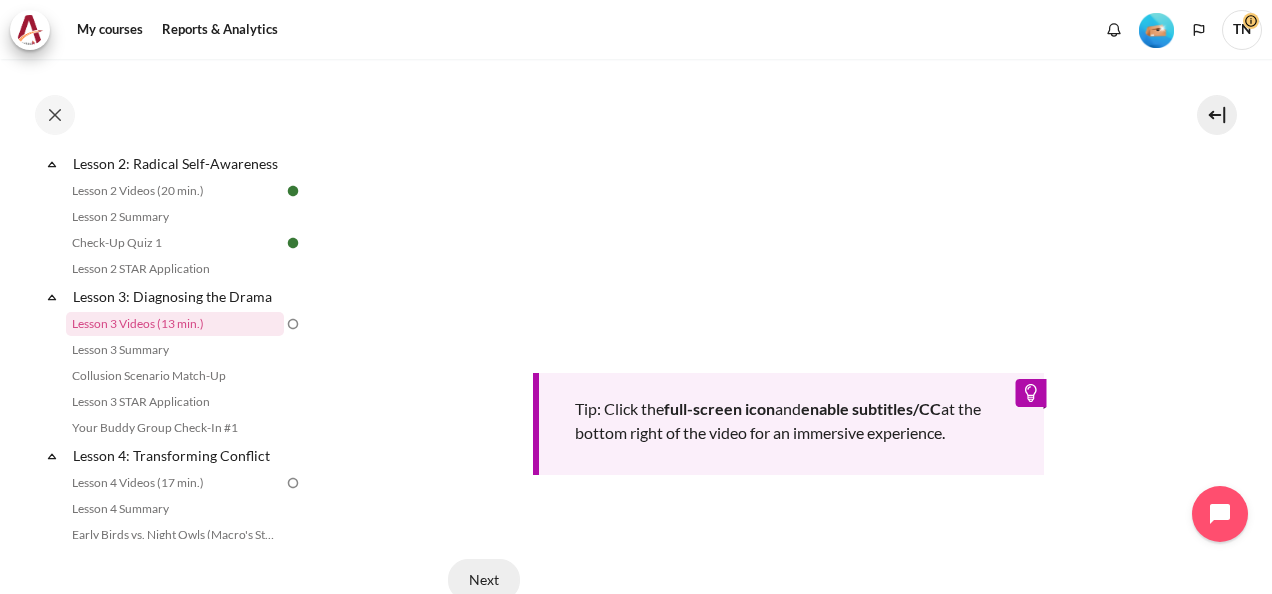 click on "Next" at bounding box center [484, 580] 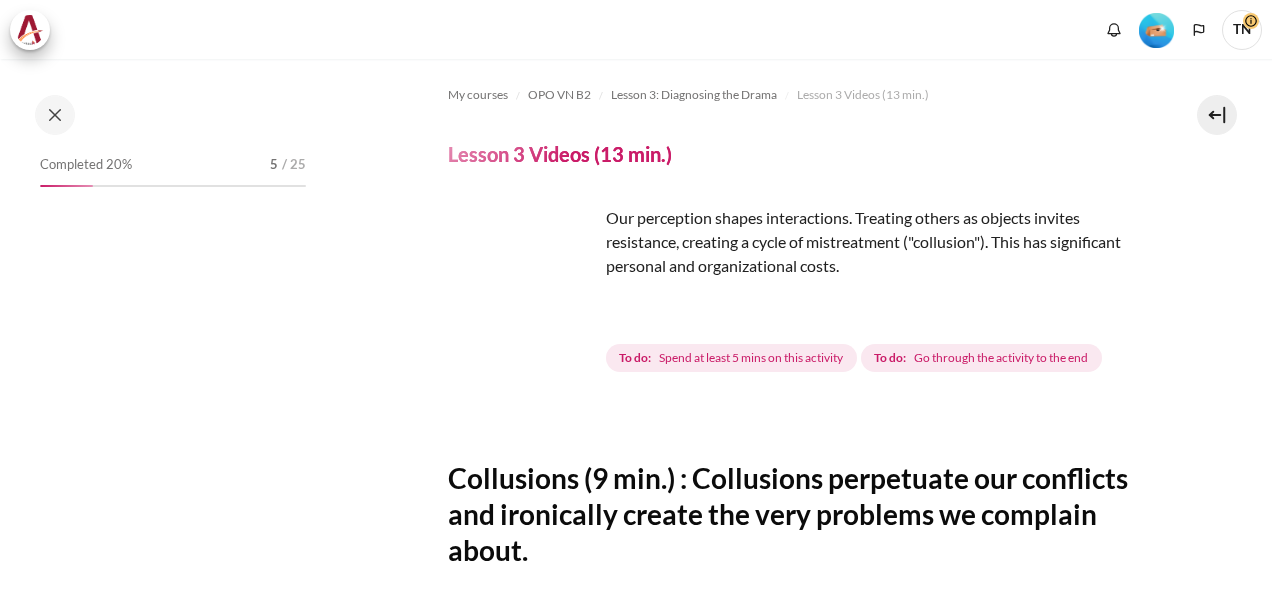 scroll, scrollTop: 0, scrollLeft: 0, axis: both 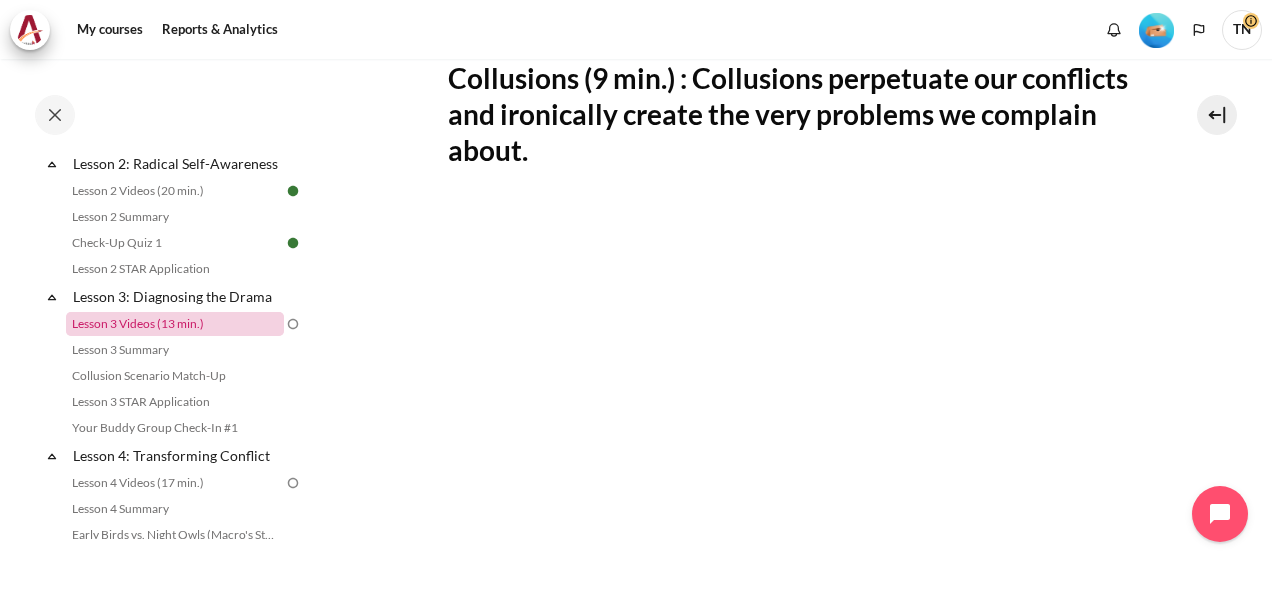 click on "Lesson 3 Videos (13 min.)" at bounding box center (175, 324) 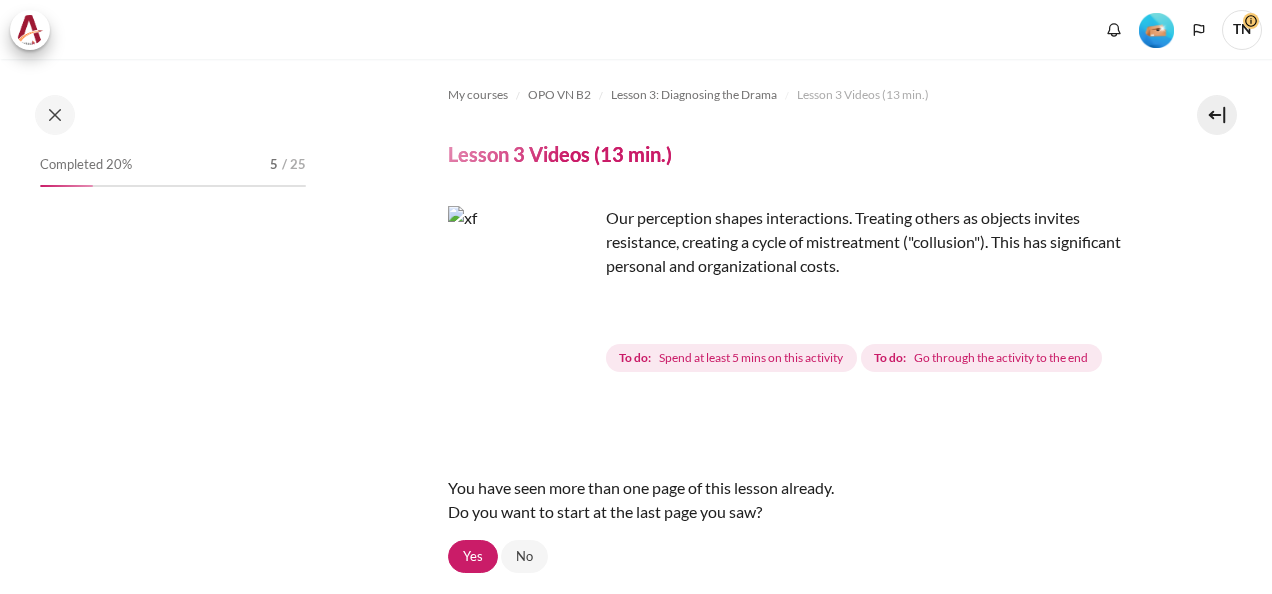 scroll, scrollTop: 0, scrollLeft: 0, axis: both 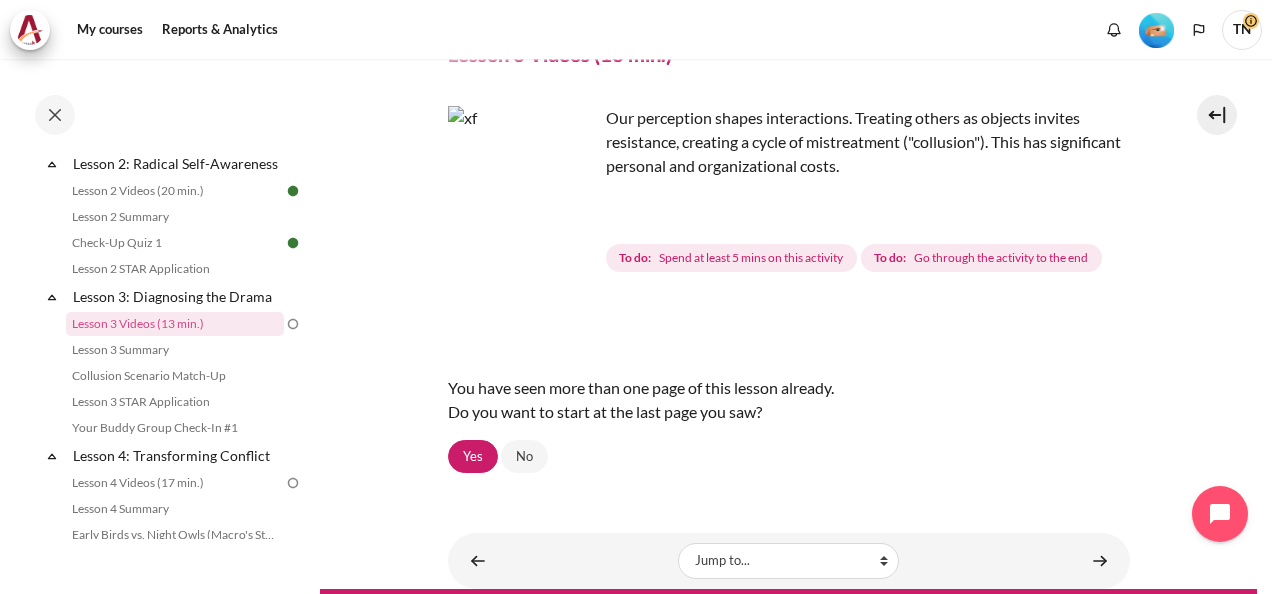 click at bounding box center (523, 181) 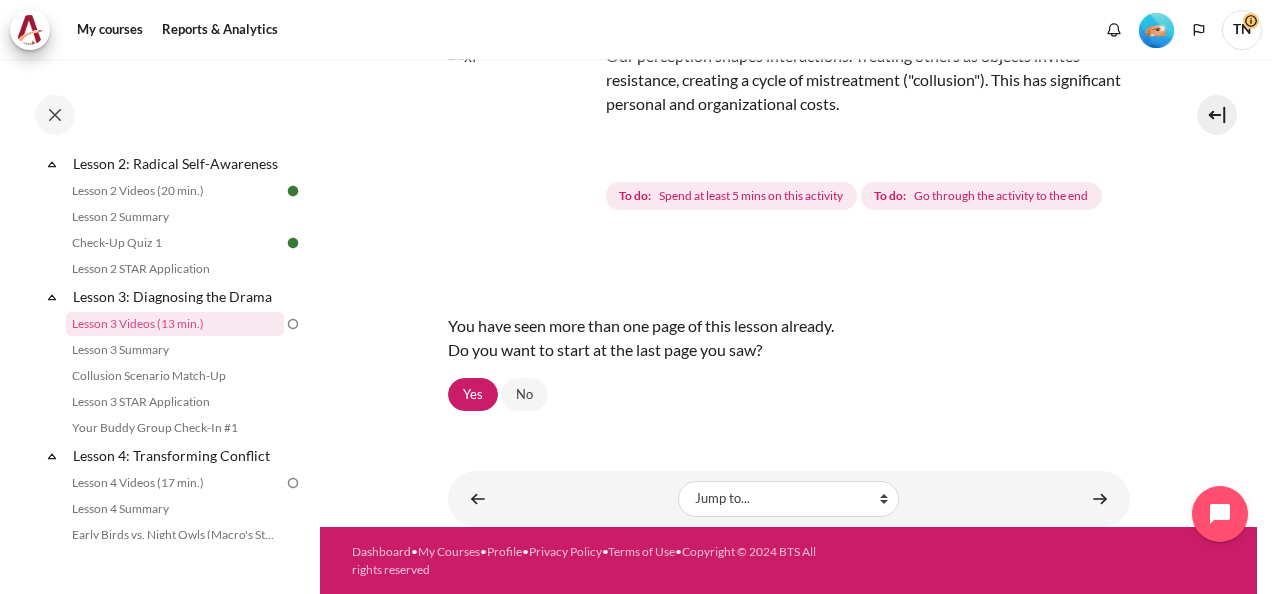 scroll, scrollTop: 0, scrollLeft: 0, axis: both 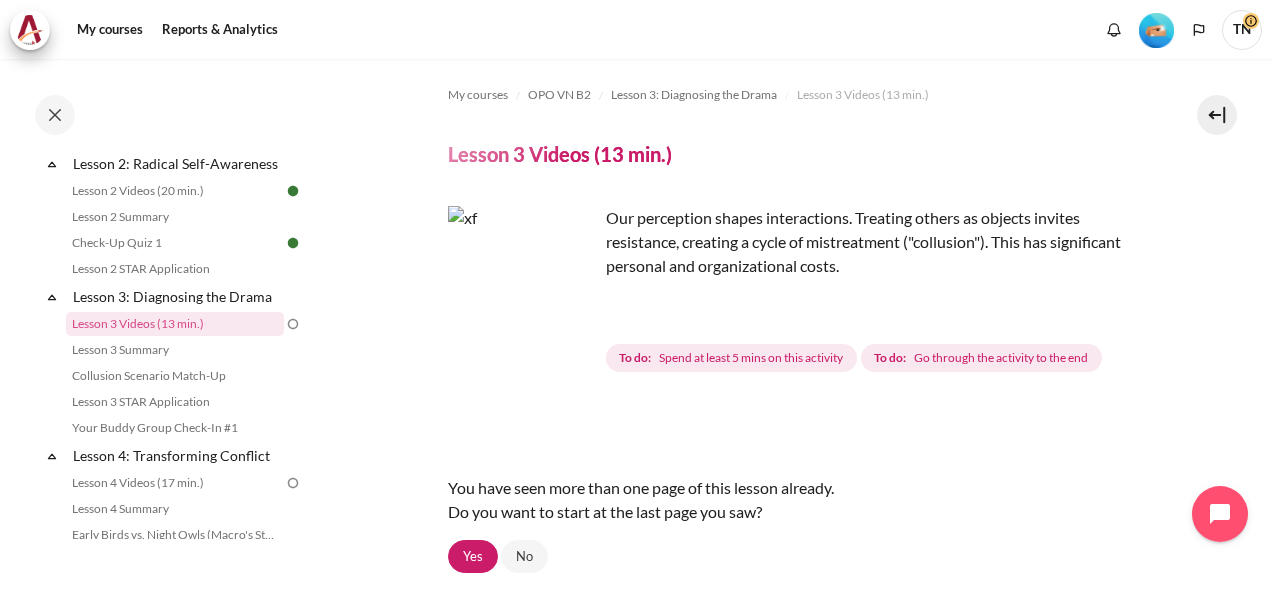 click at bounding box center (523, 281) 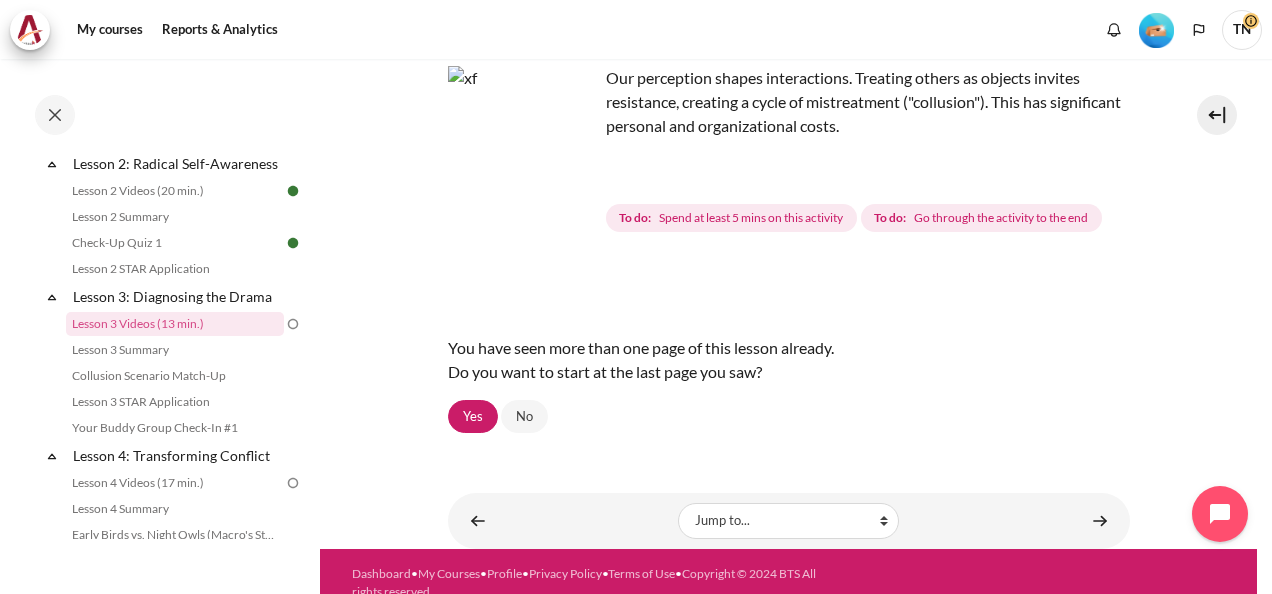 scroll, scrollTop: 162, scrollLeft: 0, axis: vertical 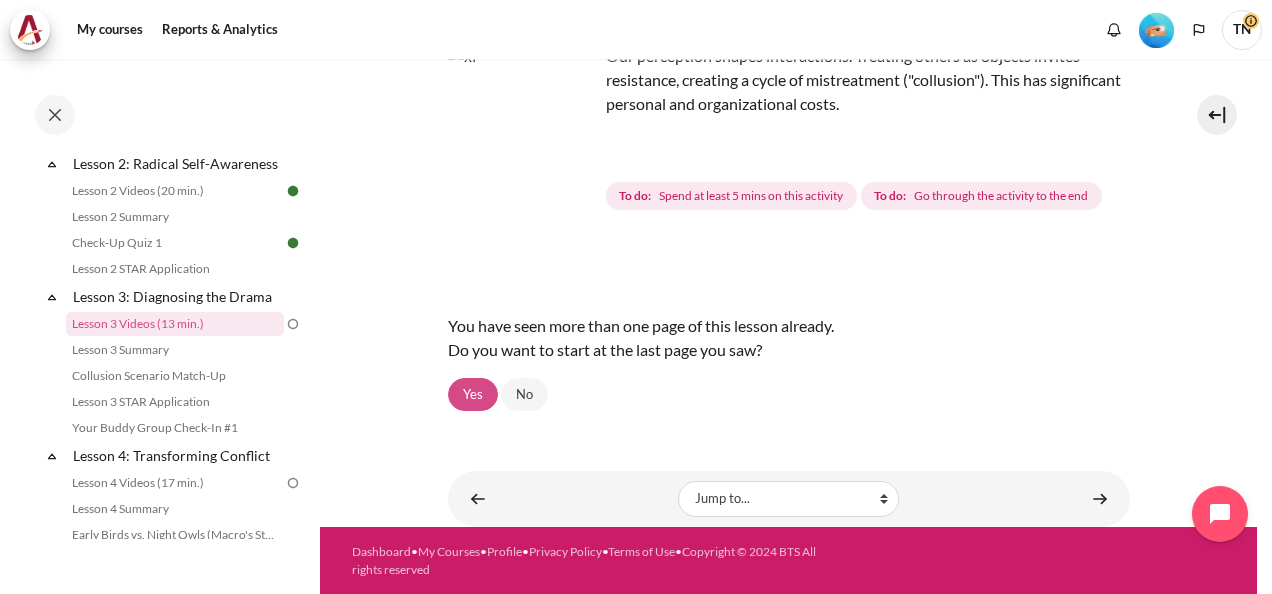 click on "Yes" at bounding box center (473, 395) 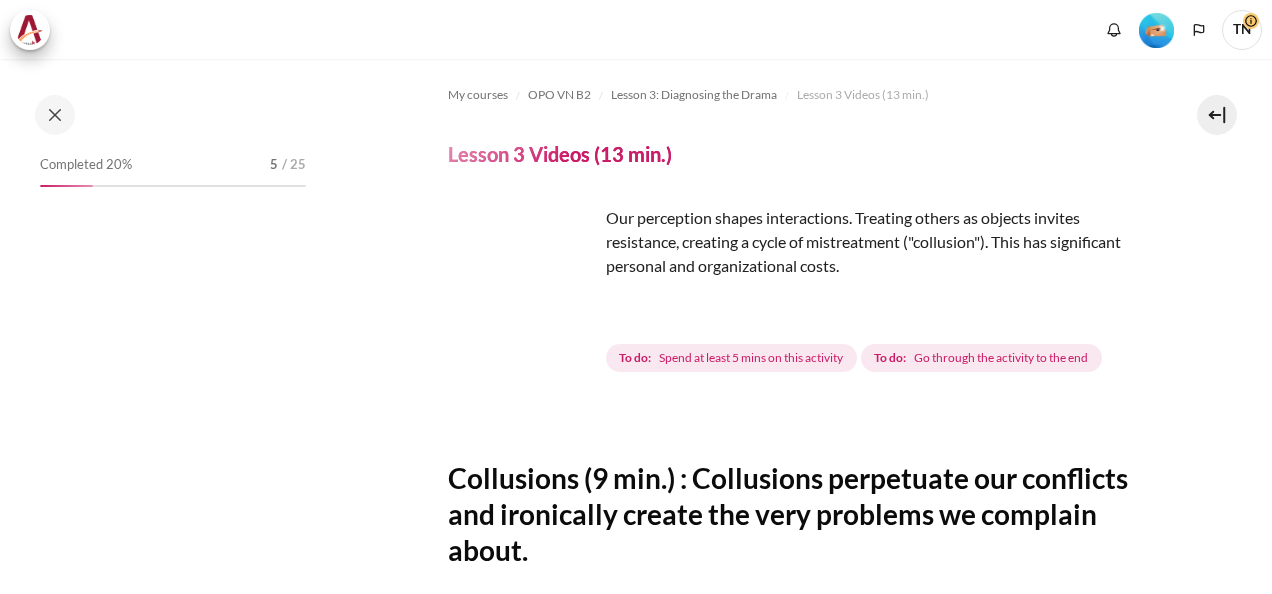 scroll, scrollTop: 0, scrollLeft: 0, axis: both 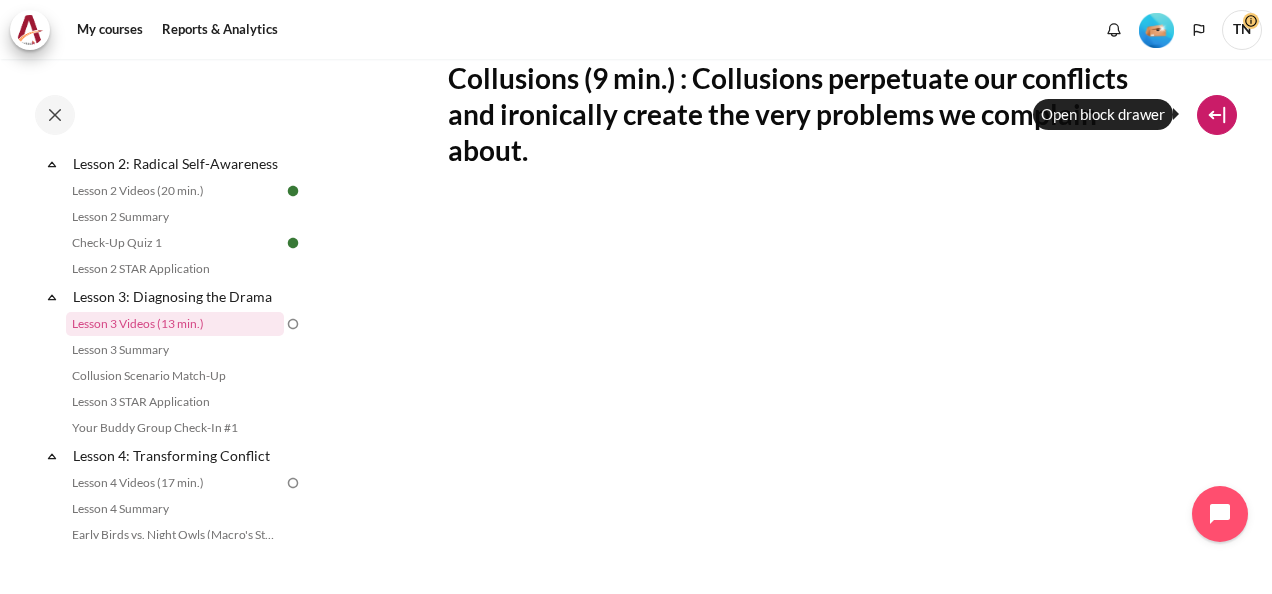 click at bounding box center [1217, 115] 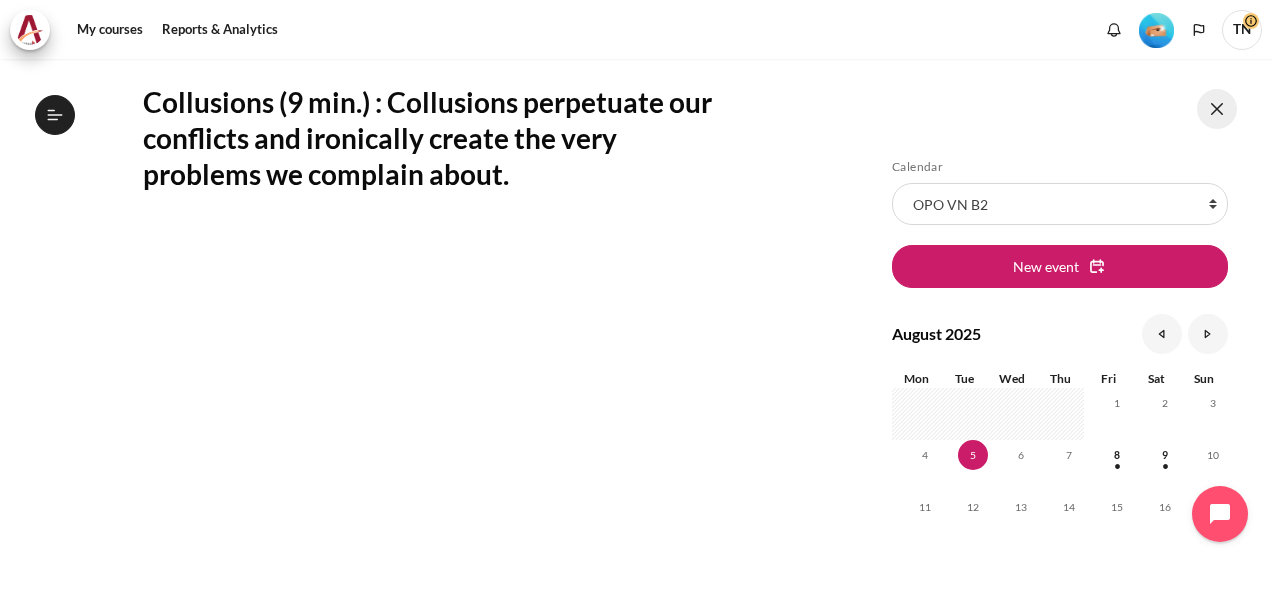 click at bounding box center (1217, 109) 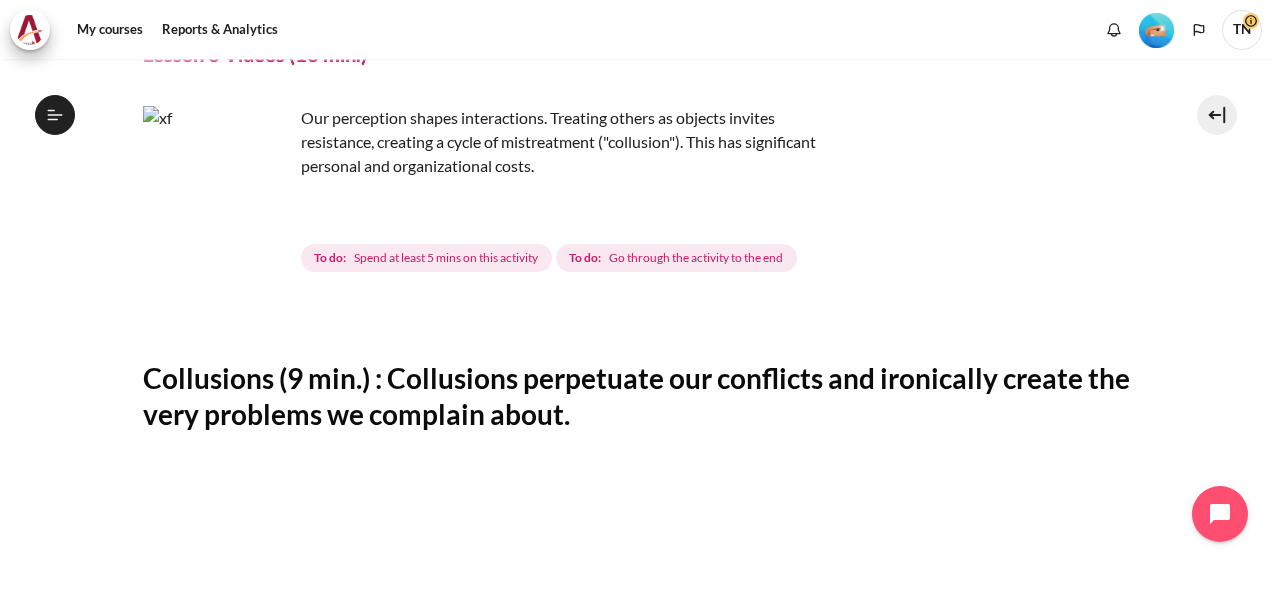 scroll, scrollTop: 0, scrollLeft: 0, axis: both 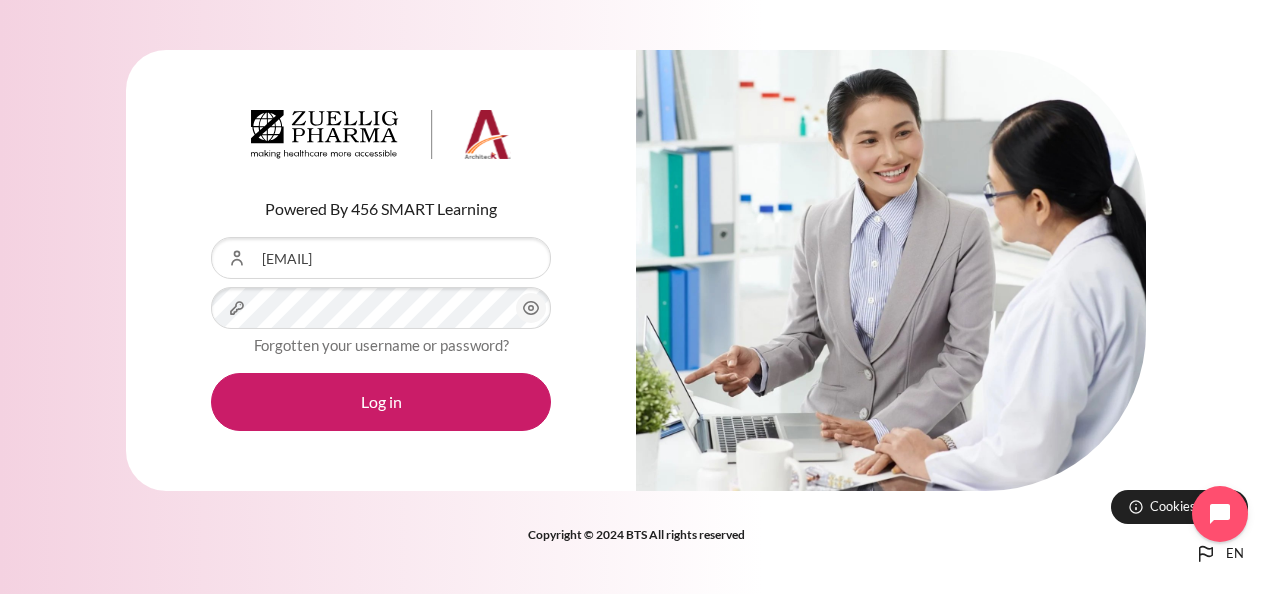 click on "Log in" at bounding box center [381, 402] 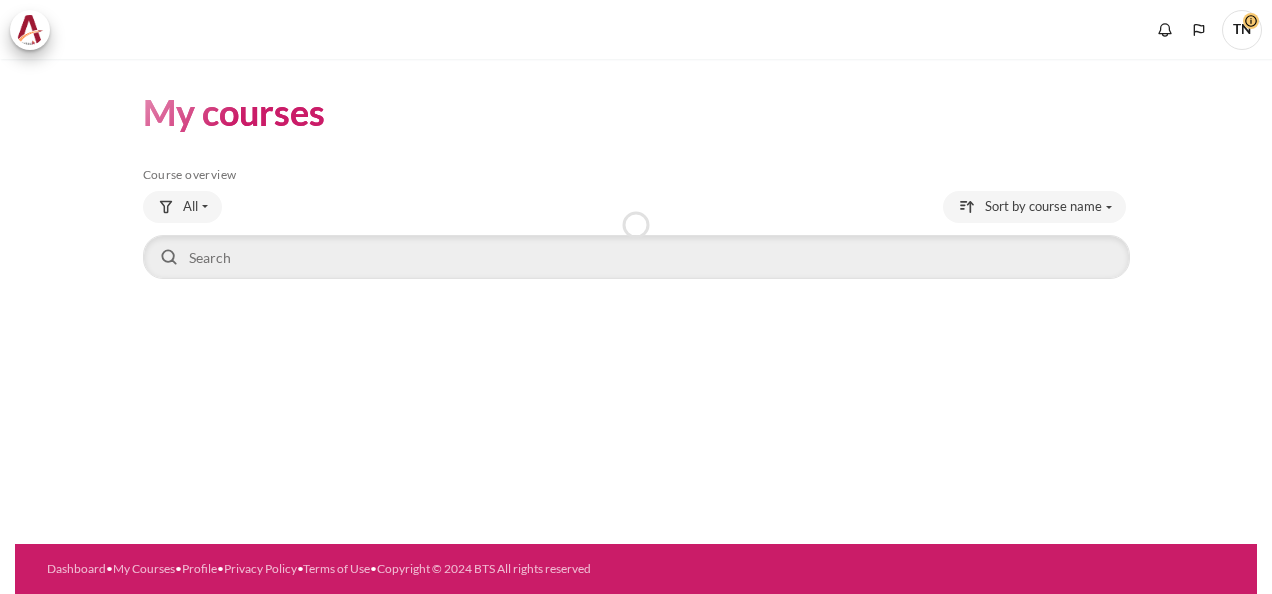 scroll, scrollTop: 0, scrollLeft: 0, axis: both 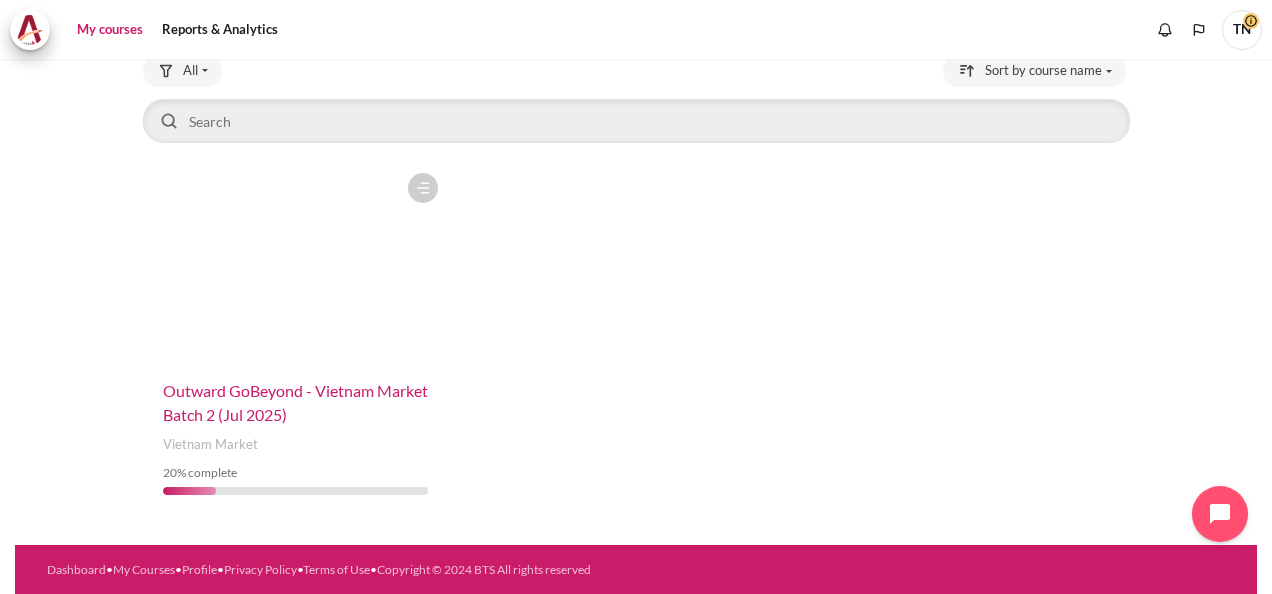 click on "Outward GoBeyond - Vietnam Market Batch 2 (Jul 2025)" at bounding box center [295, 402] 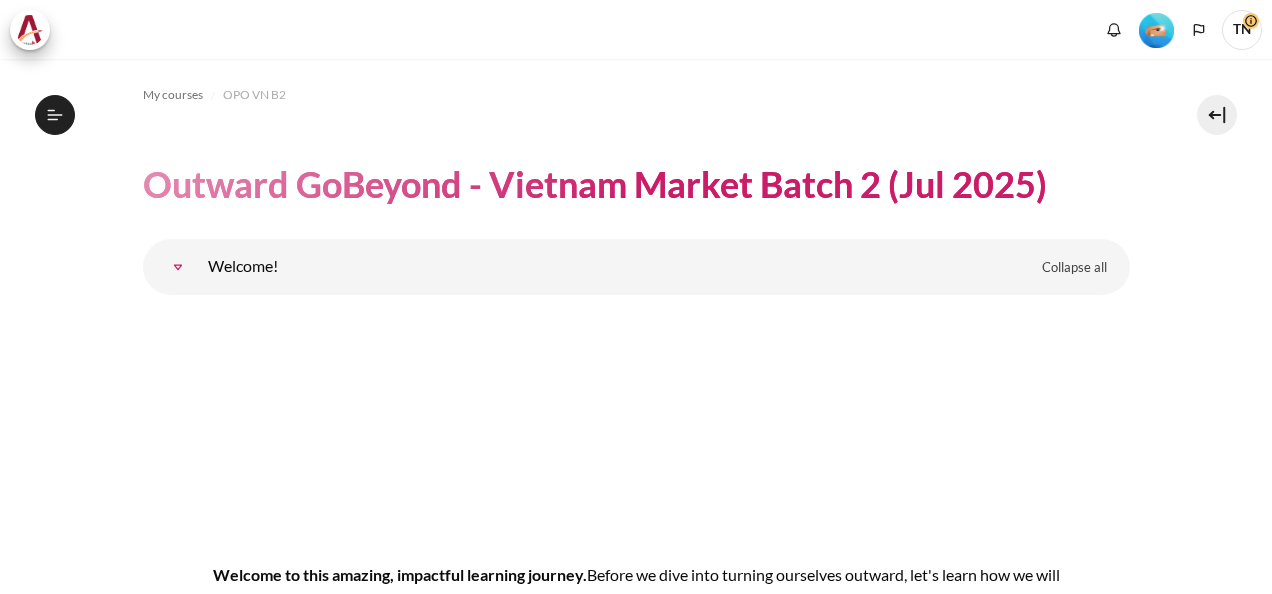 scroll, scrollTop: 0, scrollLeft: 0, axis: both 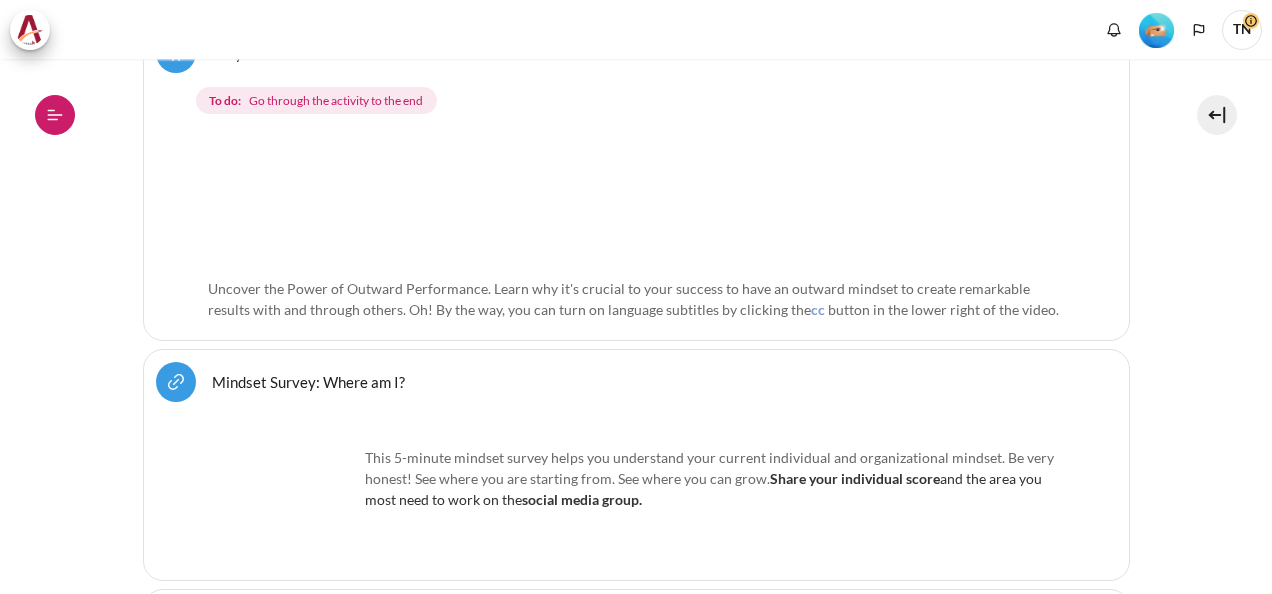 click on "Open course index" at bounding box center (55, 115) 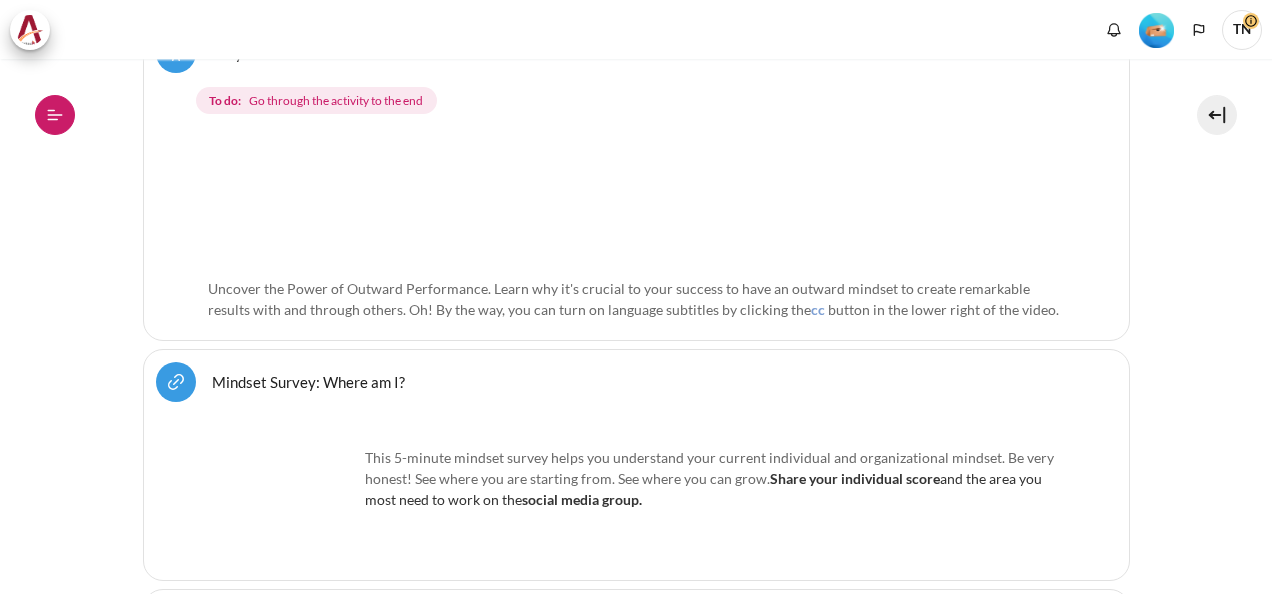 click on "Open course index" at bounding box center [55, 115] 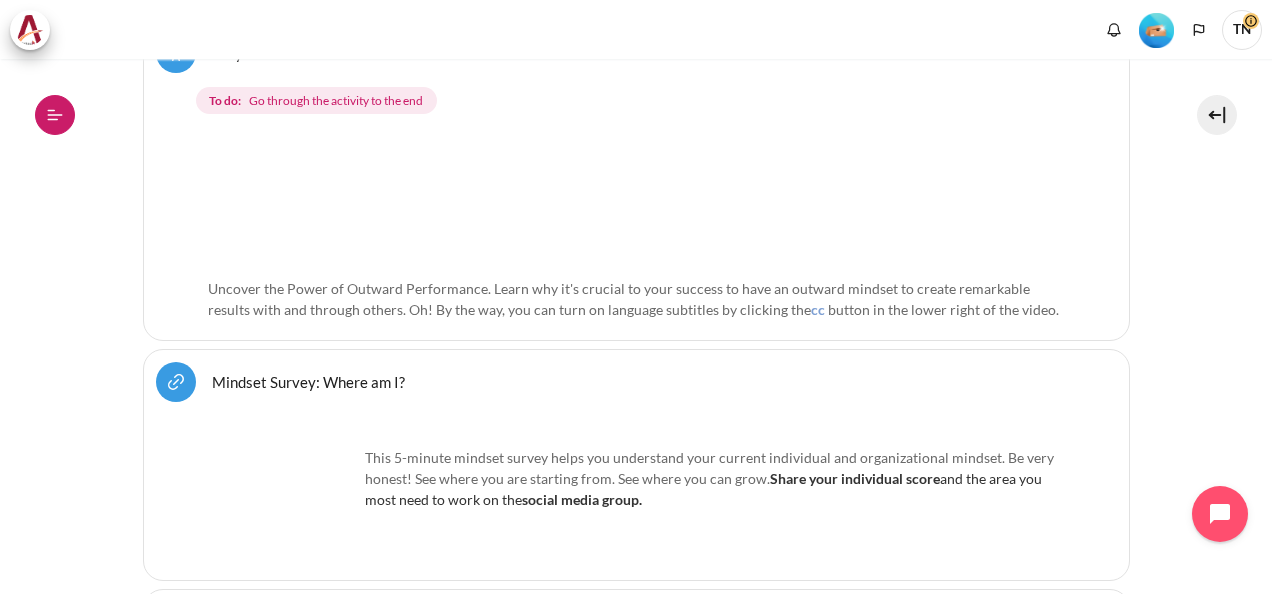click 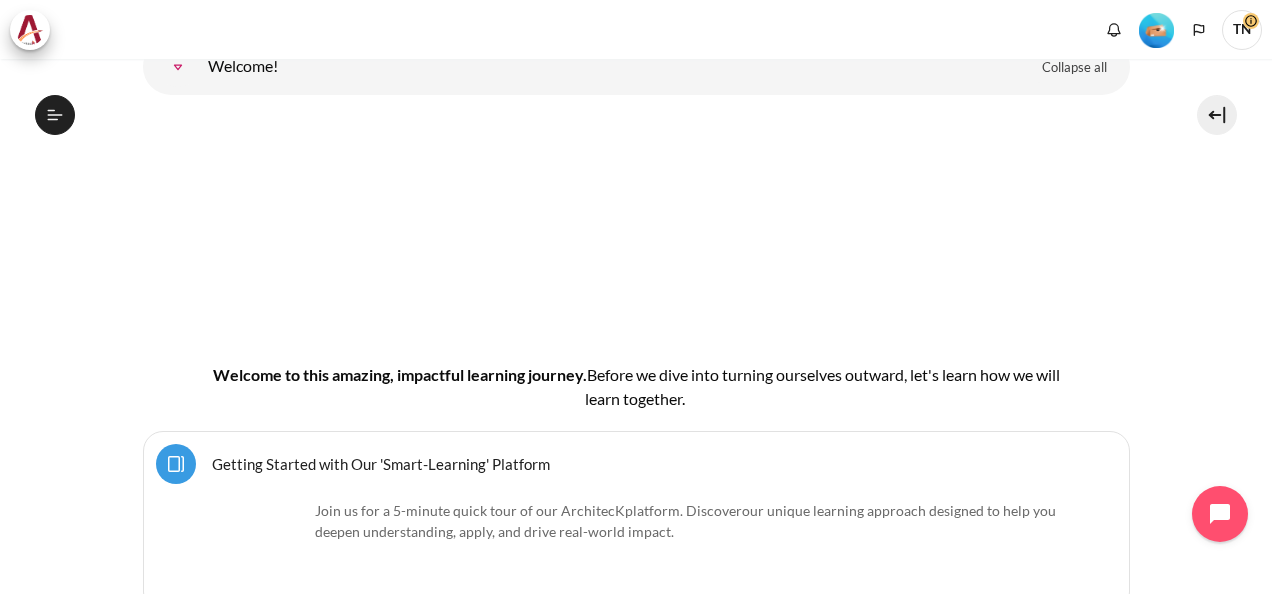 scroll, scrollTop: 0, scrollLeft: 0, axis: both 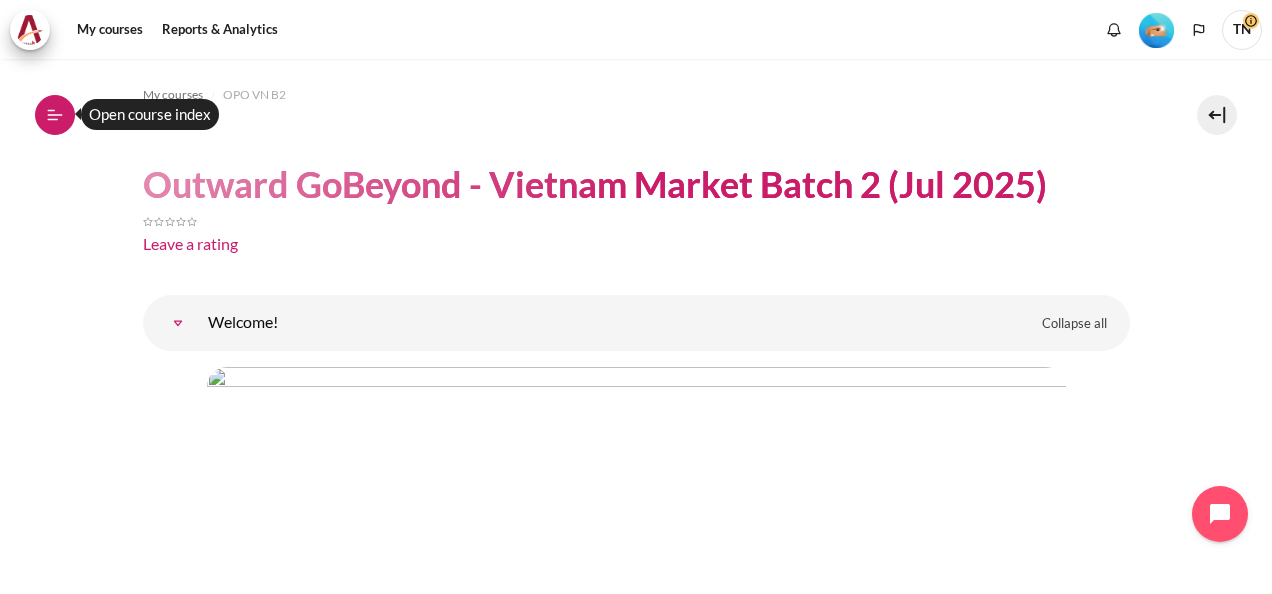 click 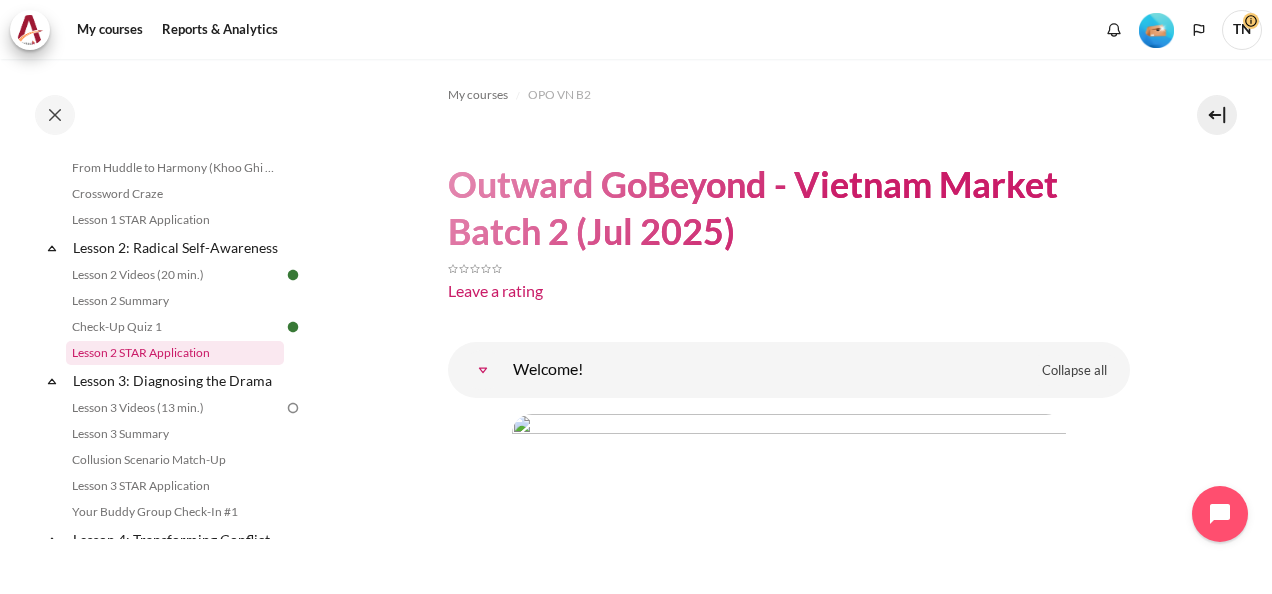 scroll, scrollTop: 400, scrollLeft: 0, axis: vertical 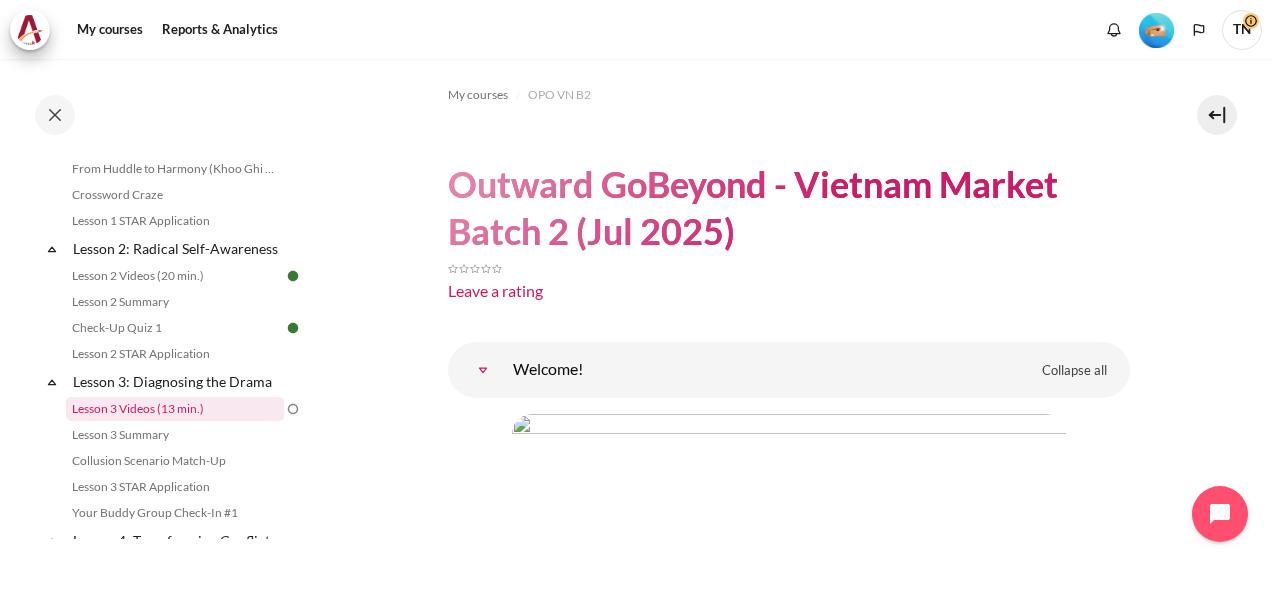 click on "Lesson 3 Videos (13 min.)" at bounding box center [175, 409] 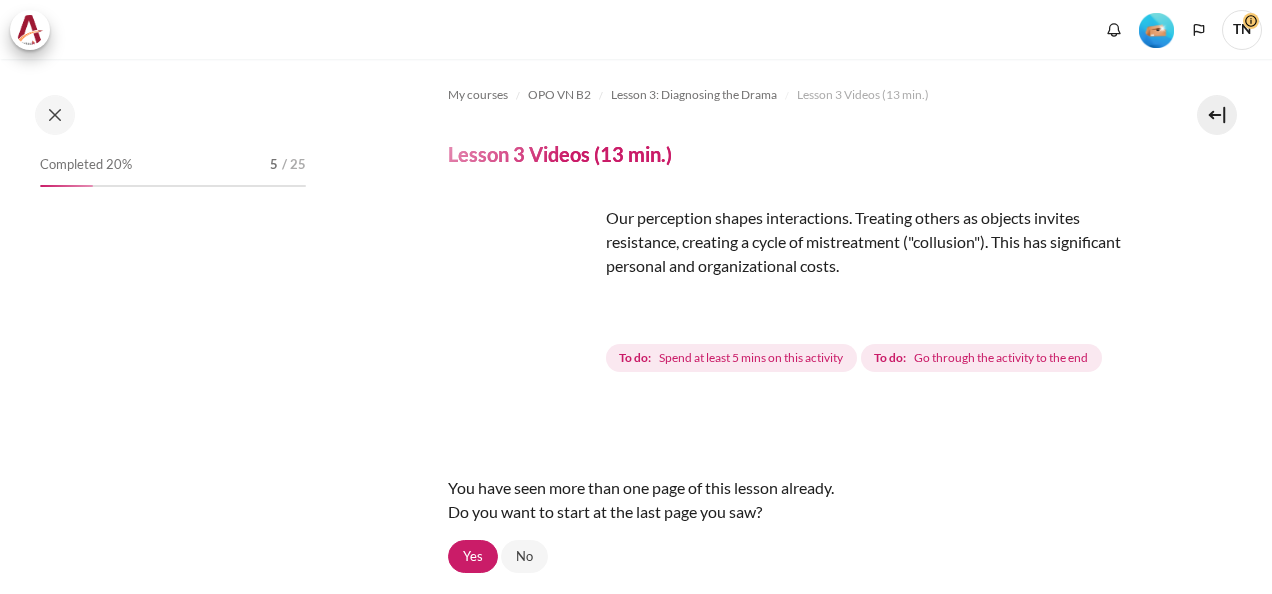 scroll, scrollTop: 0, scrollLeft: 0, axis: both 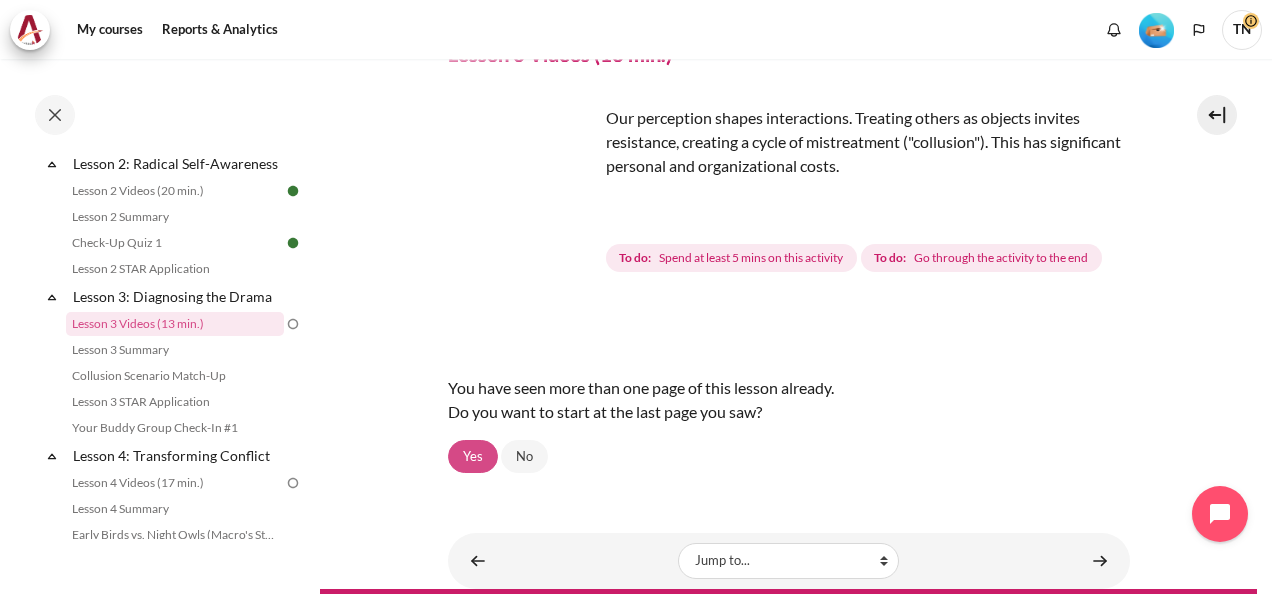click on "Yes" at bounding box center (473, 457) 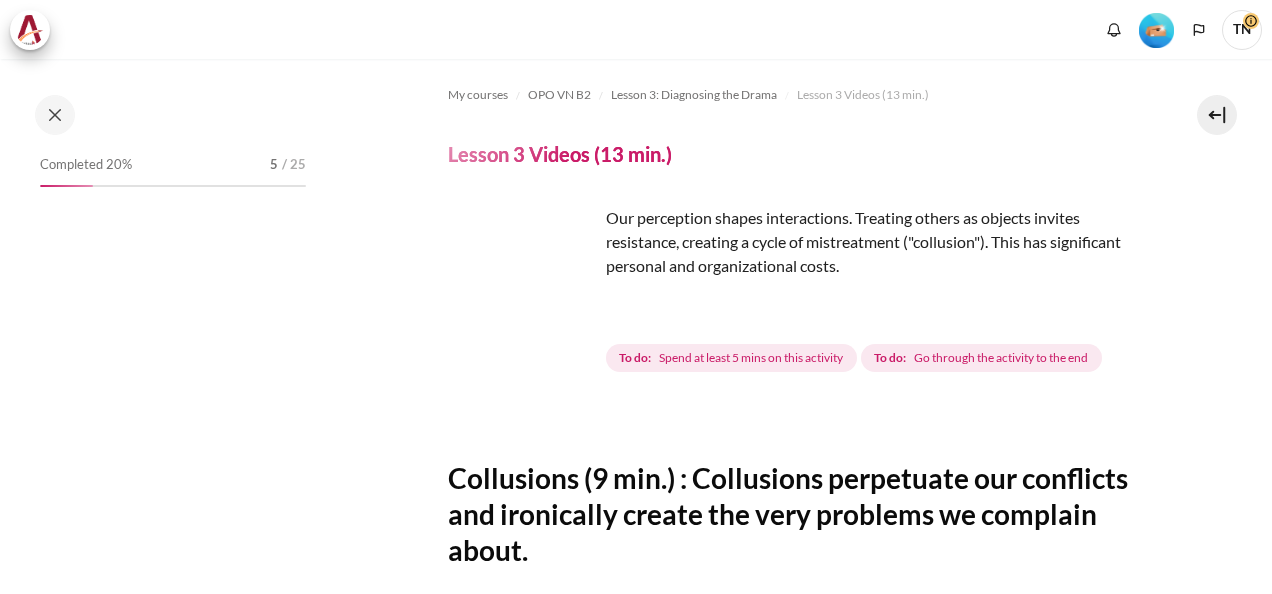 scroll, scrollTop: 0, scrollLeft: 0, axis: both 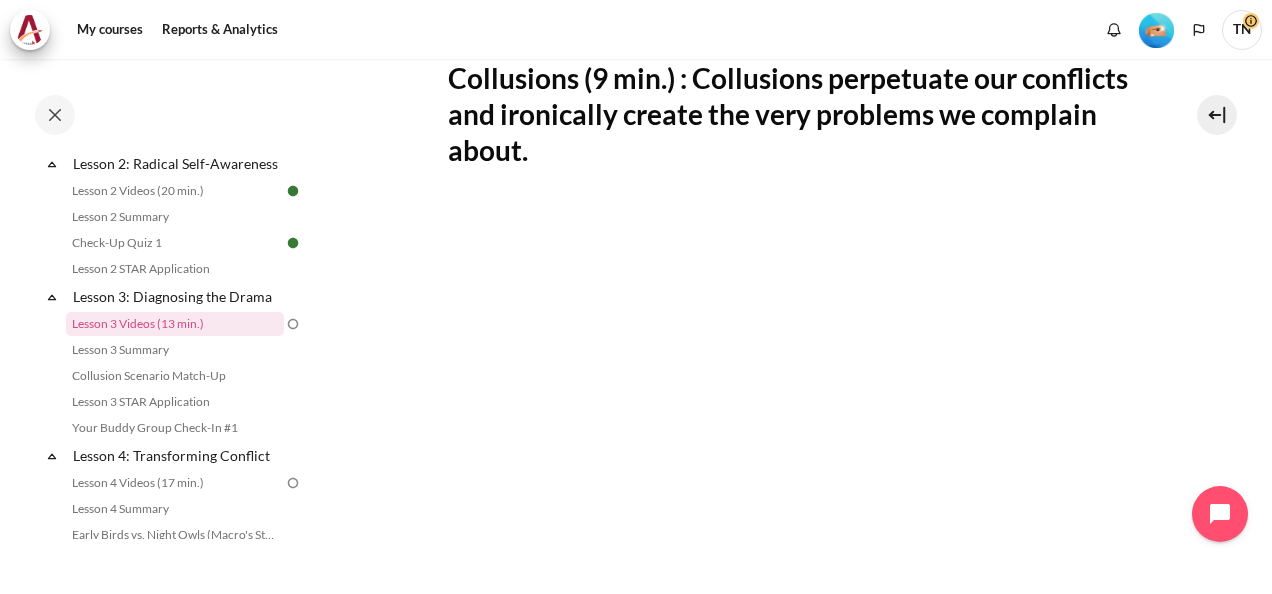 click on "My courses
OPO VN B2
Lesson 3: Diagnosing the Drama
Lesson 3 Videos (13 min.)
Lesson 3 Videos (13 min.)
Completion requirements" at bounding box center [788, 330] 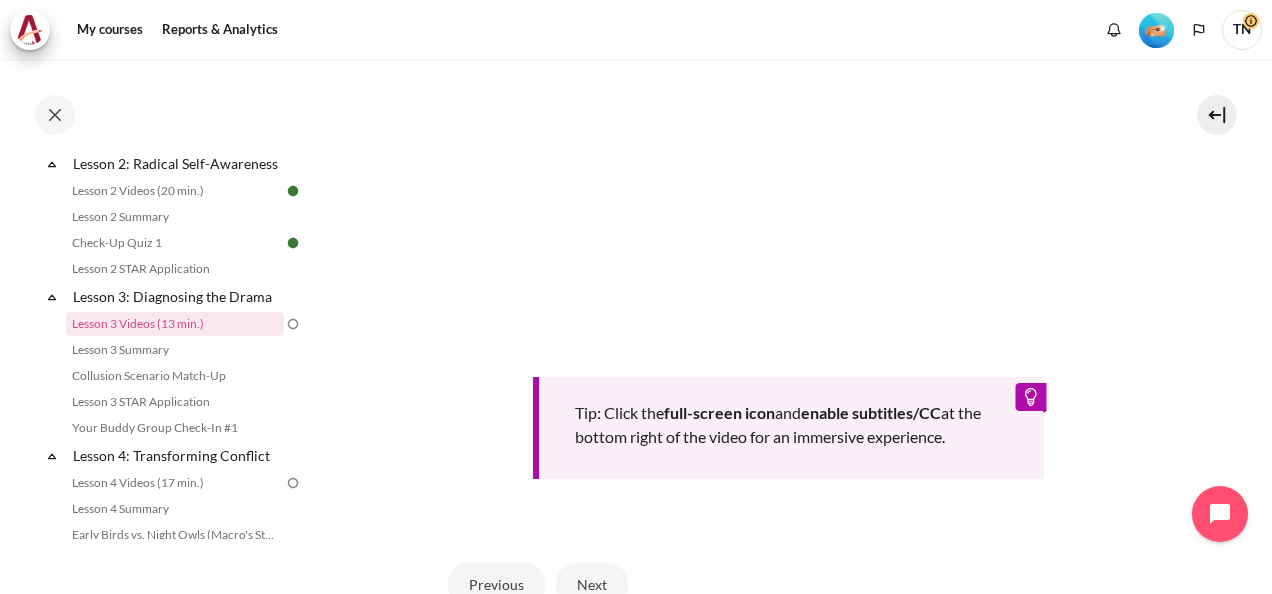 scroll, scrollTop: 800, scrollLeft: 0, axis: vertical 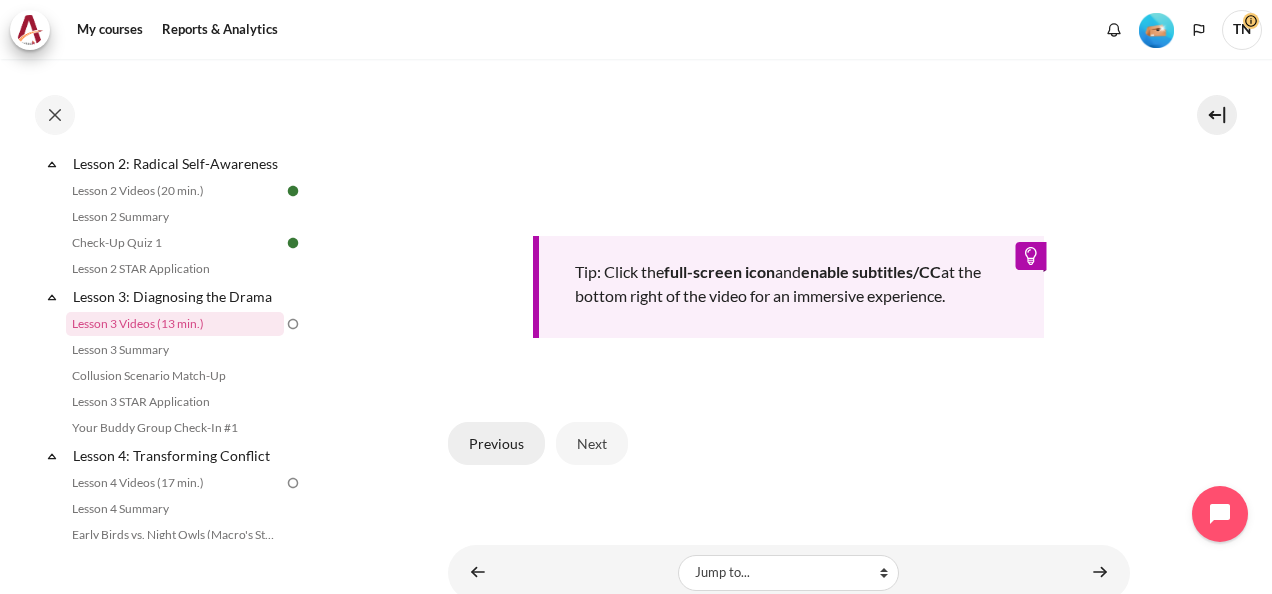 click on "Previous" at bounding box center [496, 443] 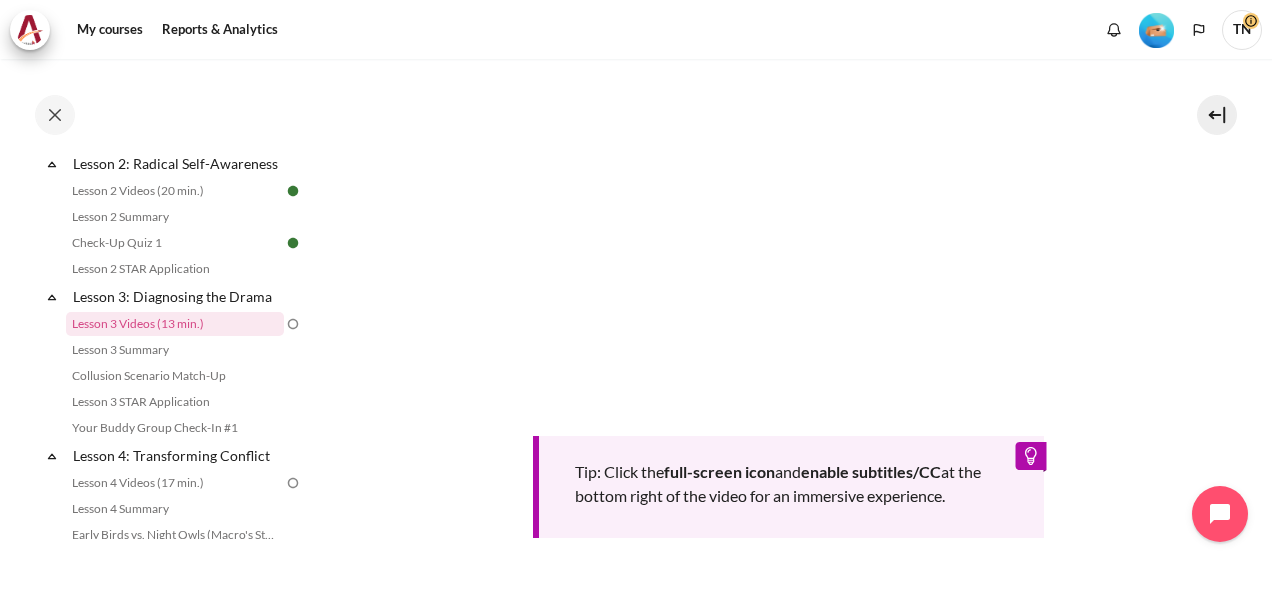 scroll, scrollTop: 412, scrollLeft: 0, axis: vertical 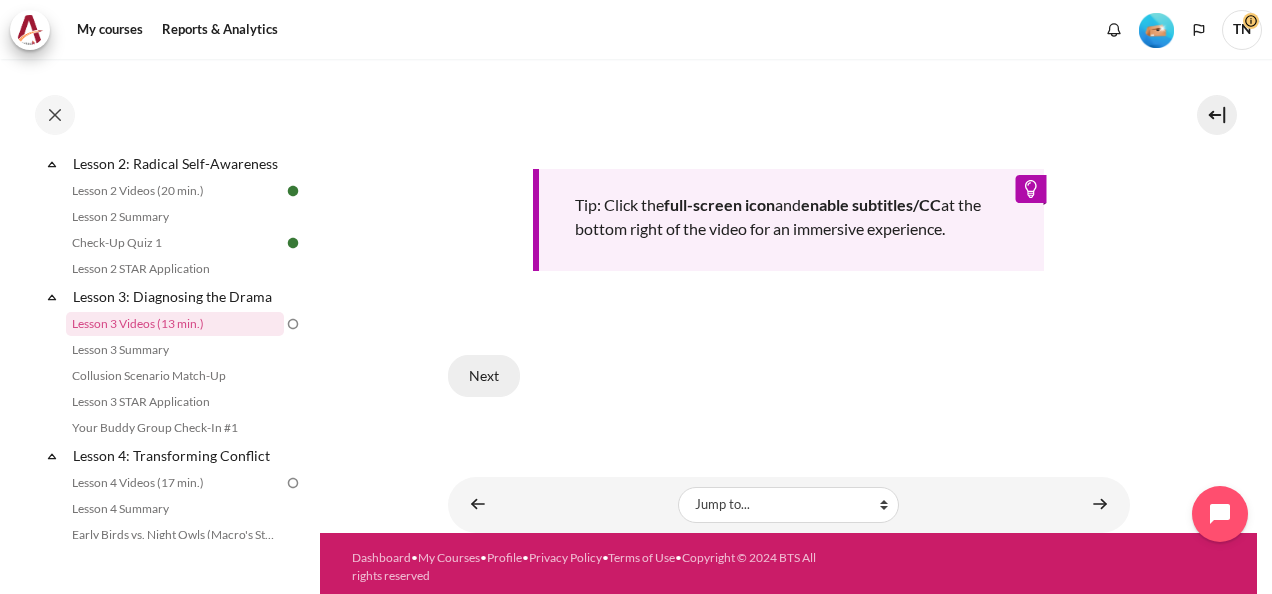 click on "Next" at bounding box center [484, 376] 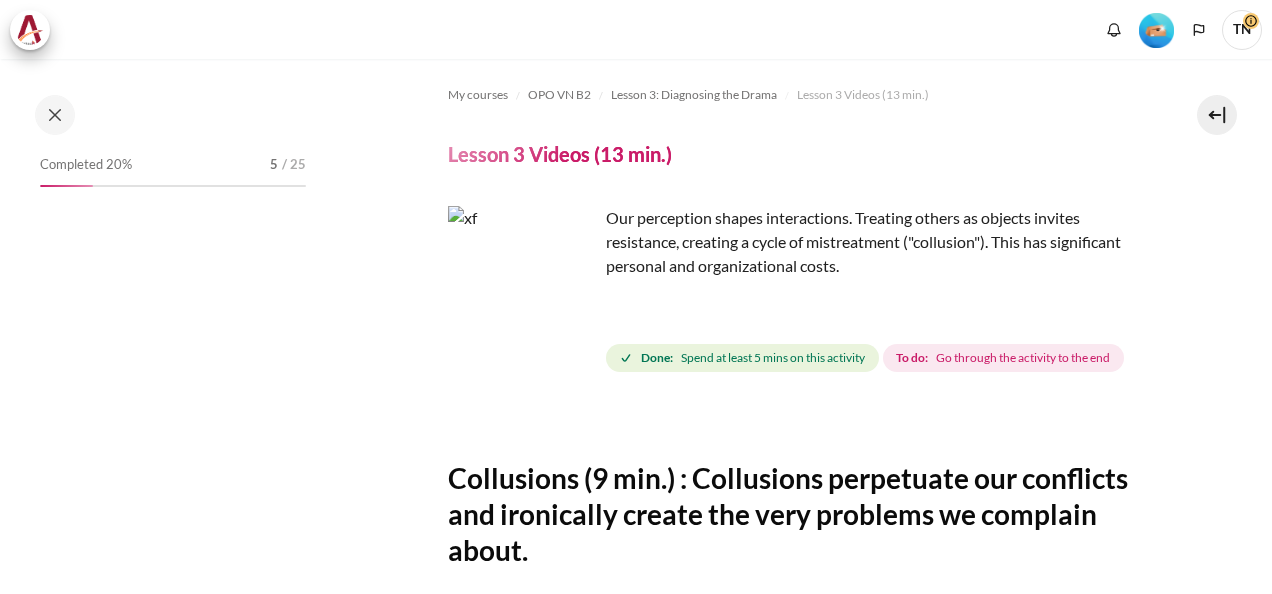 scroll, scrollTop: 0, scrollLeft: 0, axis: both 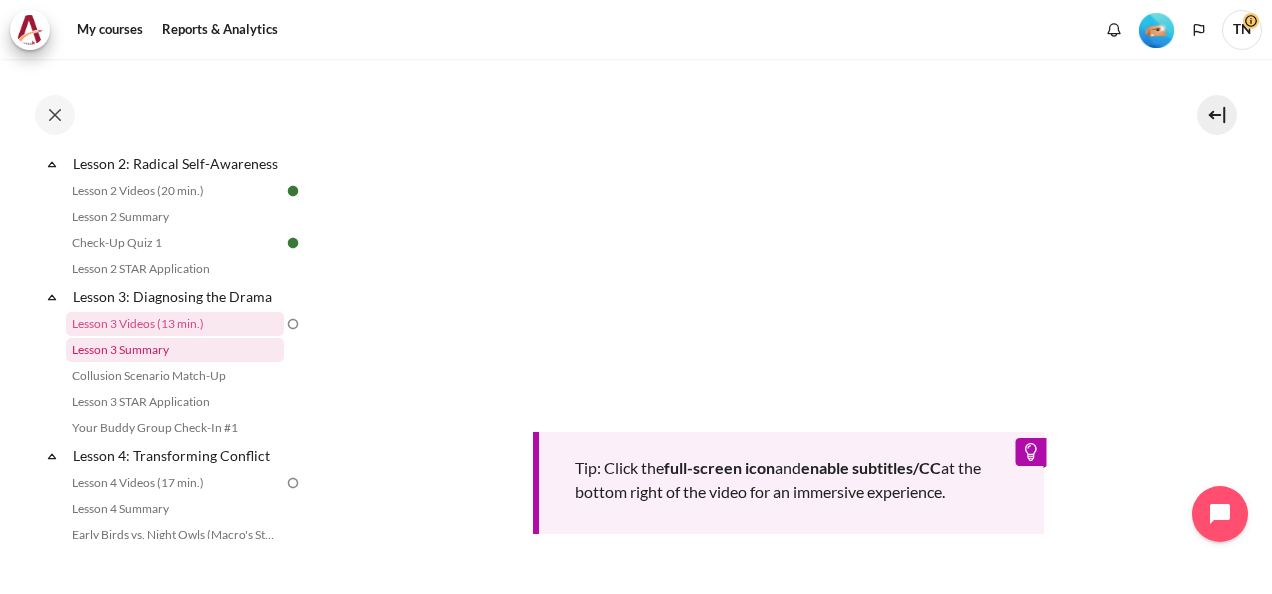 click on "Lesson 3 Summary" at bounding box center [175, 350] 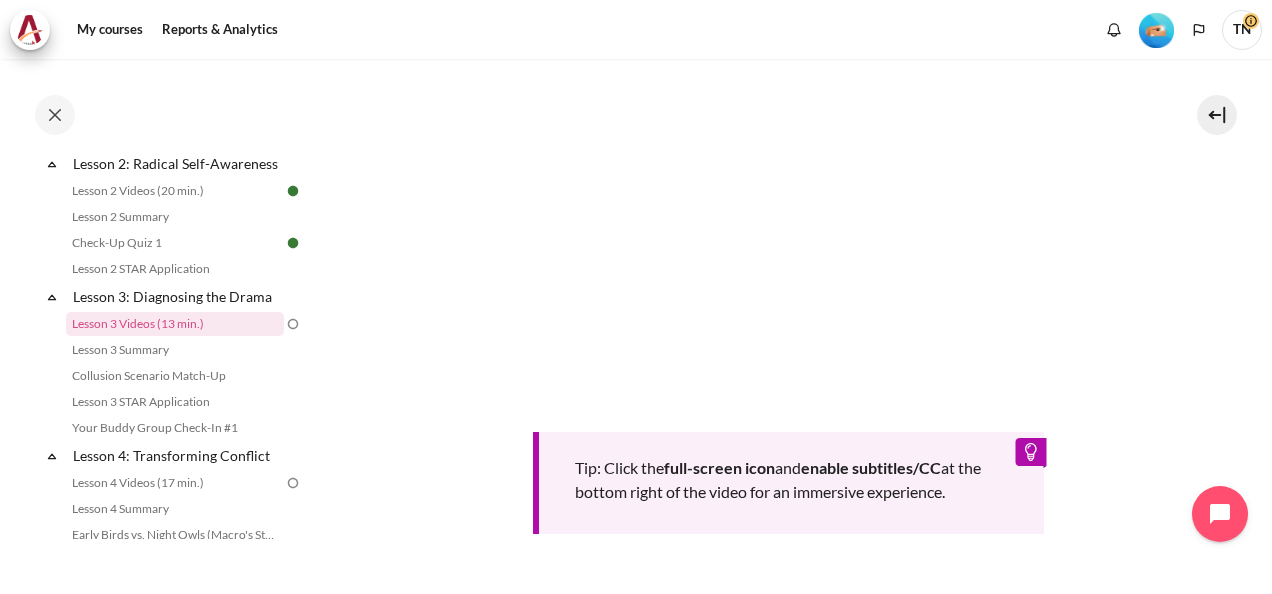 scroll, scrollTop: 903, scrollLeft: 0, axis: vertical 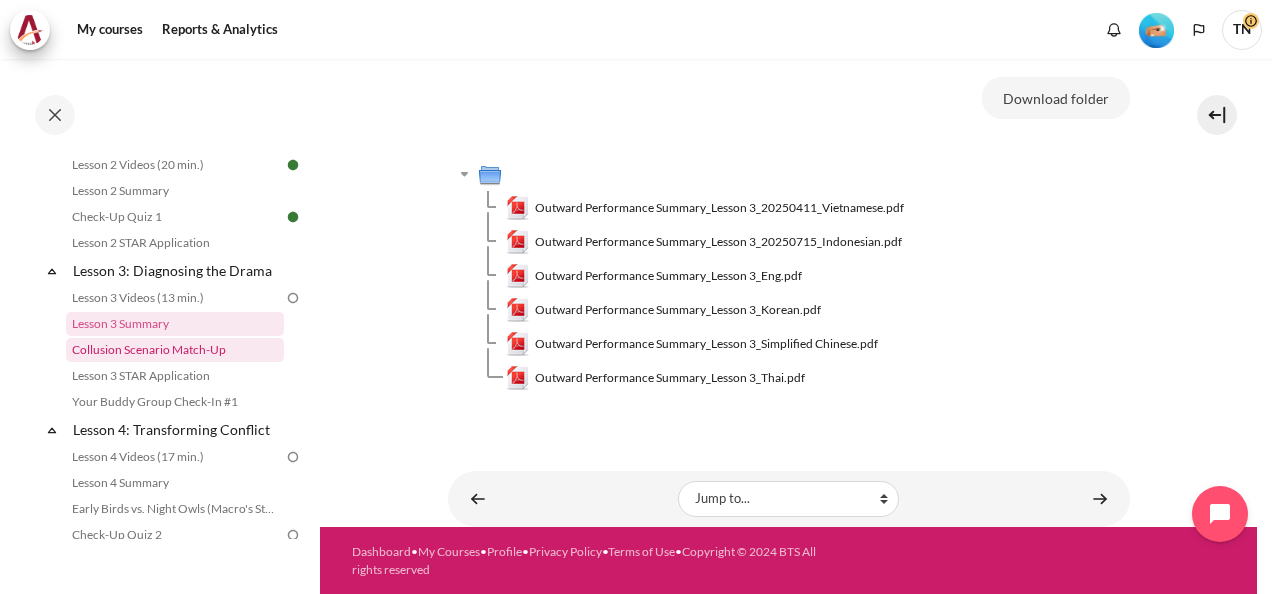 click on "Collusion Scenario Match-Up" at bounding box center (175, 350) 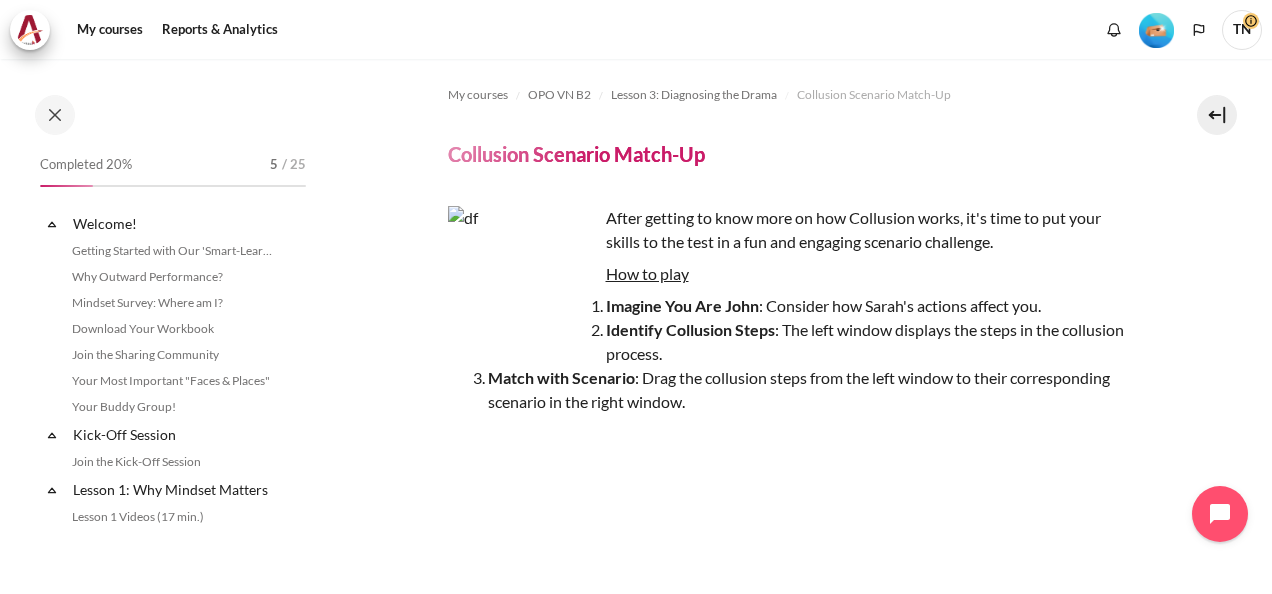 scroll, scrollTop: 0, scrollLeft: 0, axis: both 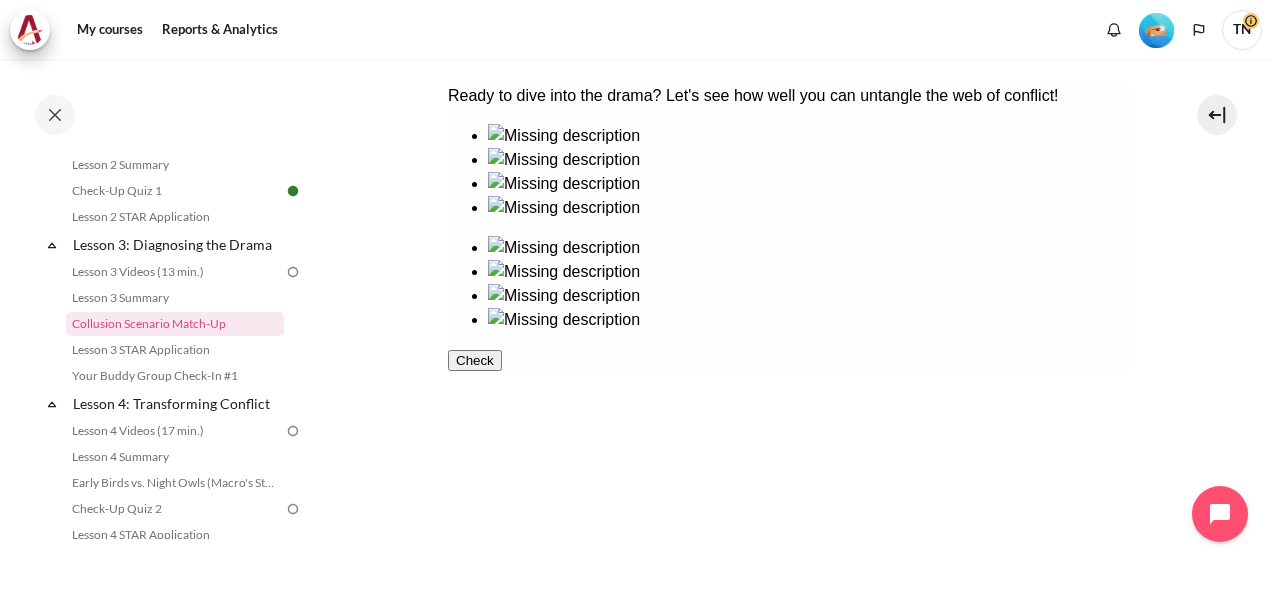 click at bounding box center (788, 284) 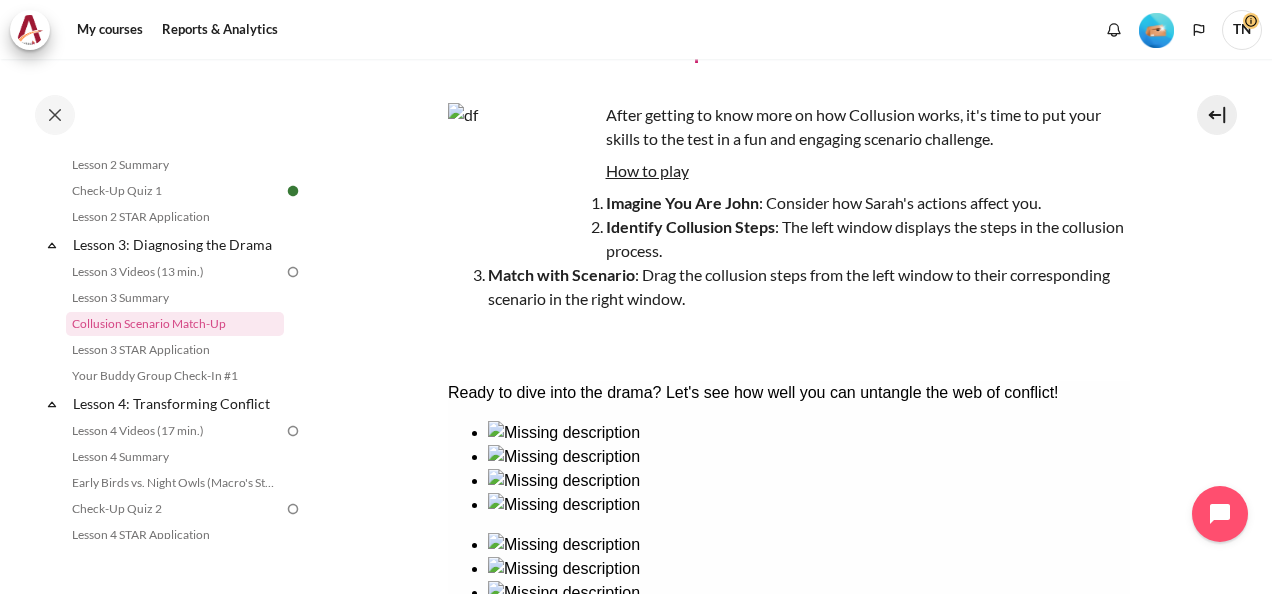 scroll, scrollTop: 100, scrollLeft: 0, axis: vertical 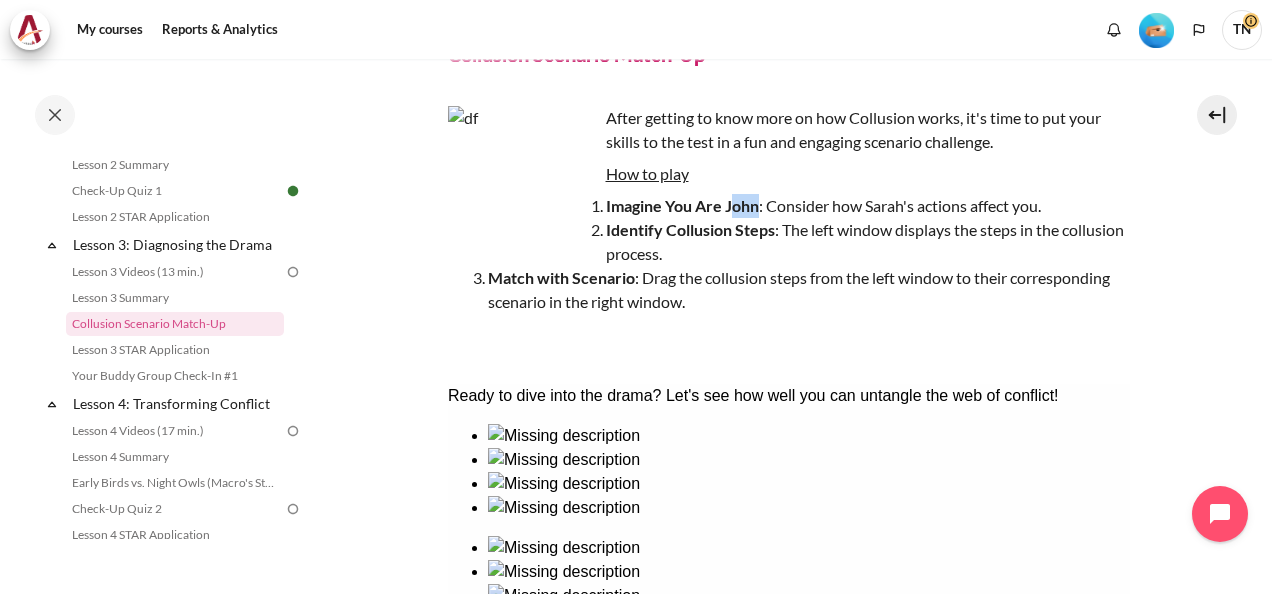 drag, startPoint x: 731, startPoint y: 205, endPoint x: 758, endPoint y: 204, distance: 27.018513 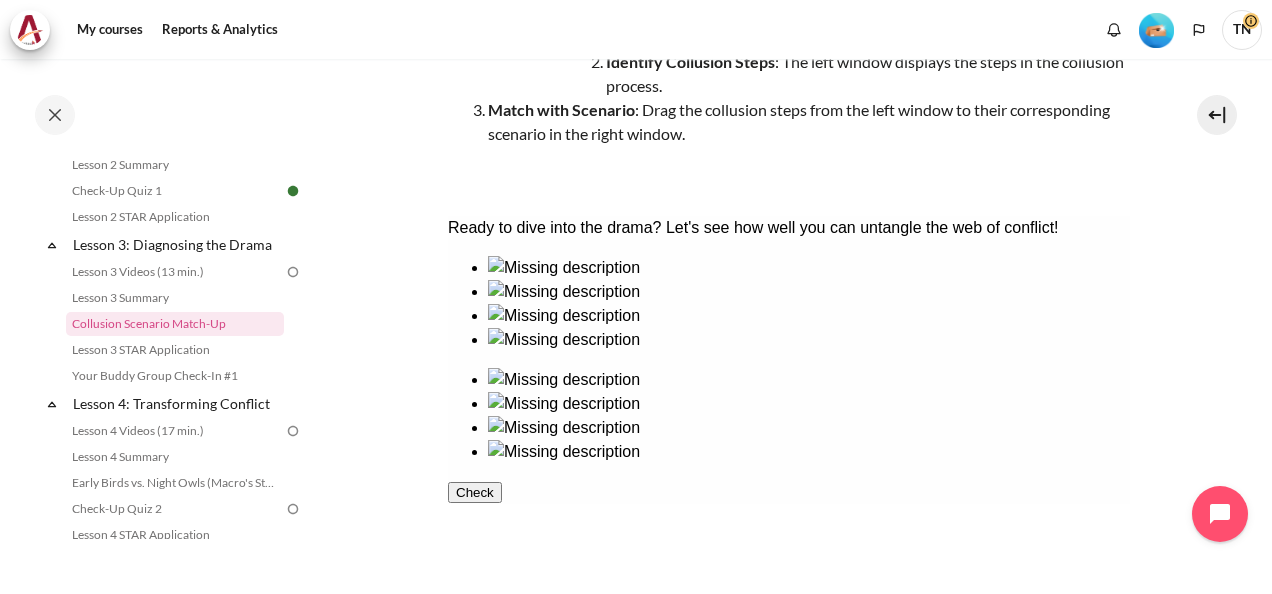 scroll, scrollTop: 300, scrollLeft: 0, axis: vertical 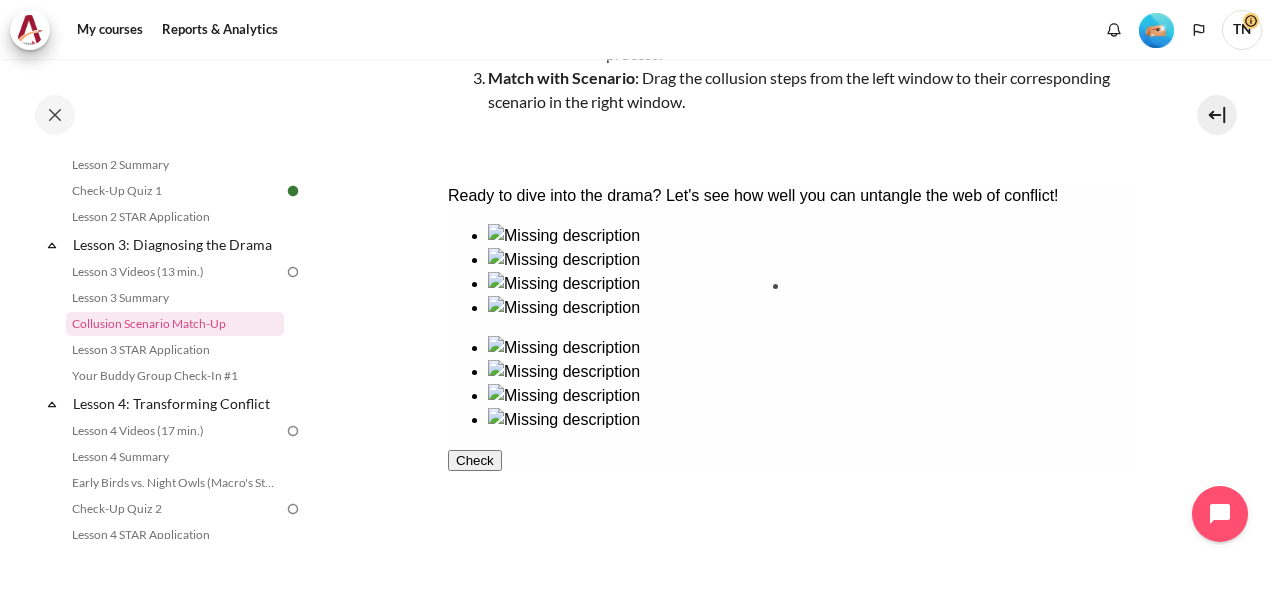 drag, startPoint x: 665, startPoint y: 473, endPoint x: 856, endPoint y: 336, distance: 235.05319 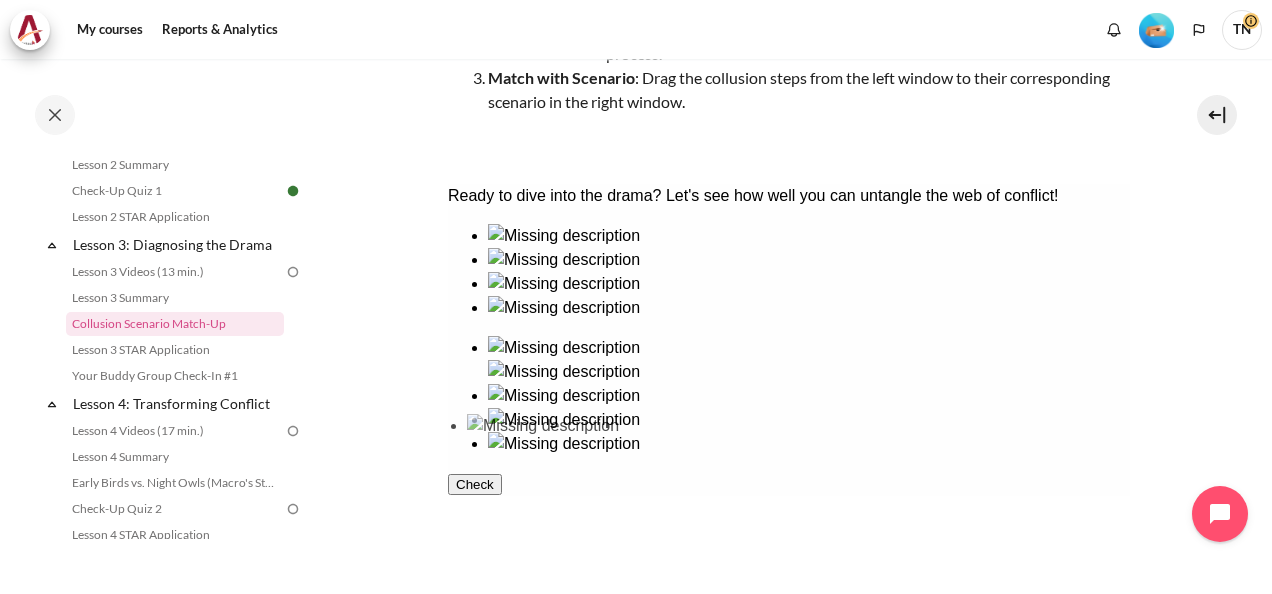 click at bounding box center (788, 272) 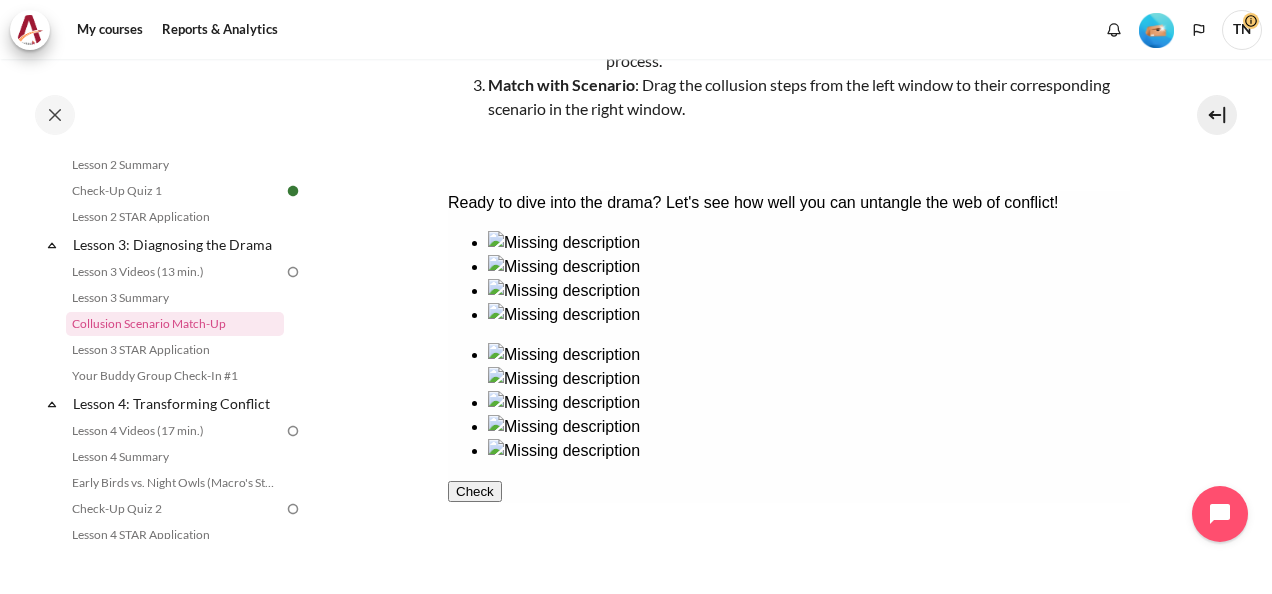 scroll, scrollTop: 300, scrollLeft: 0, axis: vertical 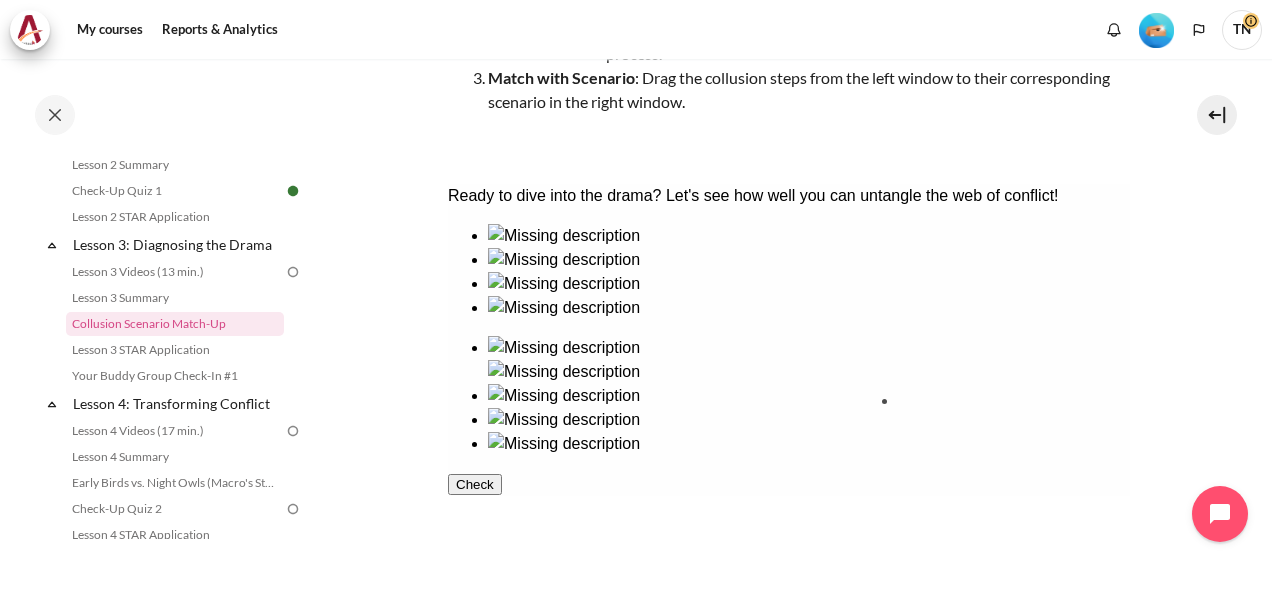 drag, startPoint x: 558, startPoint y: 464, endPoint x: 992, endPoint y: 442, distance: 434.55725 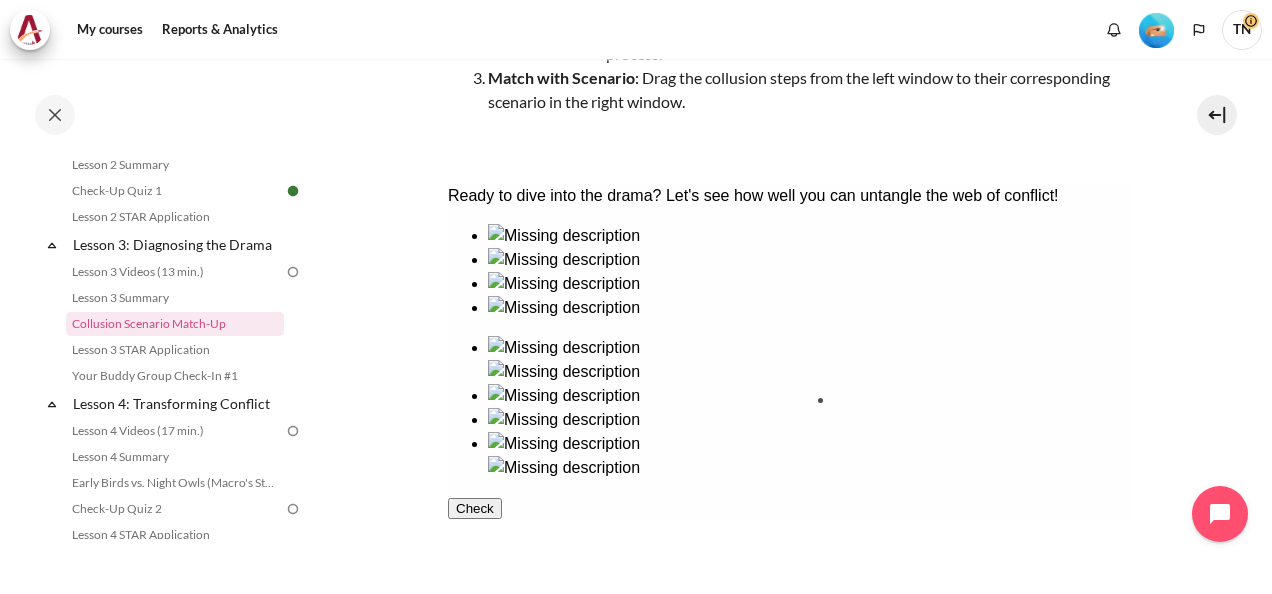 drag, startPoint x: 652, startPoint y: 374, endPoint x: 888, endPoint y: 485, distance: 260.8007 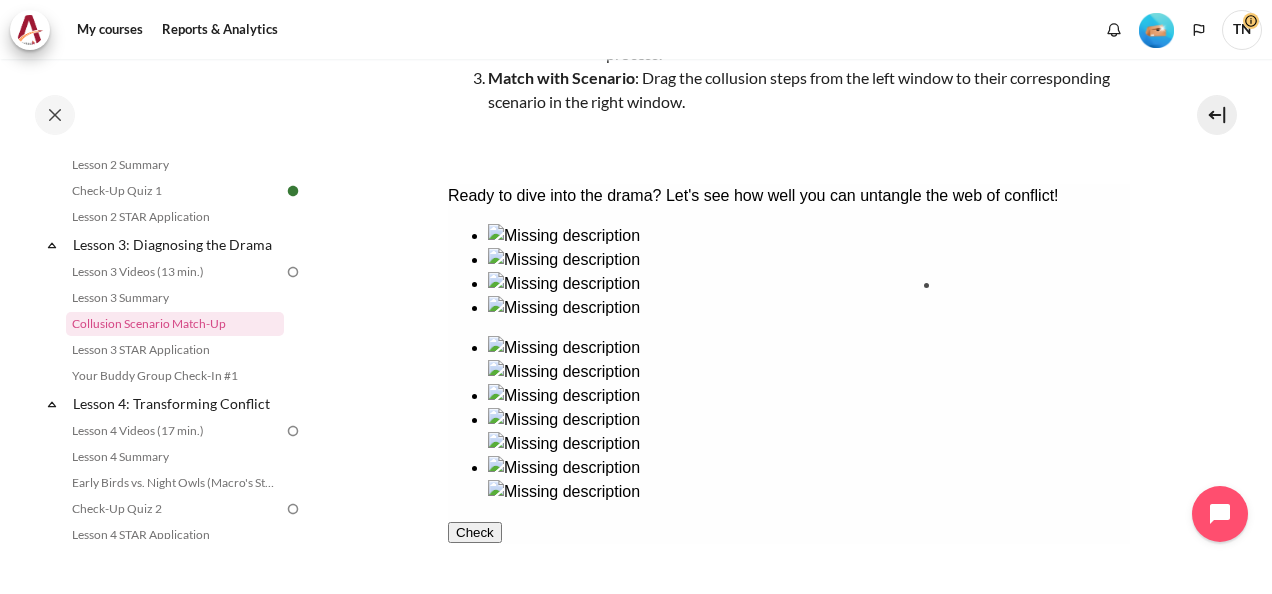 drag, startPoint x: 548, startPoint y: 372, endPoint x: 1024, endPoint y: 368, distance: 476.0168 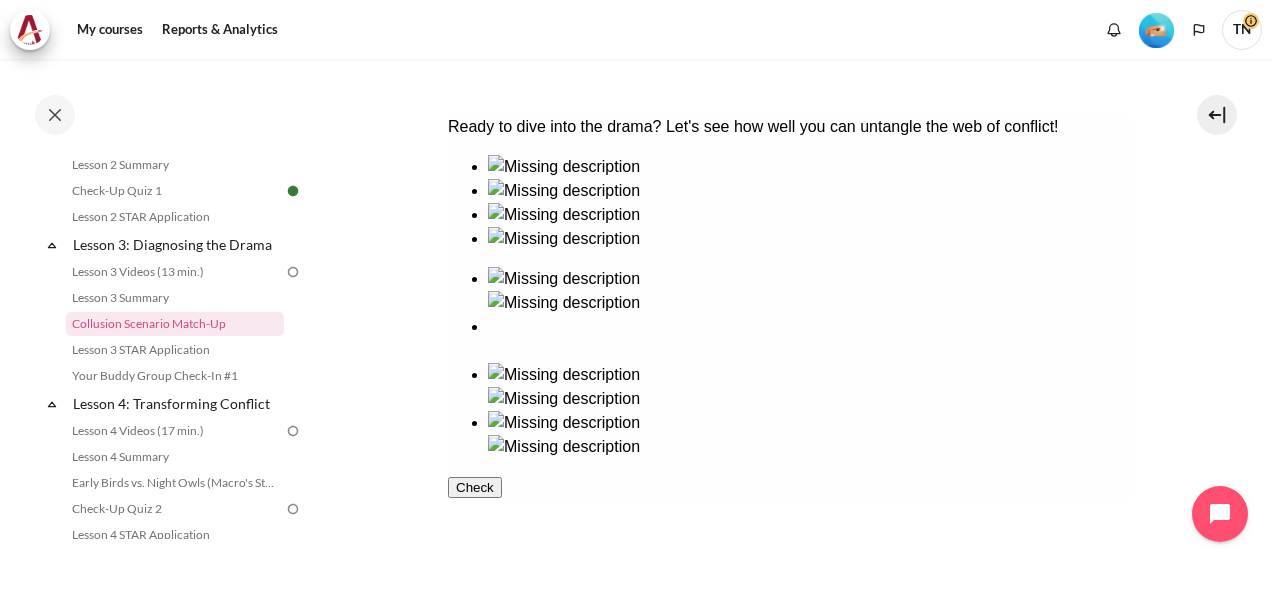 scroll, scrollTop: 400, scrollLeft: 0, axis: vertical 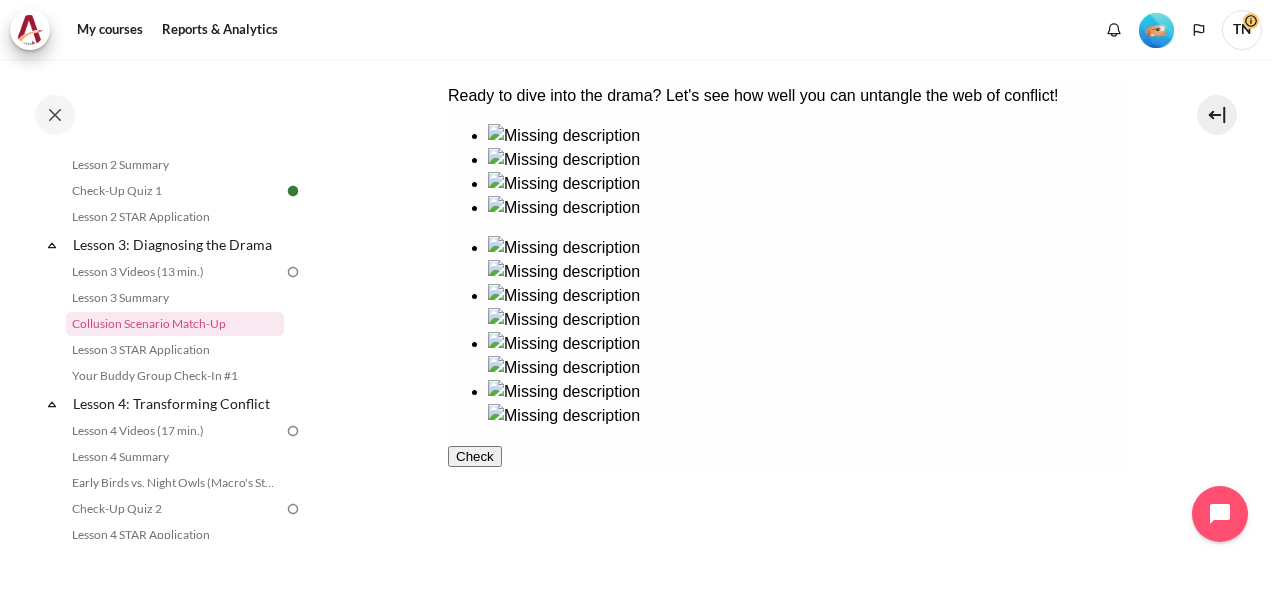 click on "Check" at bounding box center (474, 456) 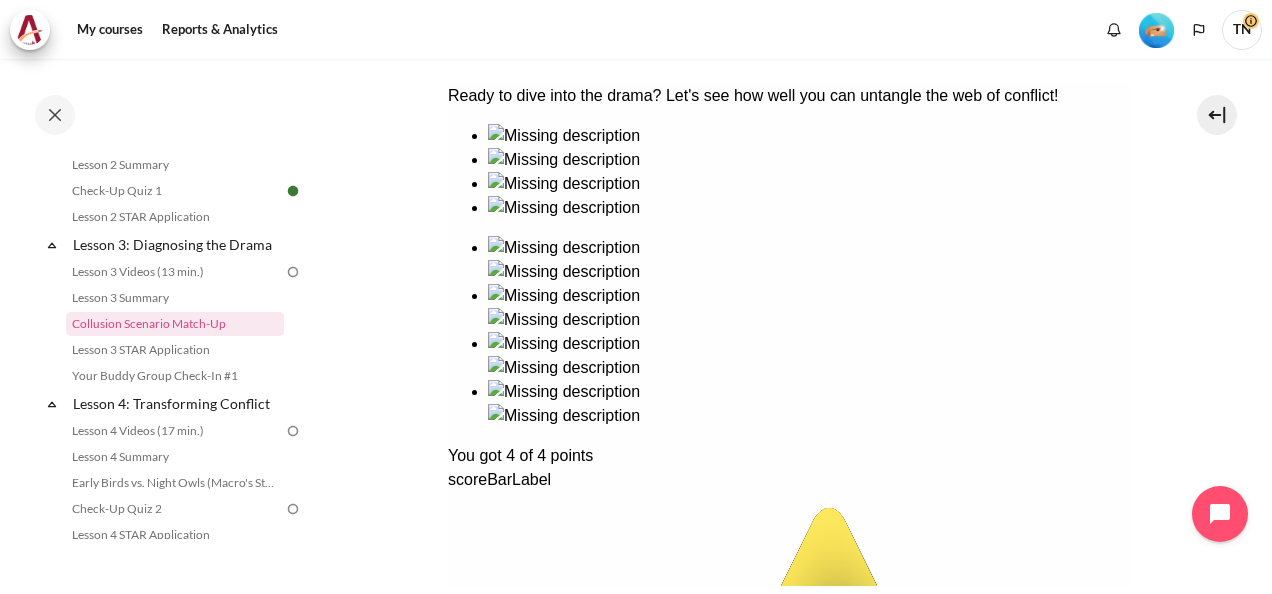 scroll, scrollTop: 576, scrollLeft: 0, axis: vertical 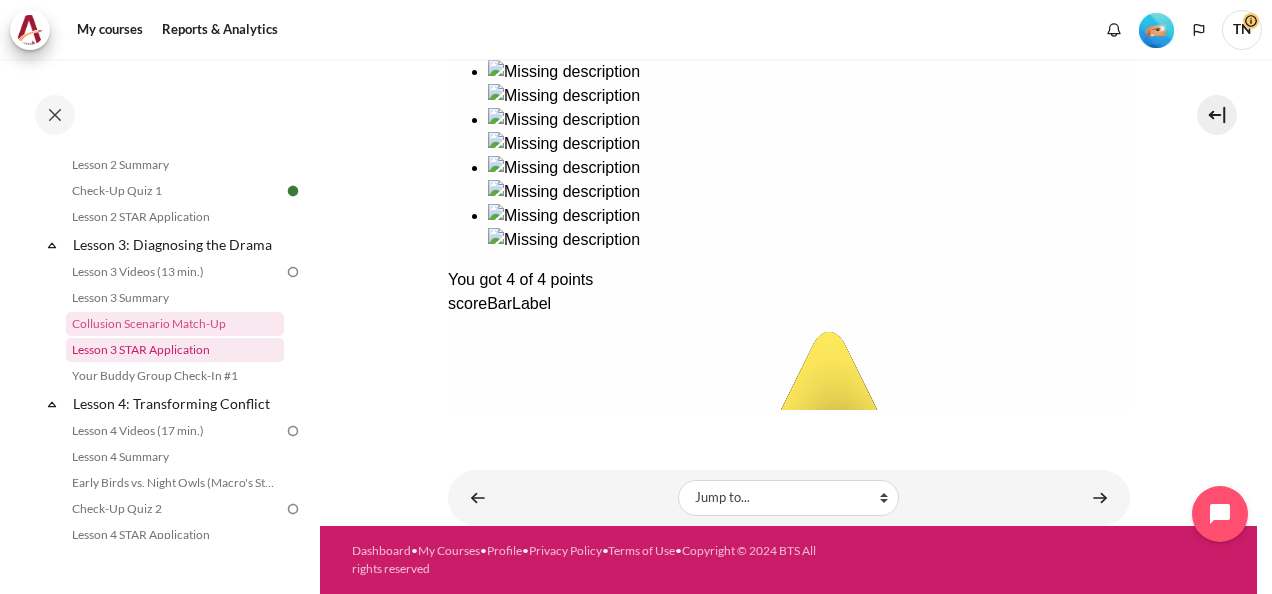 click on "Lesson 3 STAR Application" at bounding box center [175, 350] 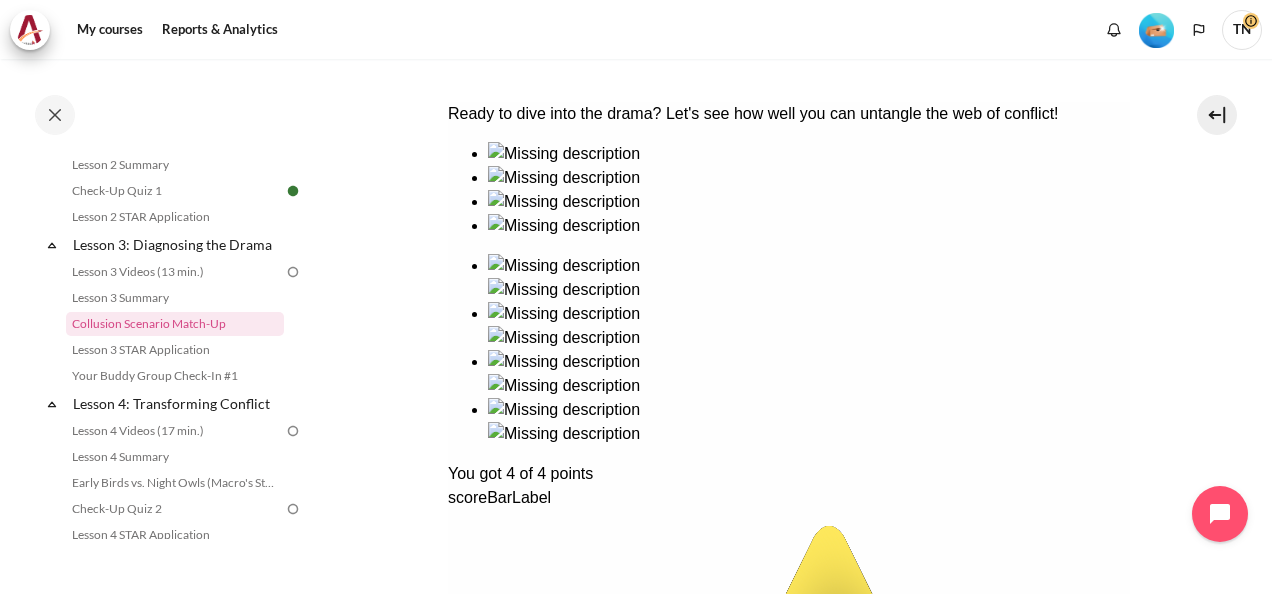 scroll, scrollTop: 376, scrollLeft: 0, axis: vertical 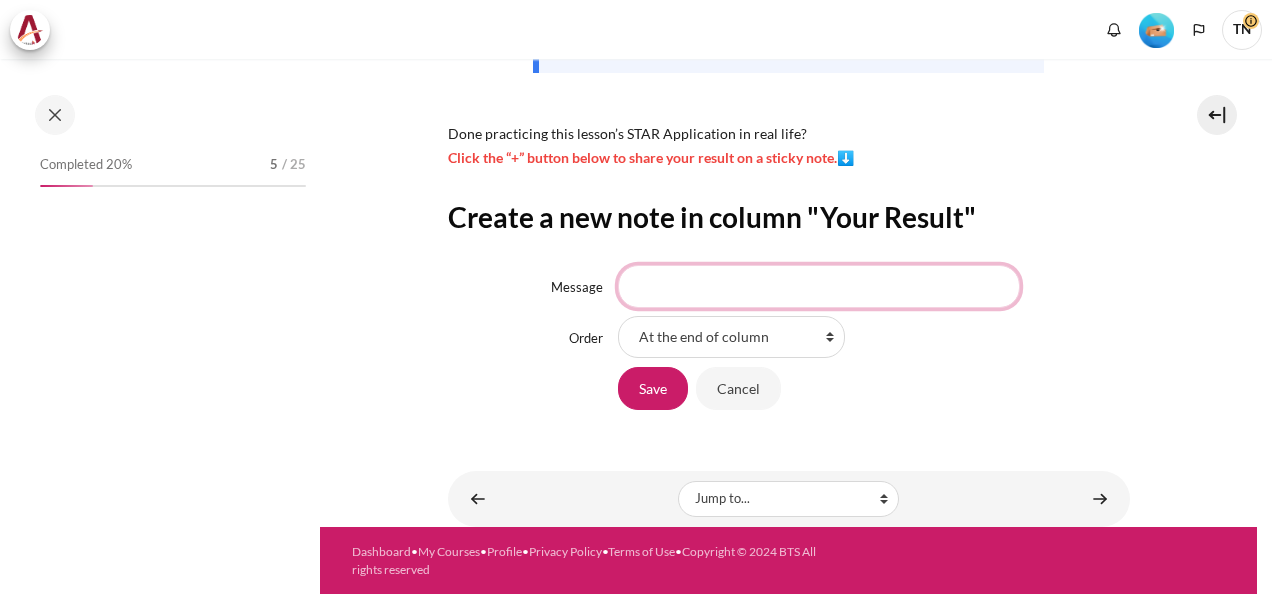 click on "Message" at bounding box center (819, 286) 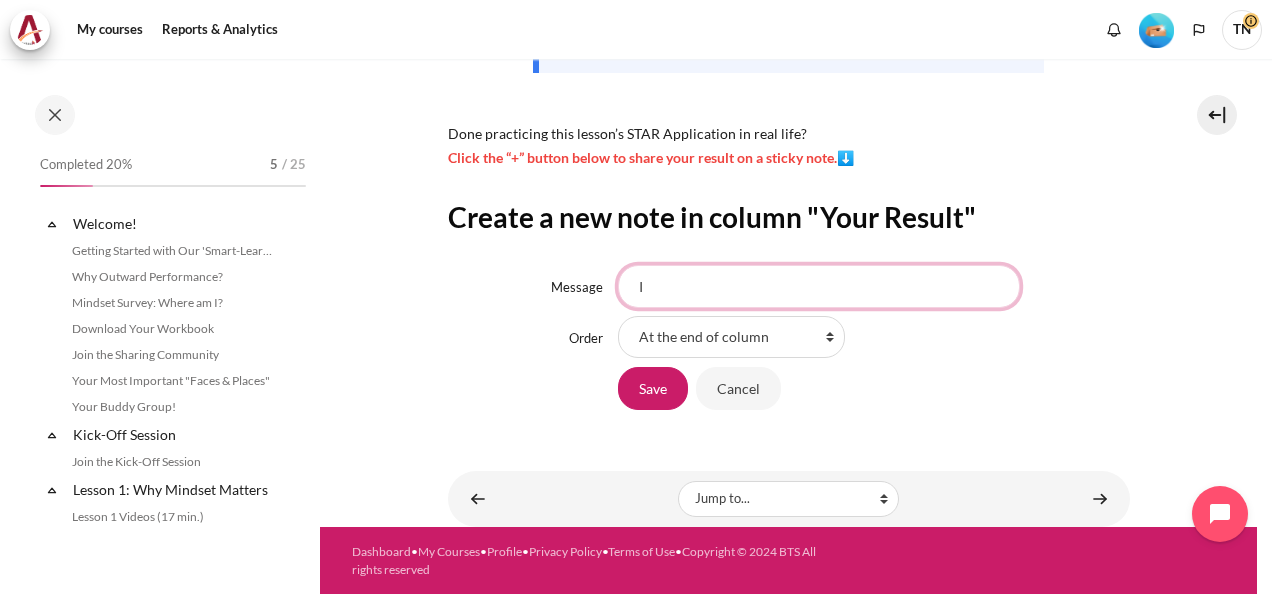scroll, scrollTop: 563, scrollLeft: 0, axis: vertical 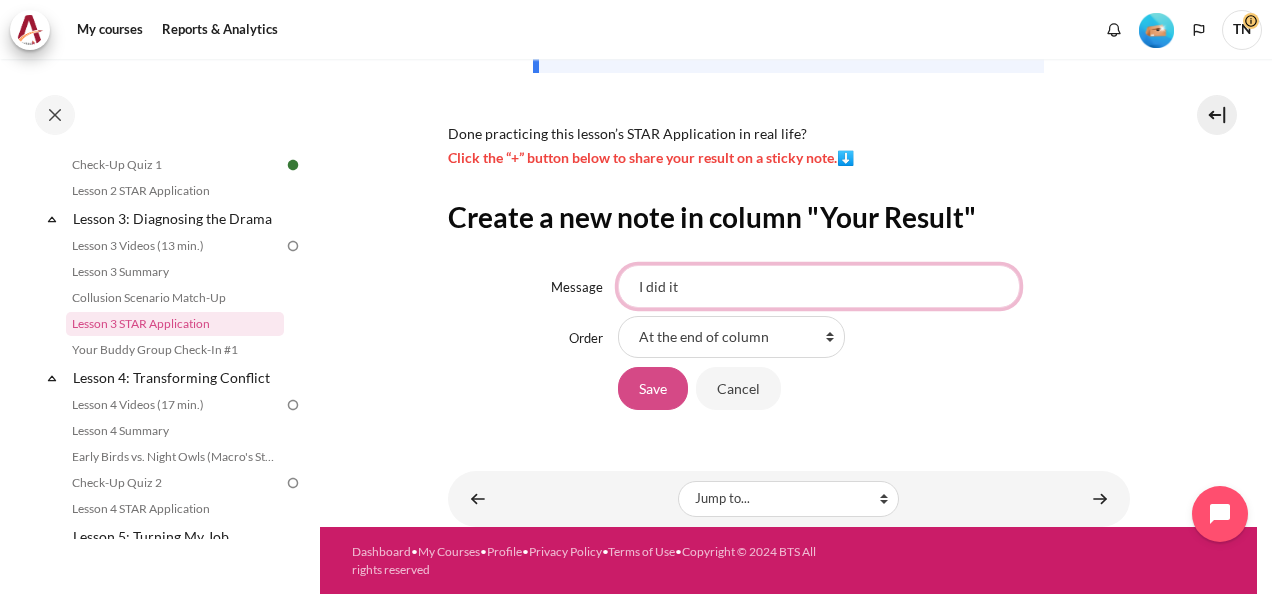 type on "I did it" 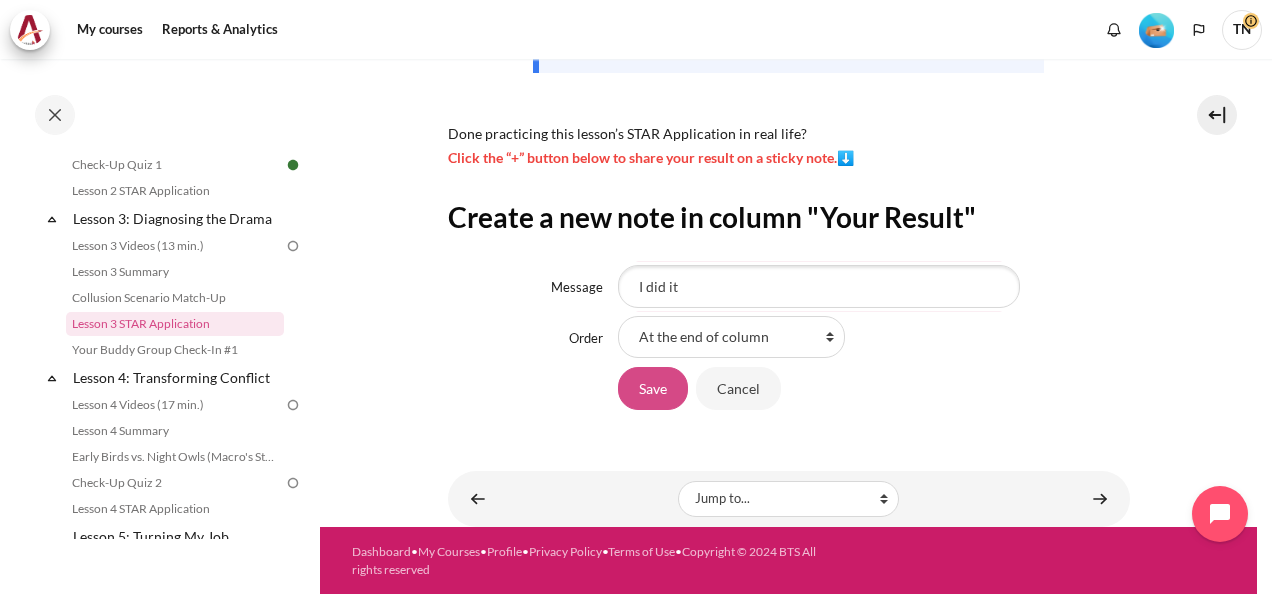 click on "Save" at bounding box center (653, 388) 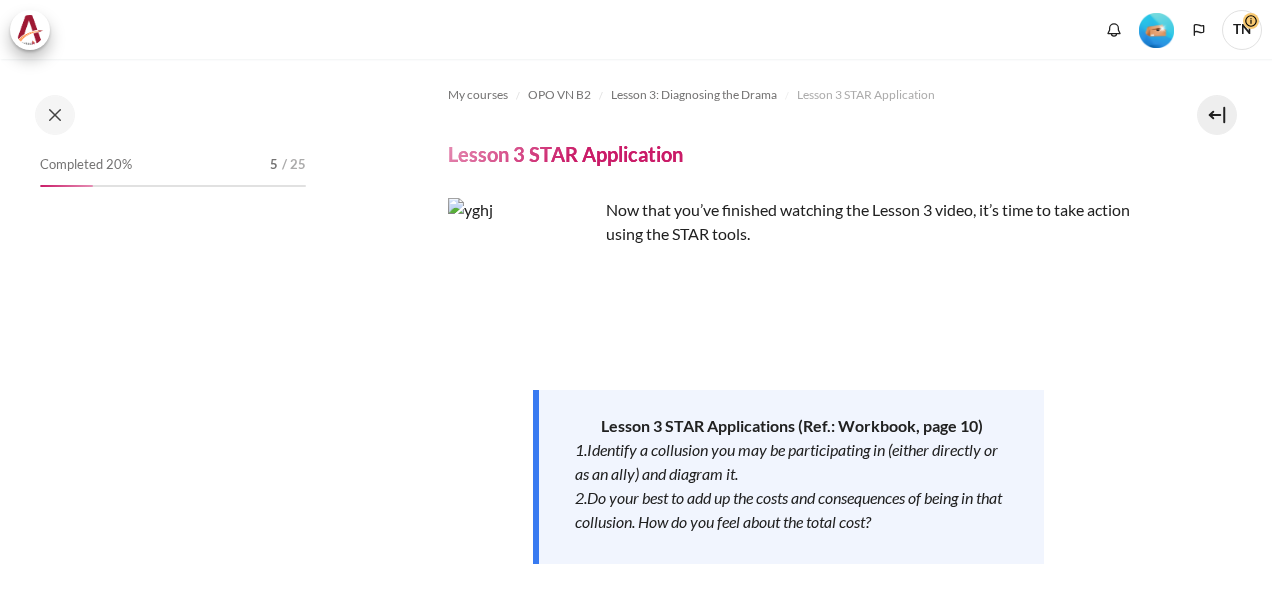scroll, scrollTop: 0, scrollLeft: 0, axis: both 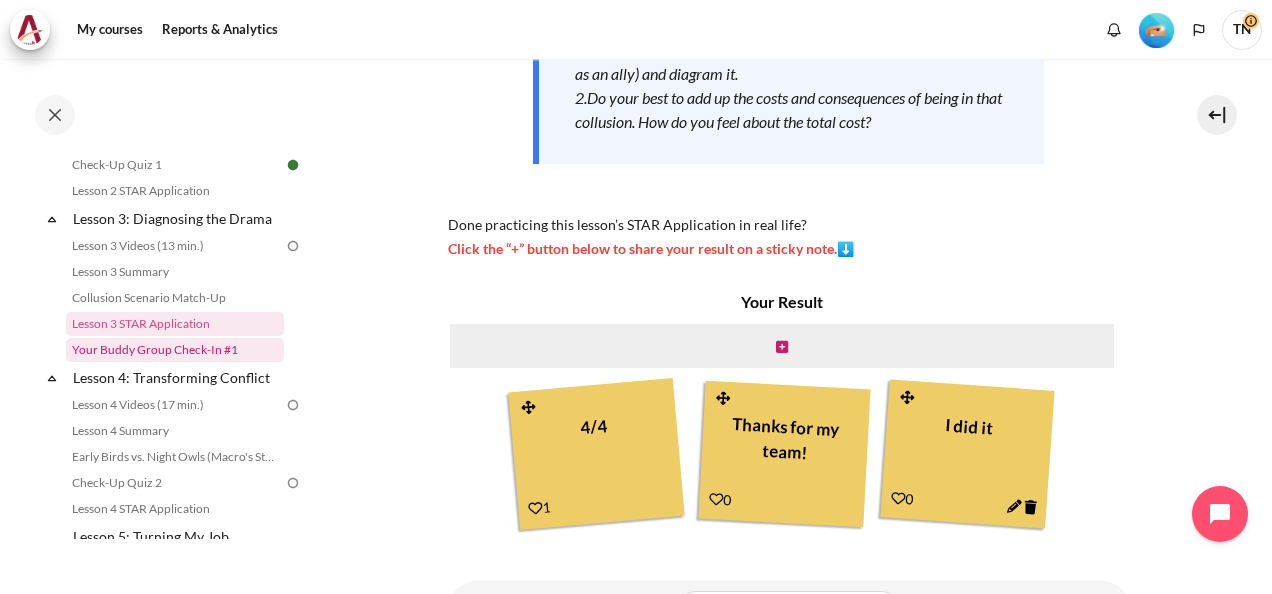 click on "Your Buddy  Group Check-In #1" at bounding box center [175, 350] 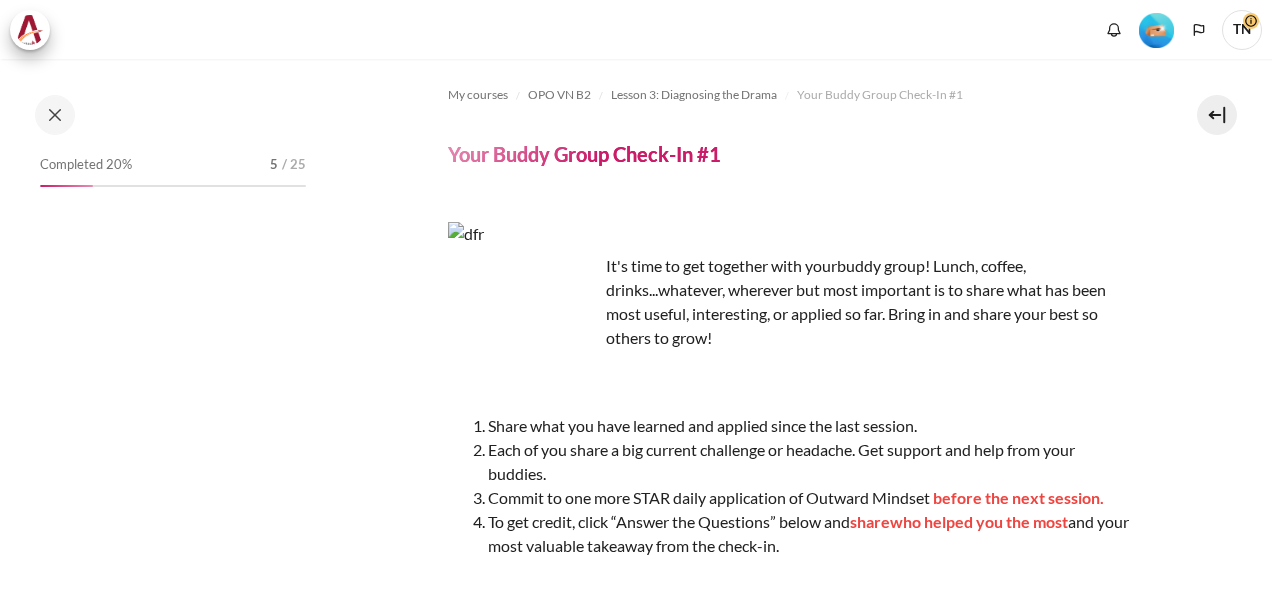 scroll, scrollTop: 0, scrollLeft: 0, axis: both 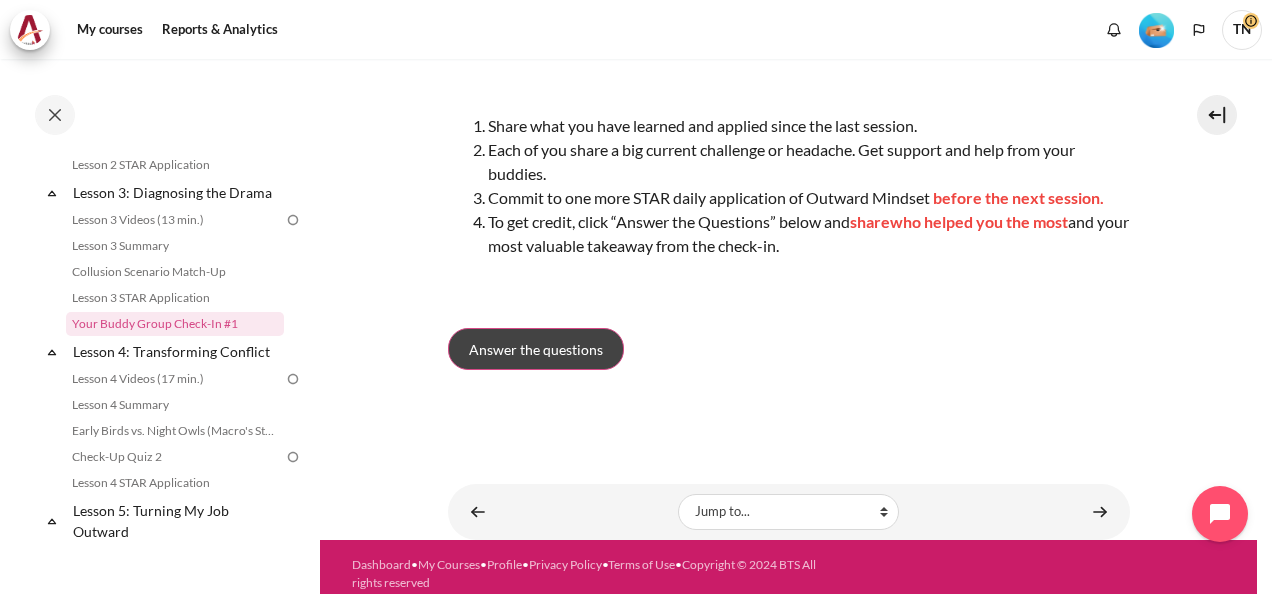 click on "Answer the questions" at bounding box center [536, 349] 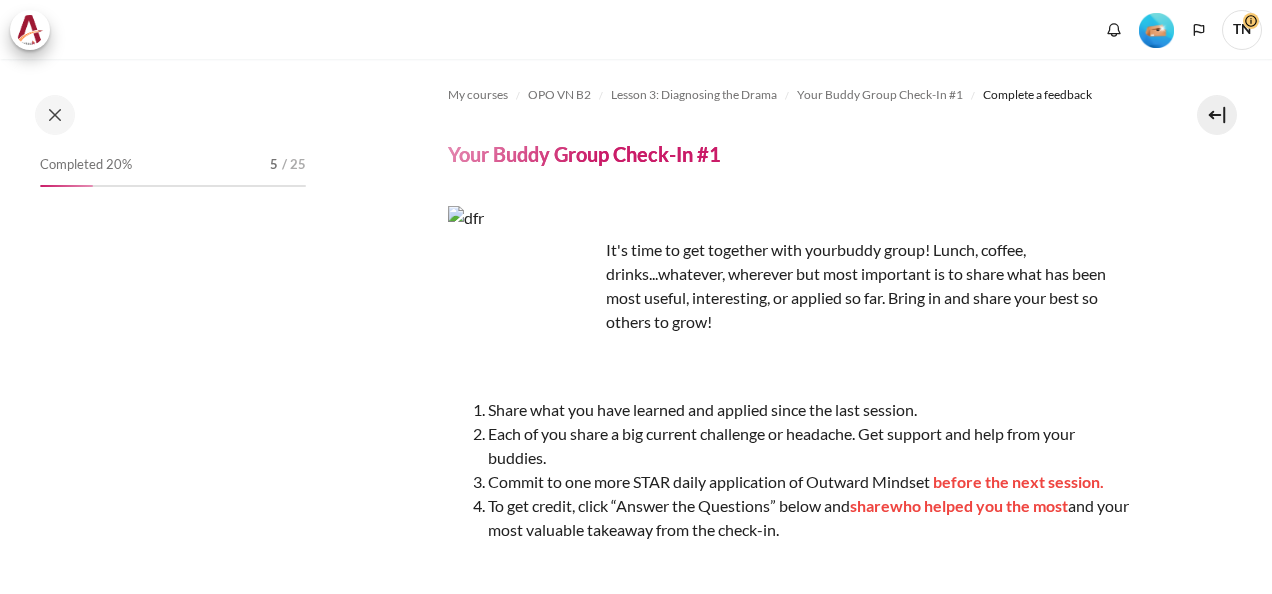 scroll, scrollTop: 0, scrollLeft: 0, axis: both 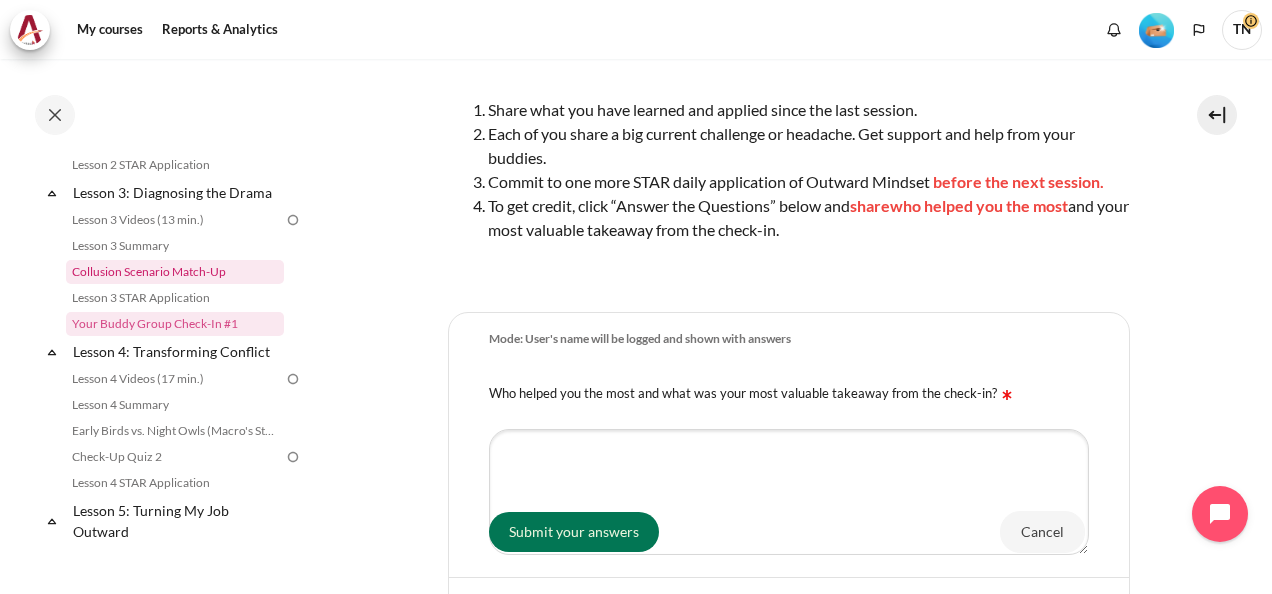 click on "Collusion Scenario Match-Up" at bounding box center (175, 272) 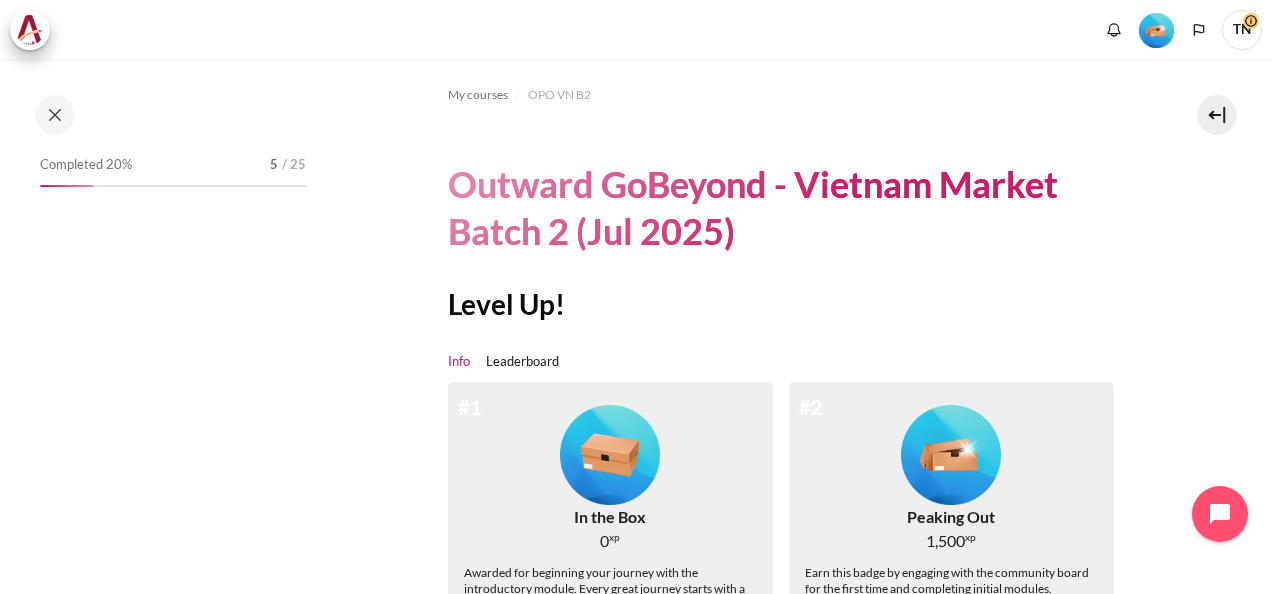 scroll, scrollTop: 0, scrollLeft: 0, axis: both 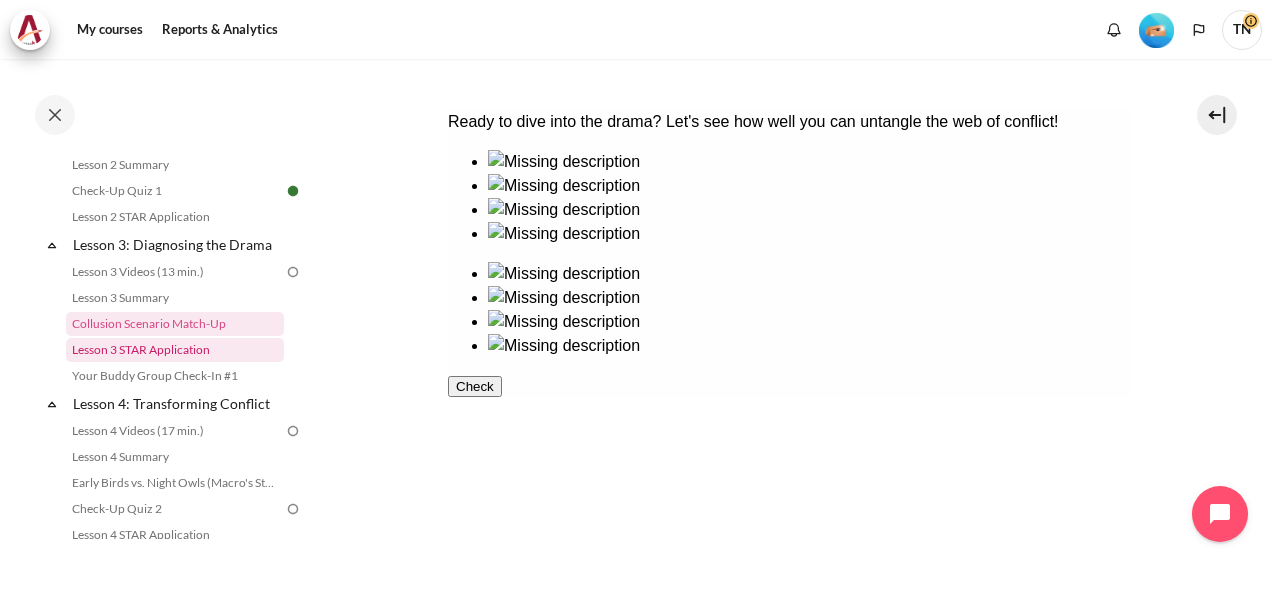 click on "Lesson 3 STAR Application" at bounding box center (175, 350) 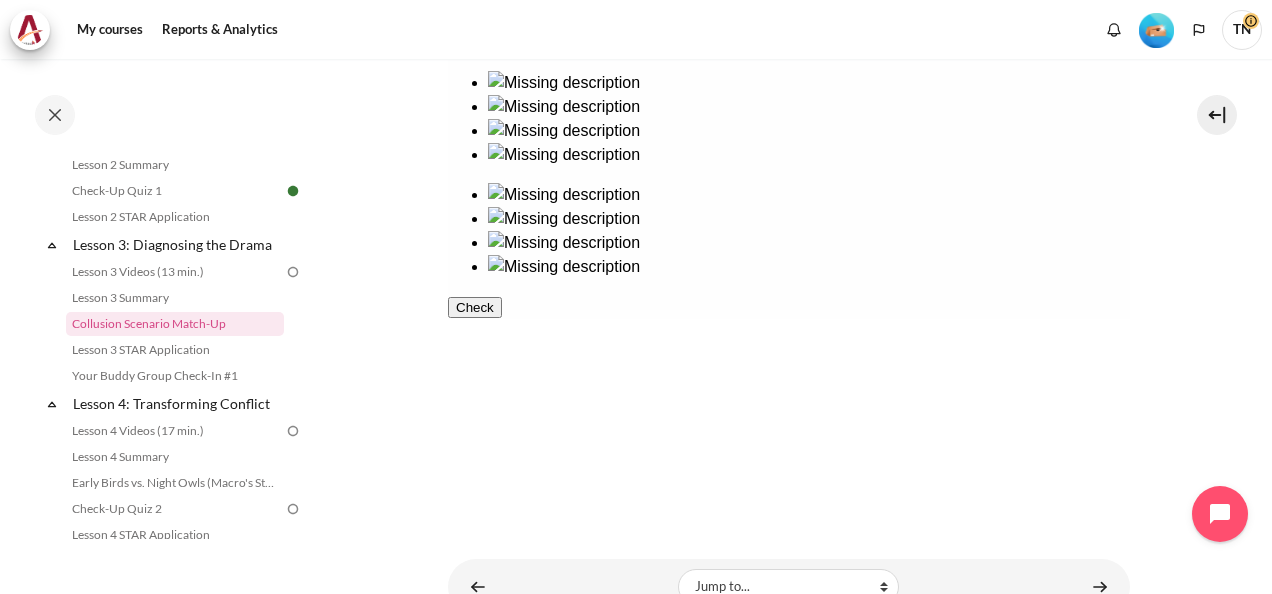 scroll, scrollTop: 542, scrollLeft: 0, axis: vertical 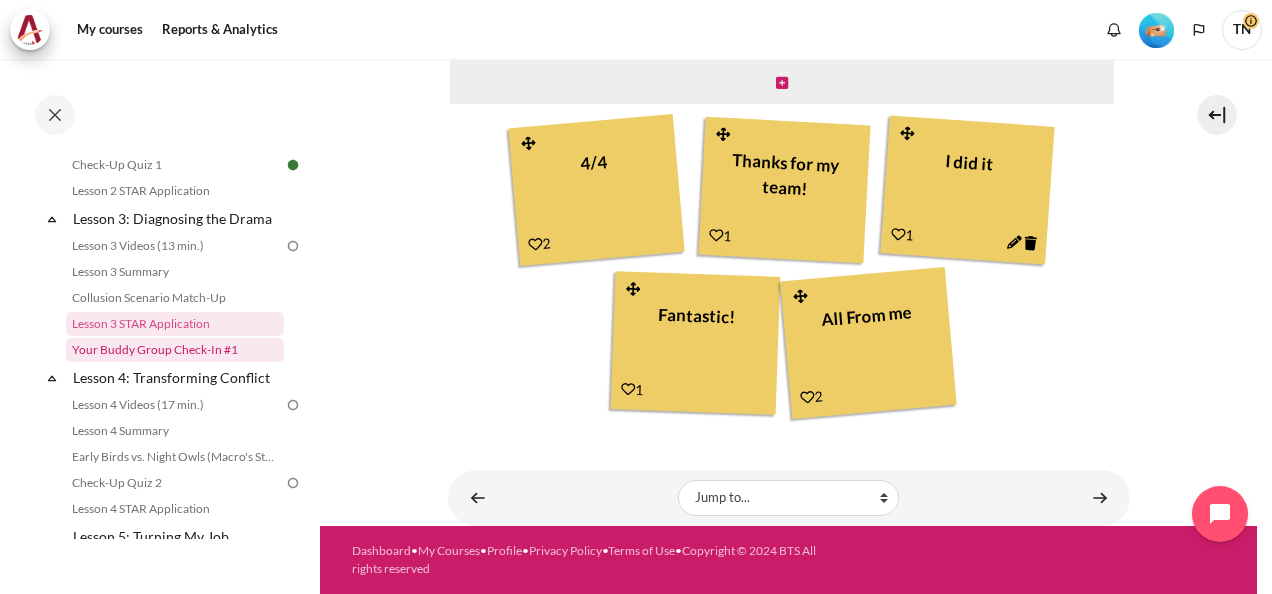 click on "Your Buddy  Group Check-In #1" at bounding box center [175, 350] 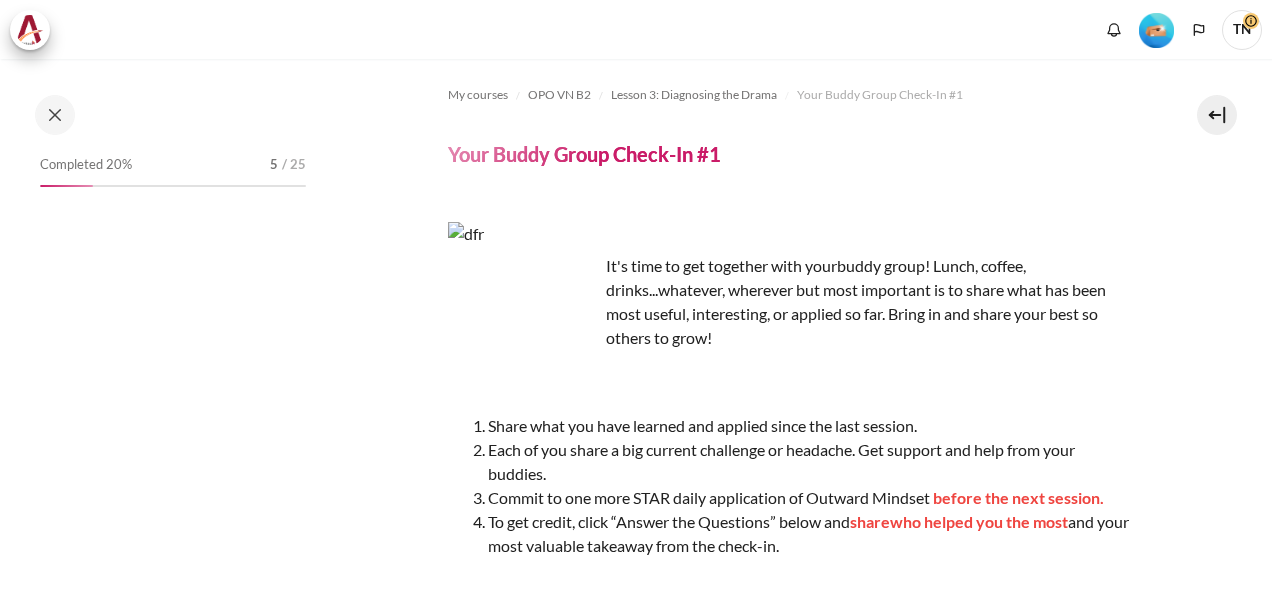 scroll, scrollTop: 0, scrollLeft: 0, axis: both 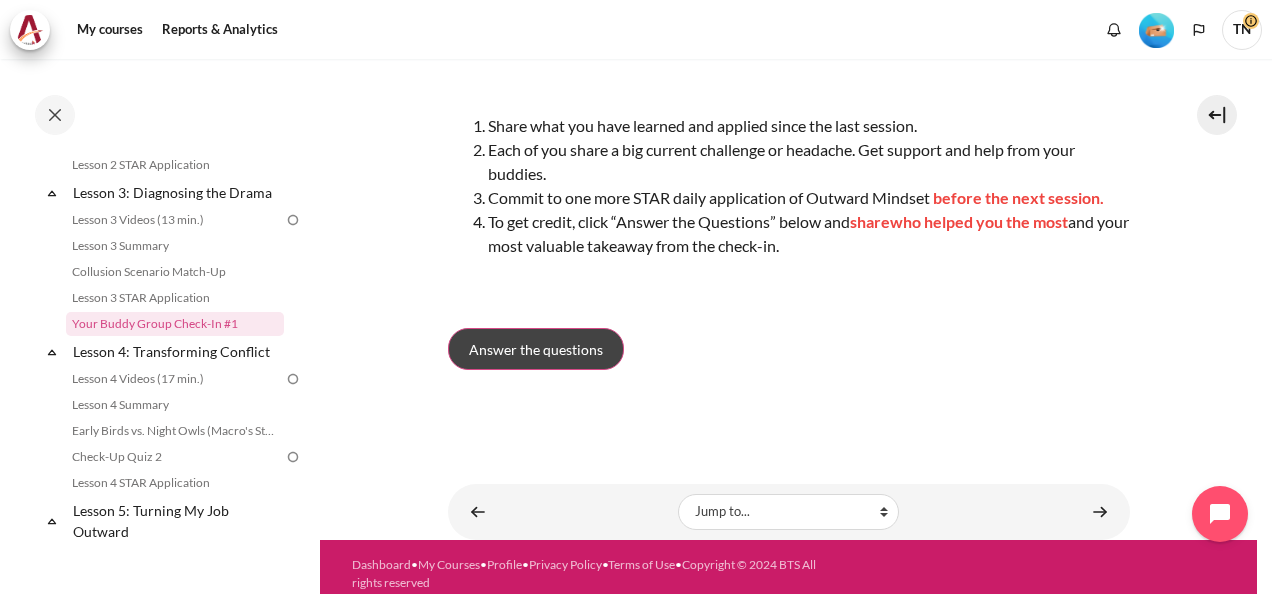click on "Answer the questions" at bounding box center (536, 349) 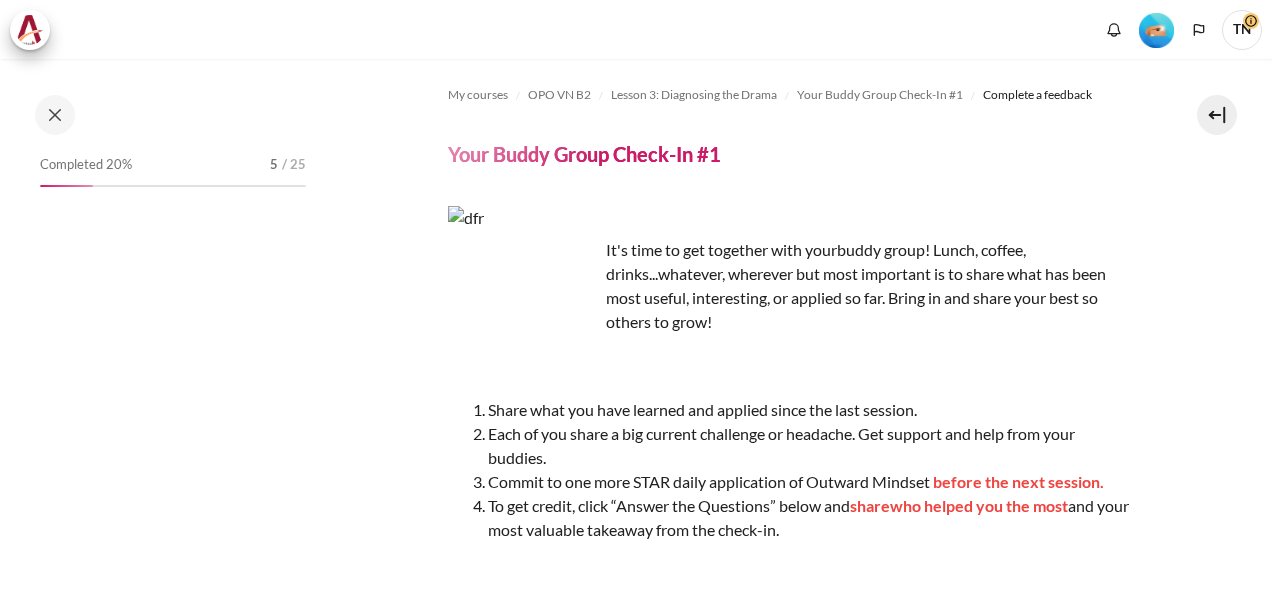 scroll, scrollTop: 0, scrollLeft: 0, axis: both 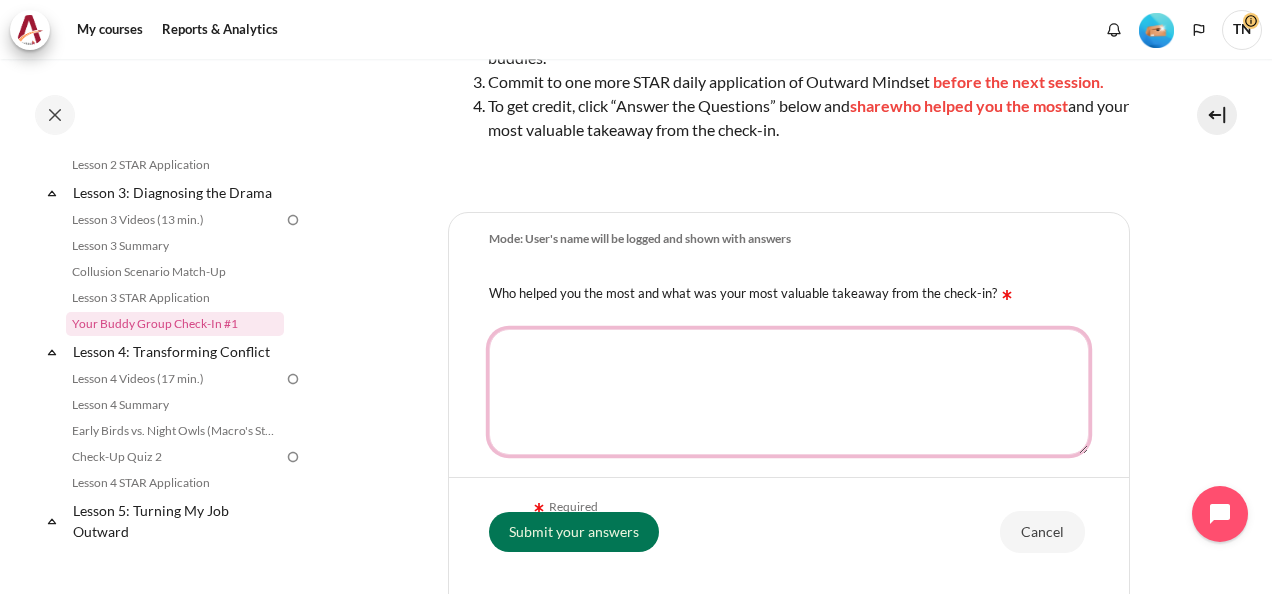 click on "Who helped you the most and what was your most valuable takeaway from the check-in?" at bounding box center (789, 392) 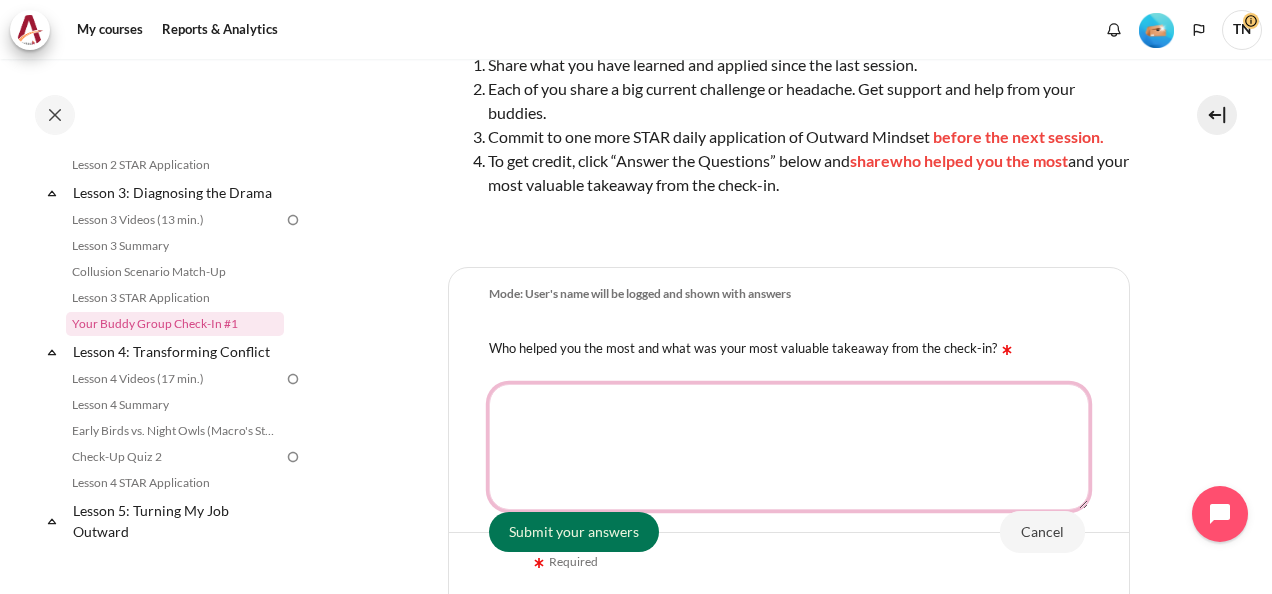 scroll, scrollTop: 300, scrollLeft: 0, axis: vertical 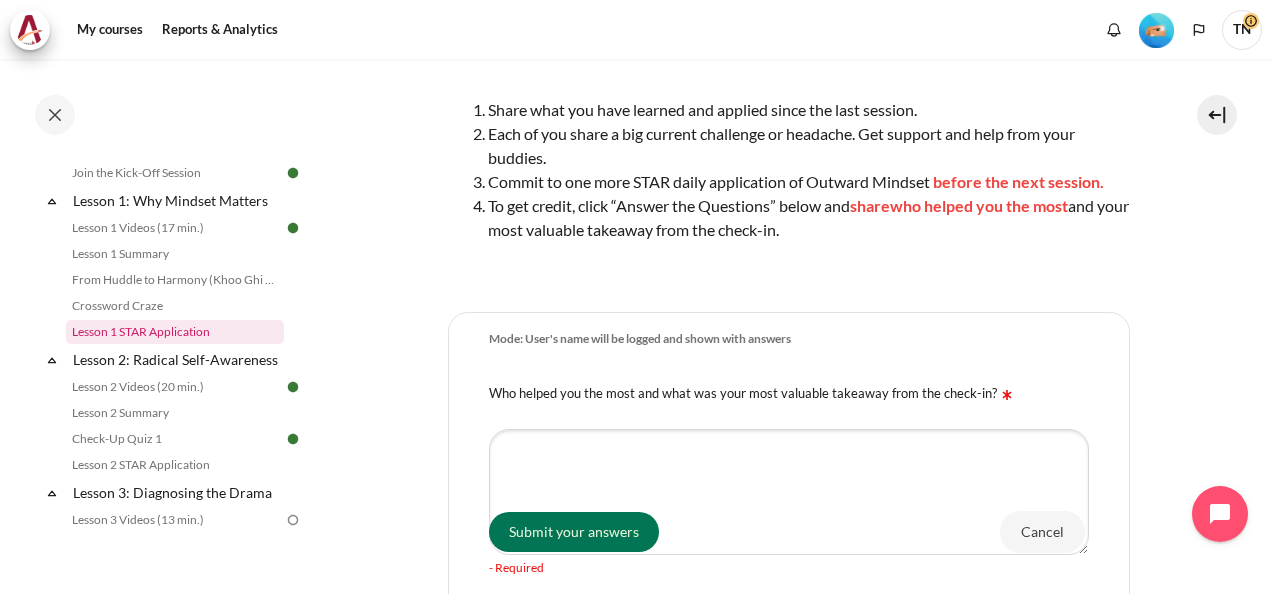 click on "Lesson 1 STAR Application" at bounding box center [175, 332] 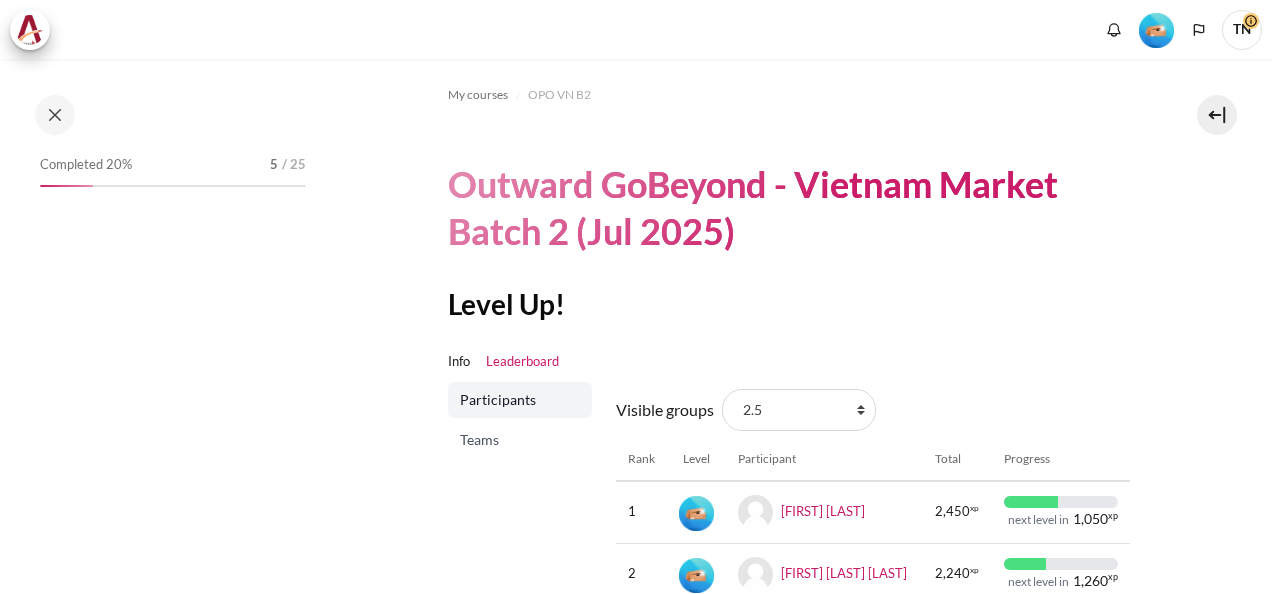 scroll, scrollTop: 0, scrollLeft: 0, axis: both 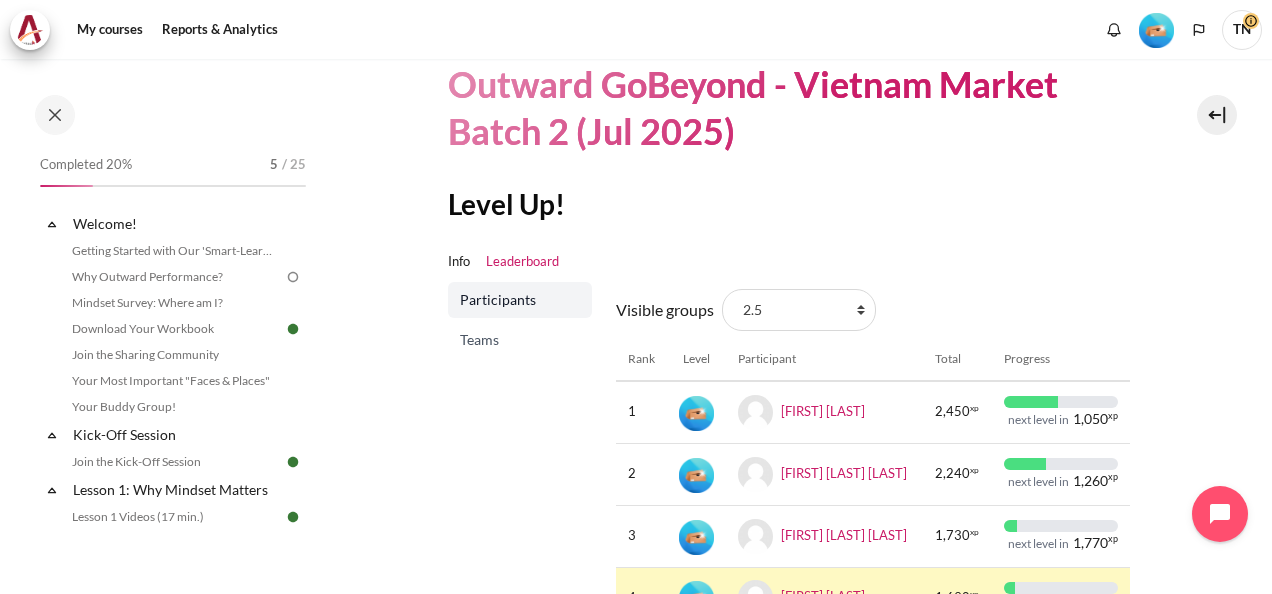 click on "Teams" at bounding box center (522, 340) 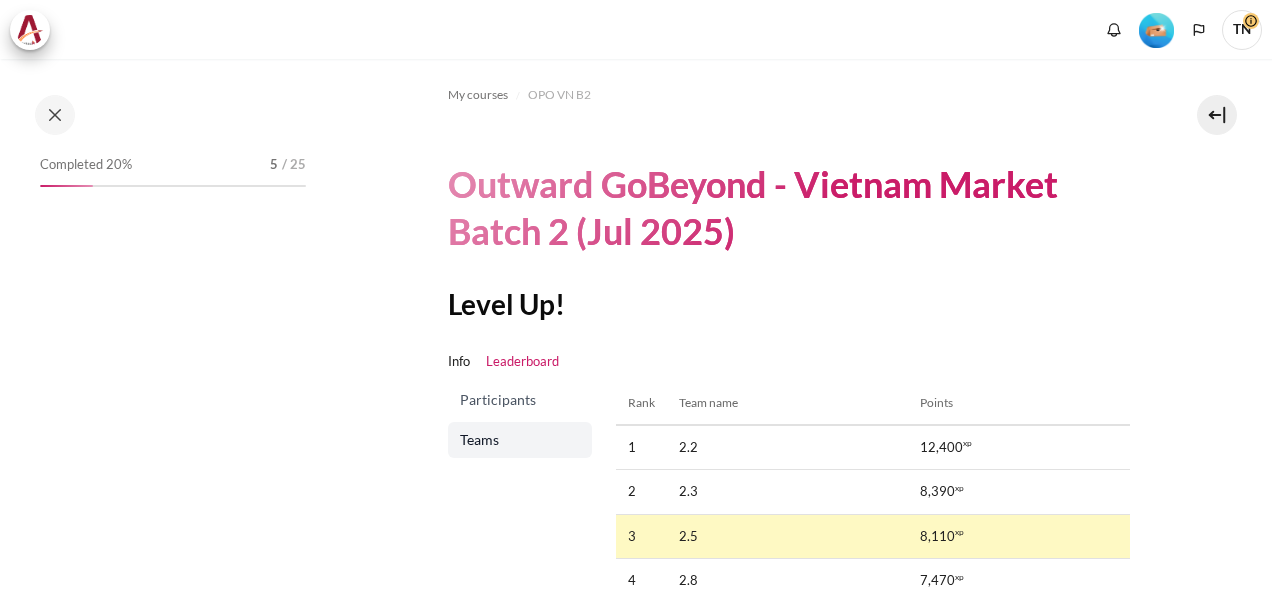 scroll, scrollTop: 0, scrollLeft: 0, axis: both 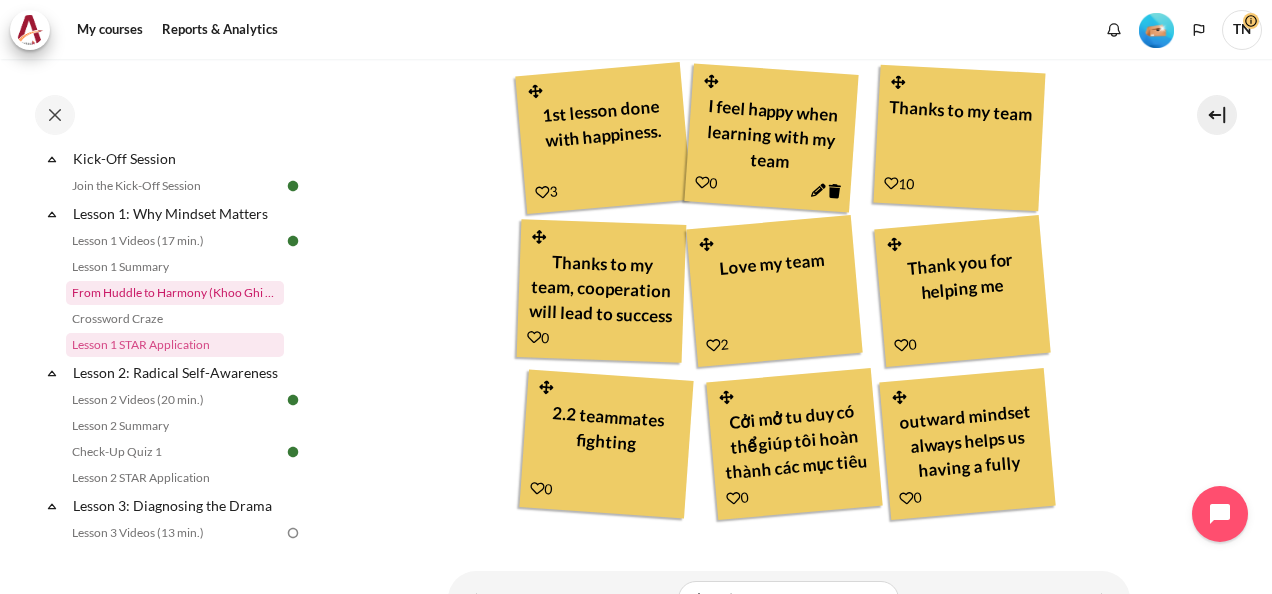click on "From Huddle to Harmony (Khoo Ghi Peng's Story)" at bounding box center [175, 293] 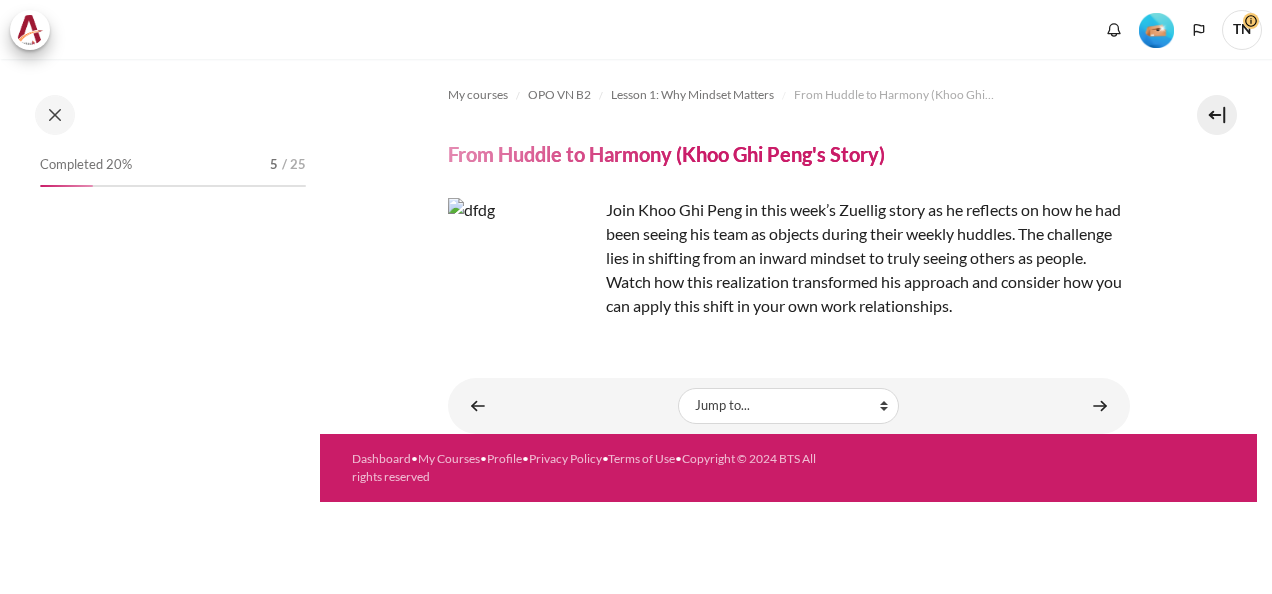 scroll, scrollTop: 0, scrollLeft: 0, axis: both 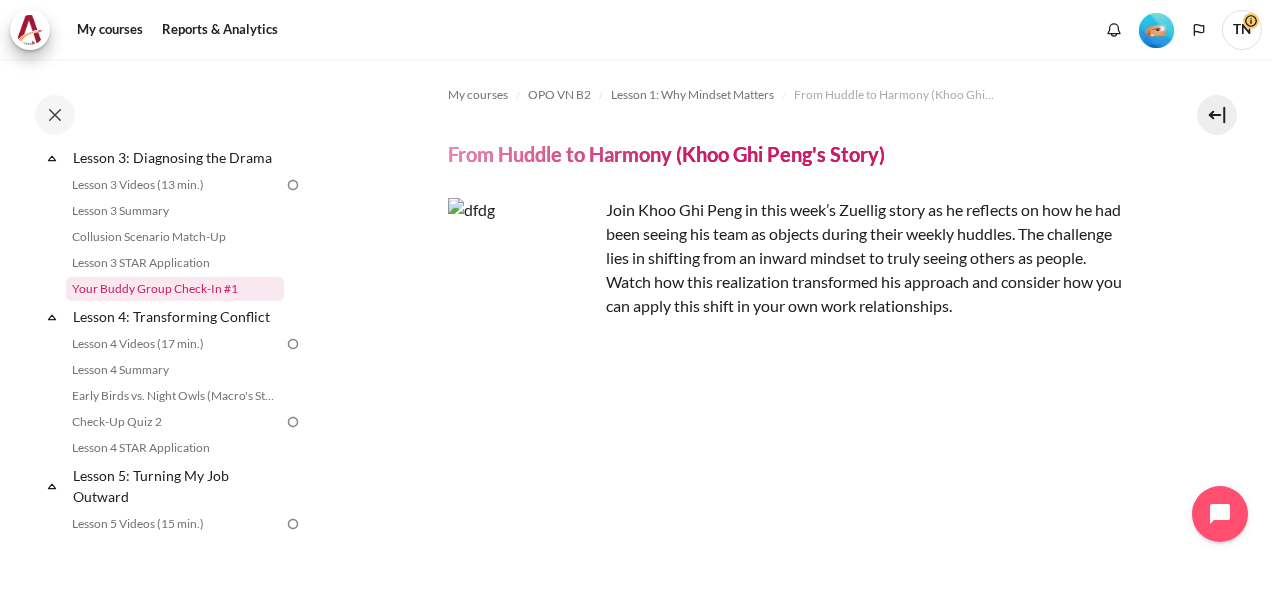 click on "Your Buddy  Group Check-In #1" at bounding box center [175, 289] 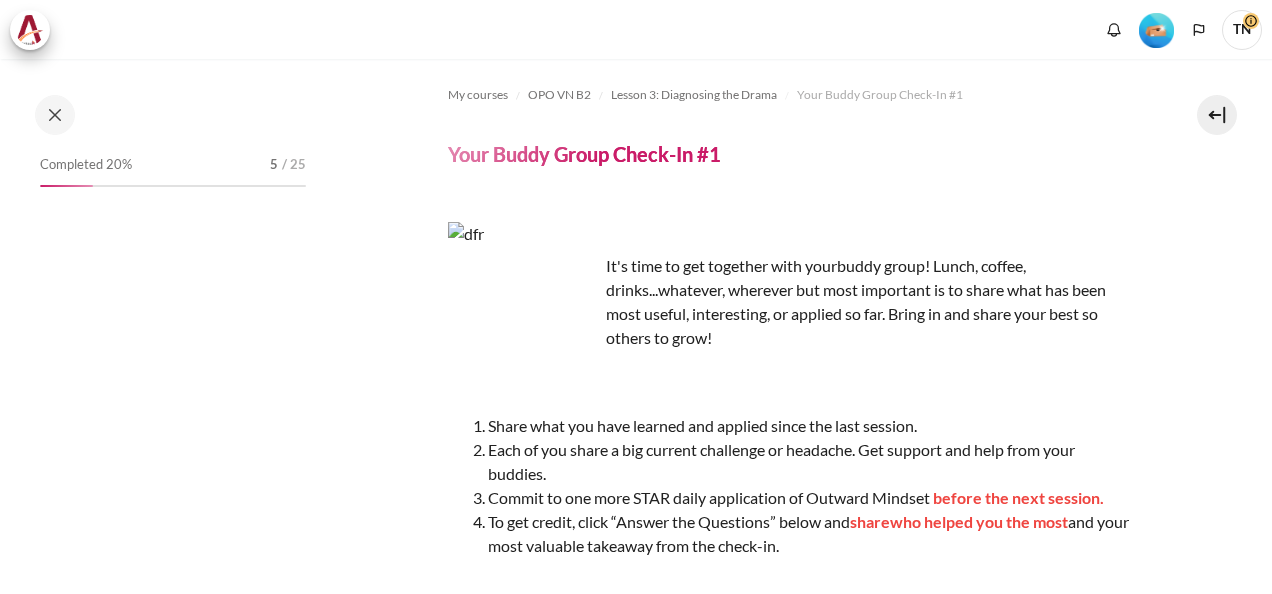 scroll, scrollTop: 0, scrollLeft: 0, axis: both 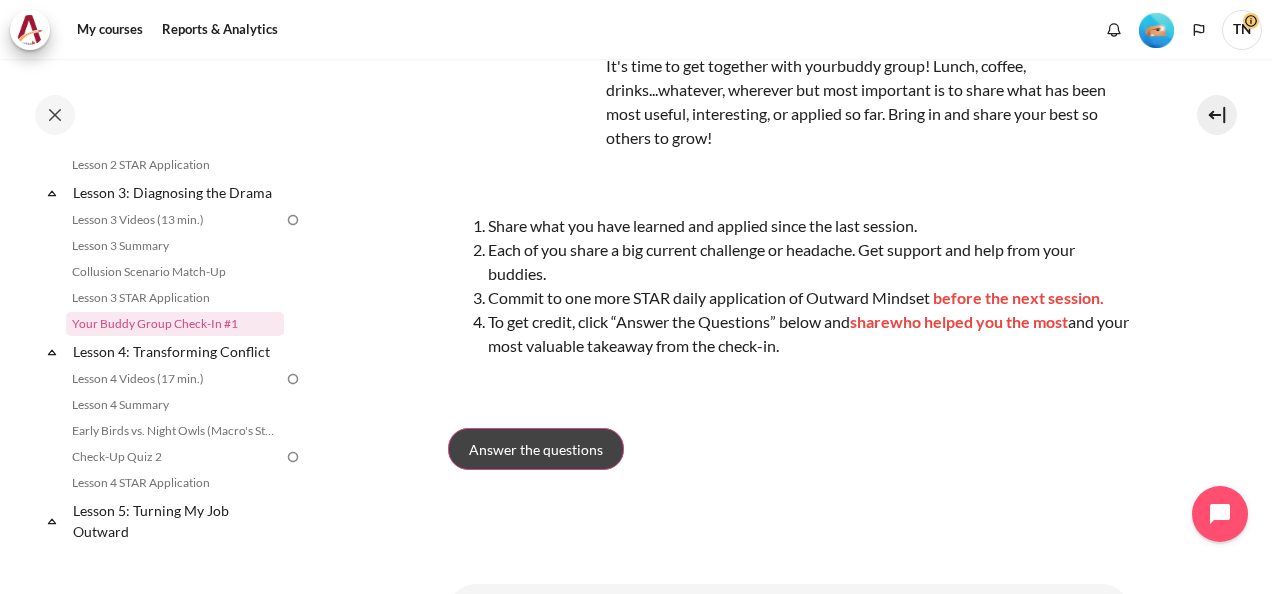 click on "Answer the questions" at bounding box center (536, 449) 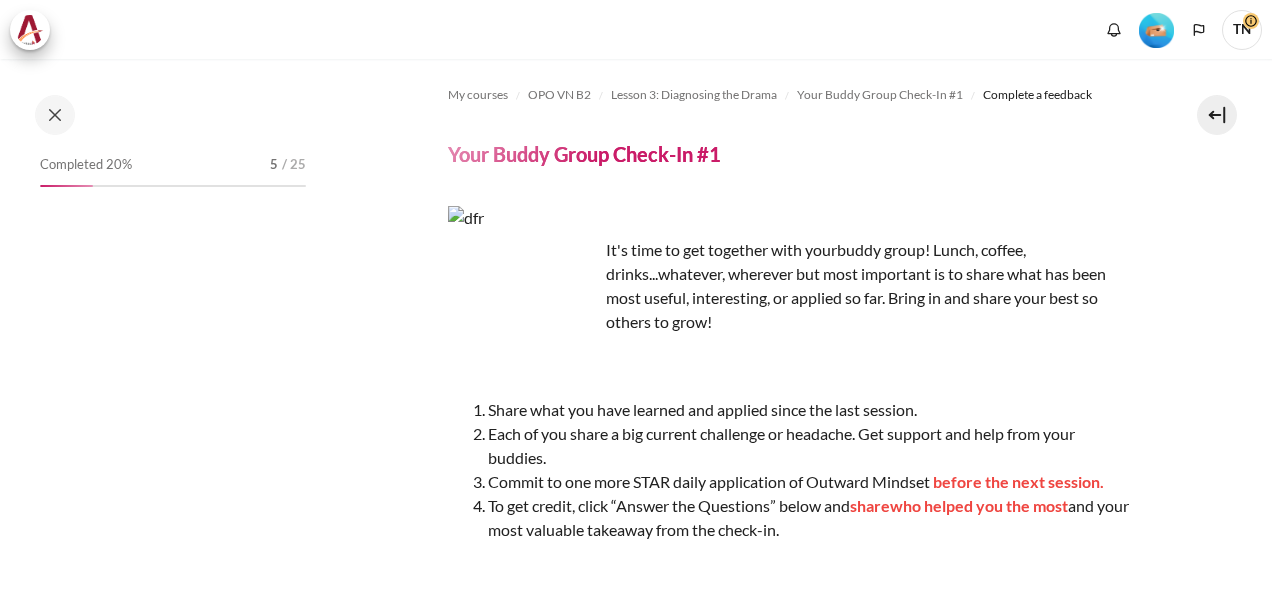 scroll, scrollTop: 0, scrollLeft: 0, axis: both 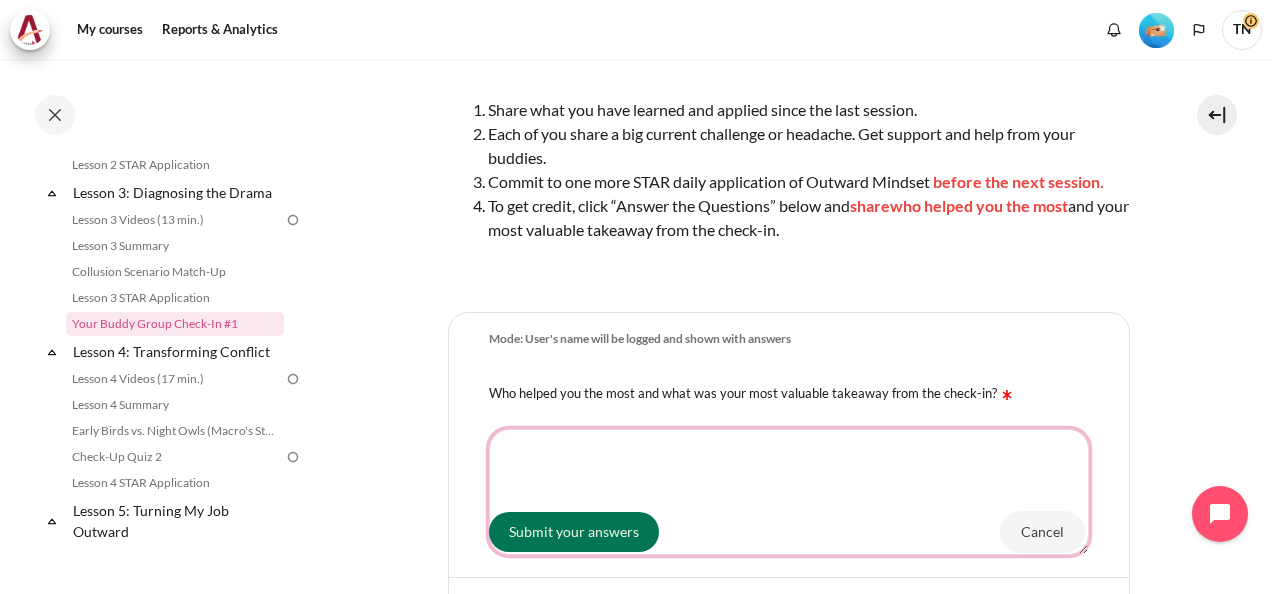 click on "Who helped you the most and what was your most valuable takeaway from the check-in?" at bounding box center [789, 492] 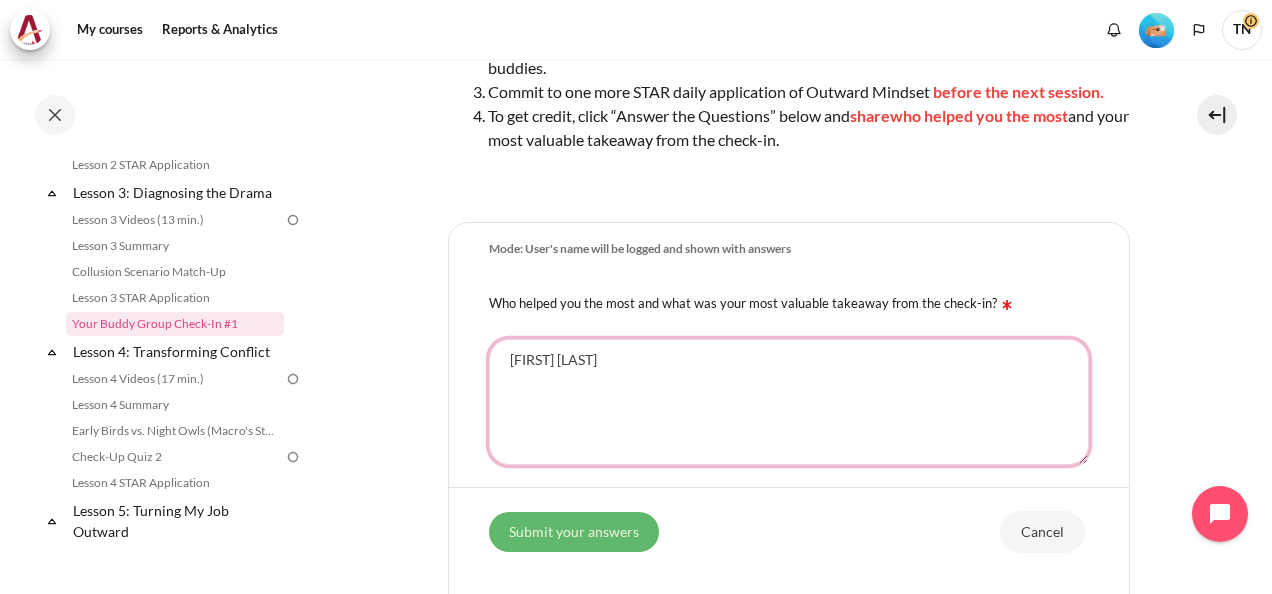 scroll, scrollTop: 500, scrollLeft: 0, axis: vertical 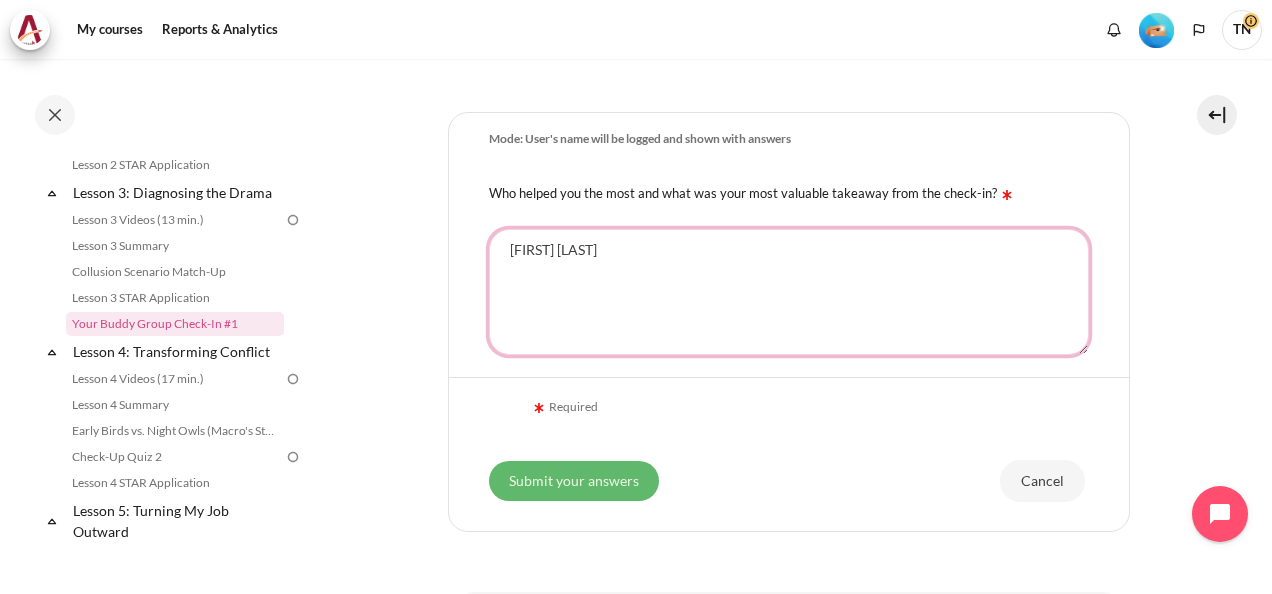 type on "Anh Tú" 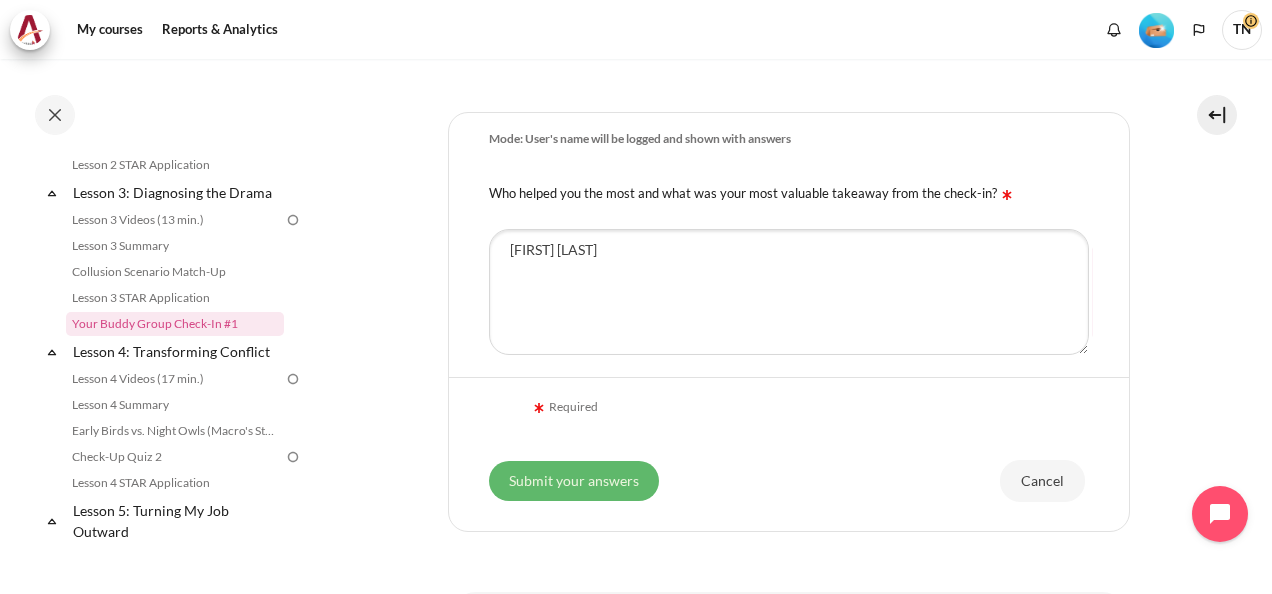 click on "Submit your answers" at bounding box center (574, 481) 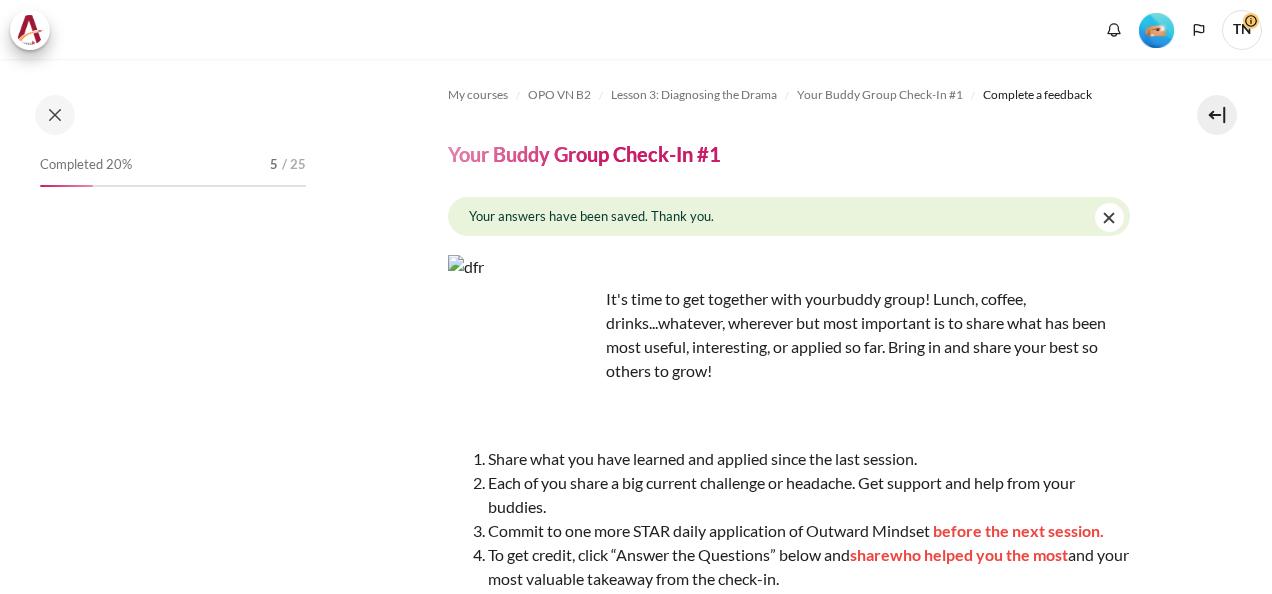 scroll, scrollTop: 0, scrollLeft: 0, axis: both 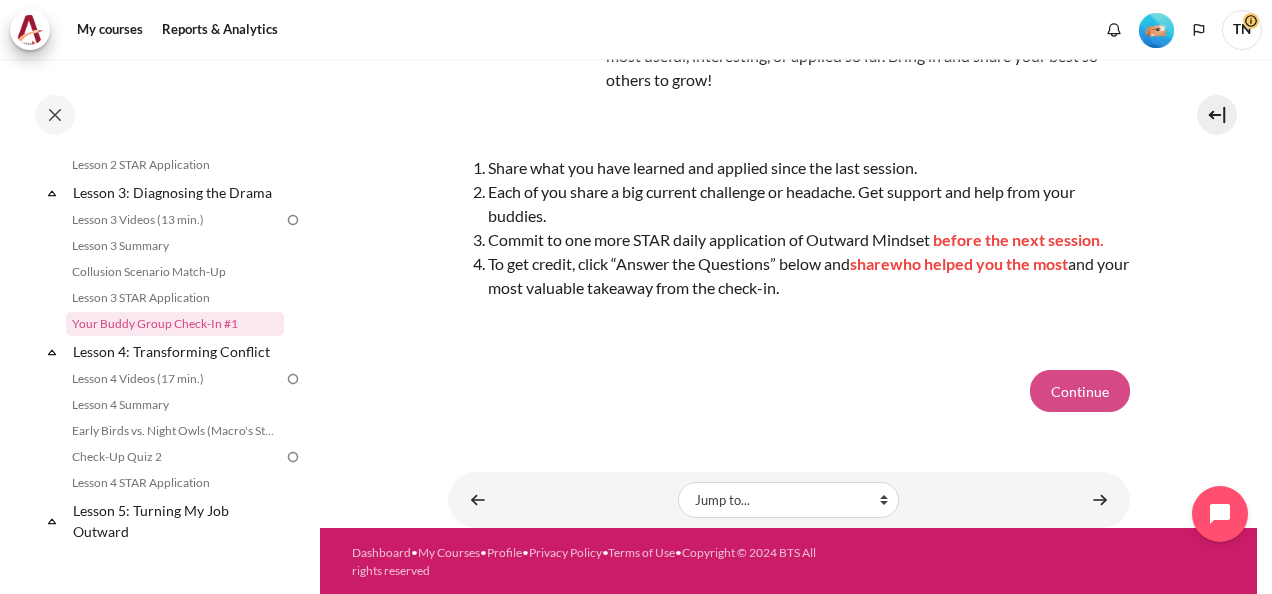 click on "Continue" at bounding box center [1080, 391] 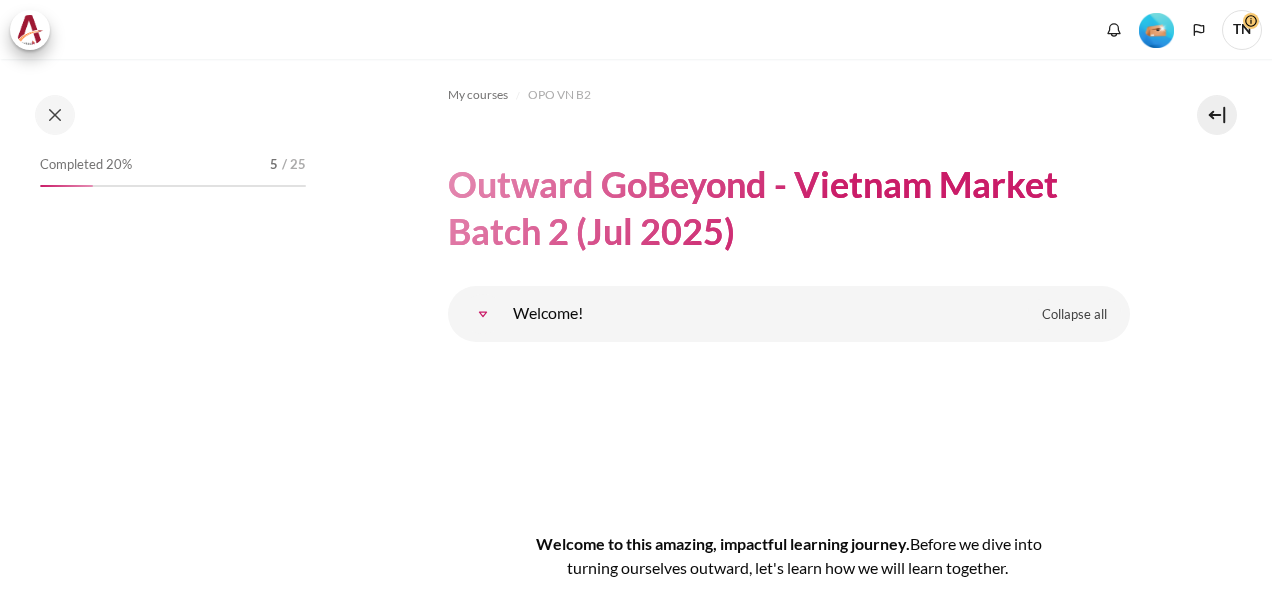 scroll, scrollTop: 0, scrollLeft: 0, axis: both 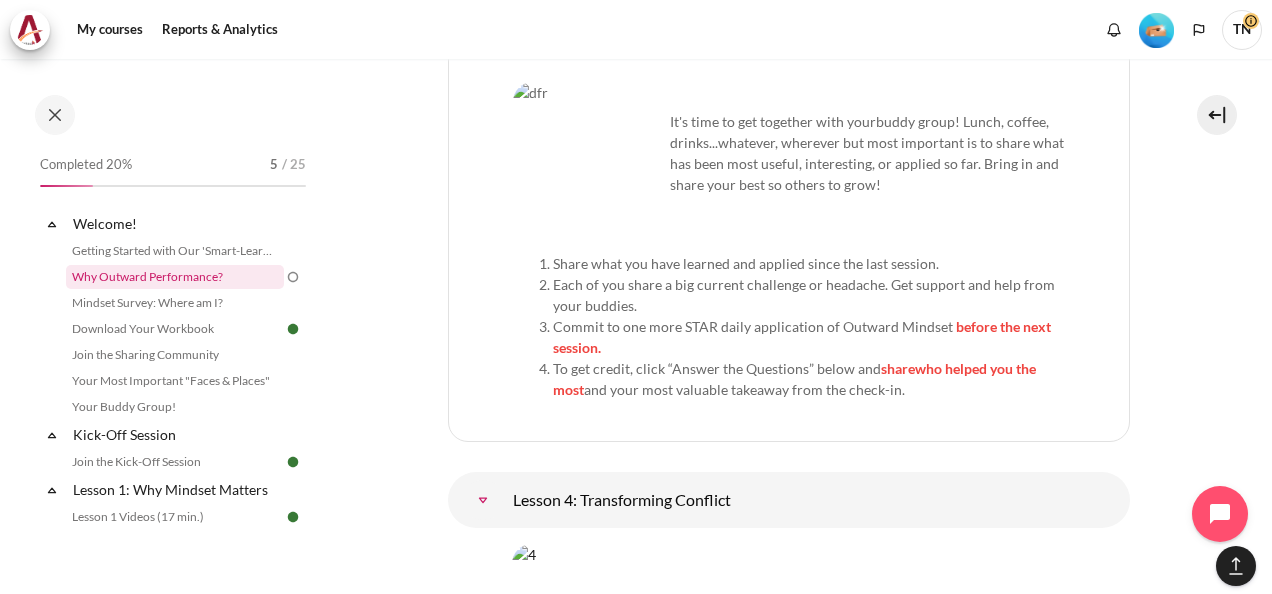 click on "Why Outward Performance?" at bounding box center [175, 277] 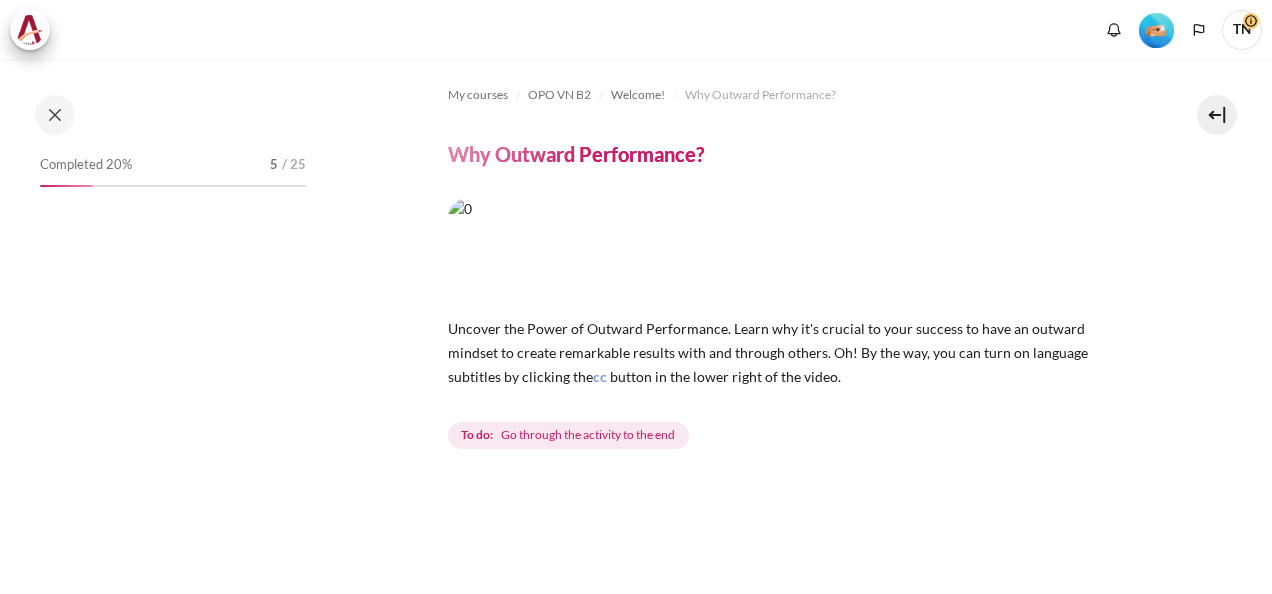 scroll, scrollTop: 0, scrollLeft: 0, axis: both 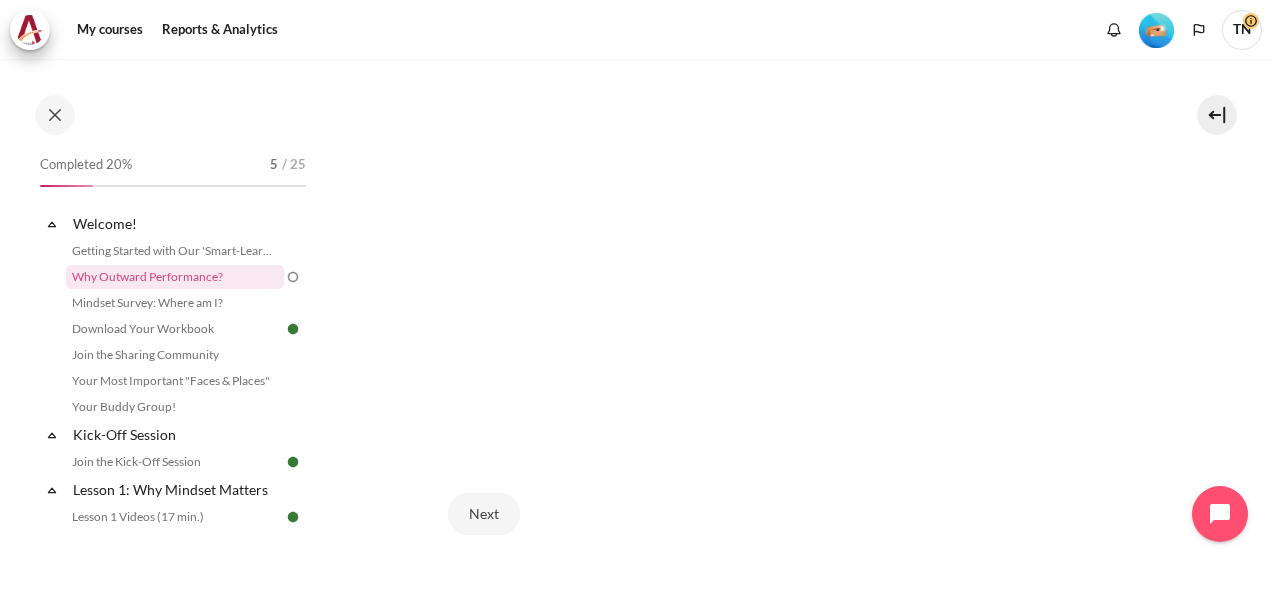 click on "Next" at bounding box center (789, 514) 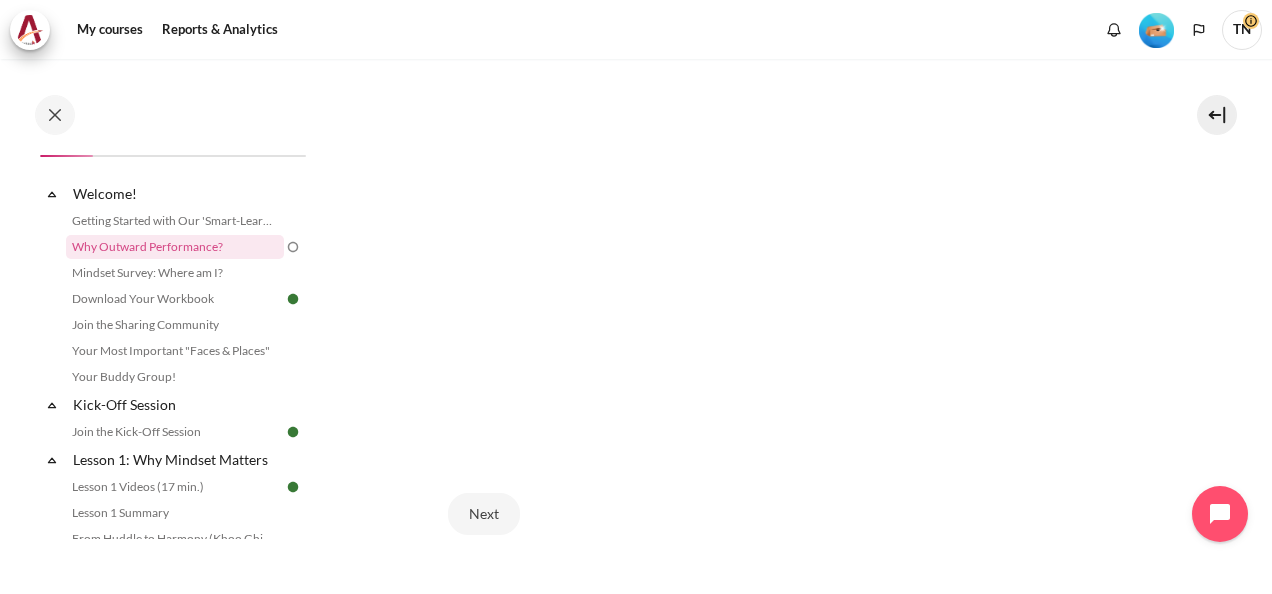 scroll, scrollTop: 0, scrollLeft: 0, axis: both 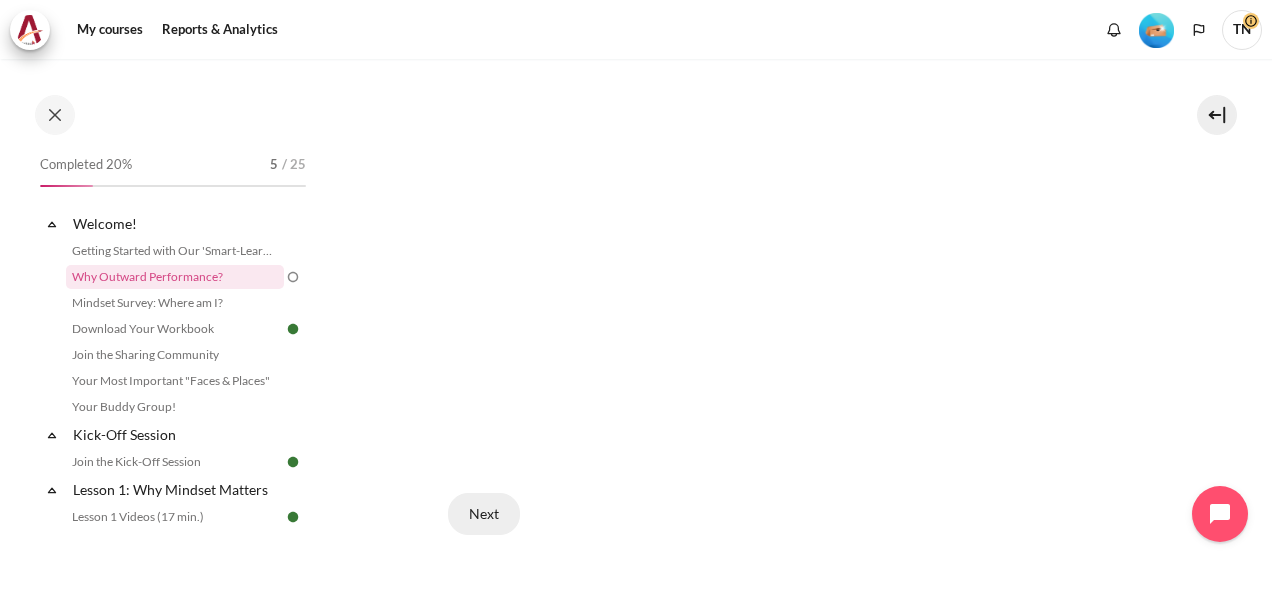 click on "Next" at bounding box center (484, 514) 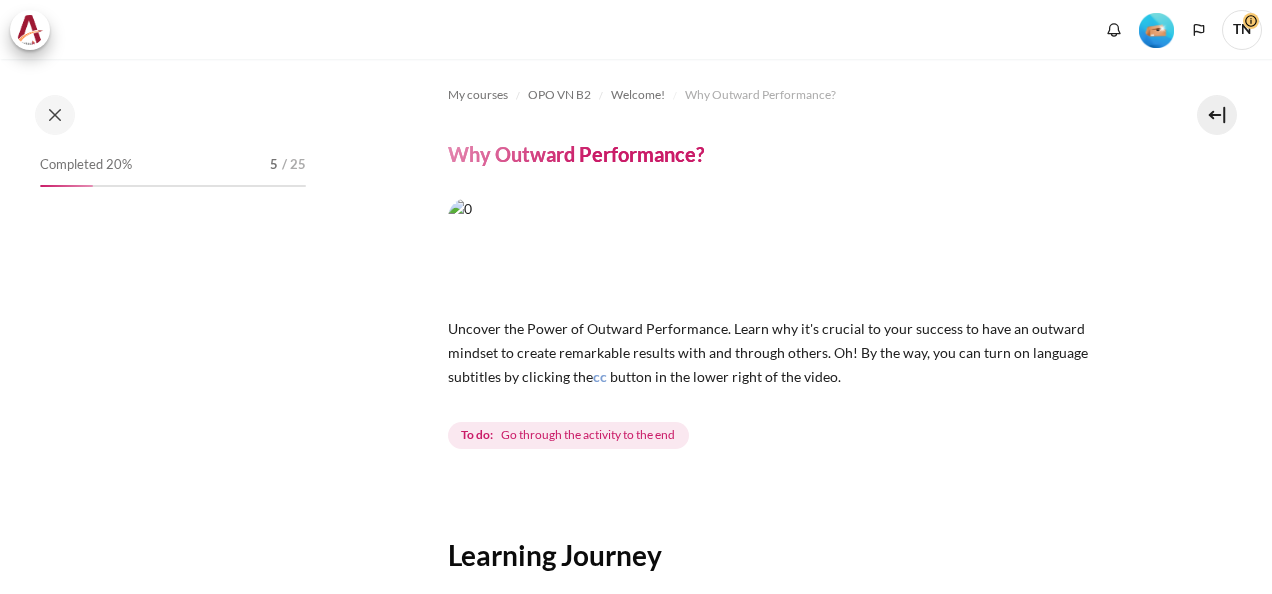 scroll, scrollTop: 0, scrollLeft: 0, axis: both 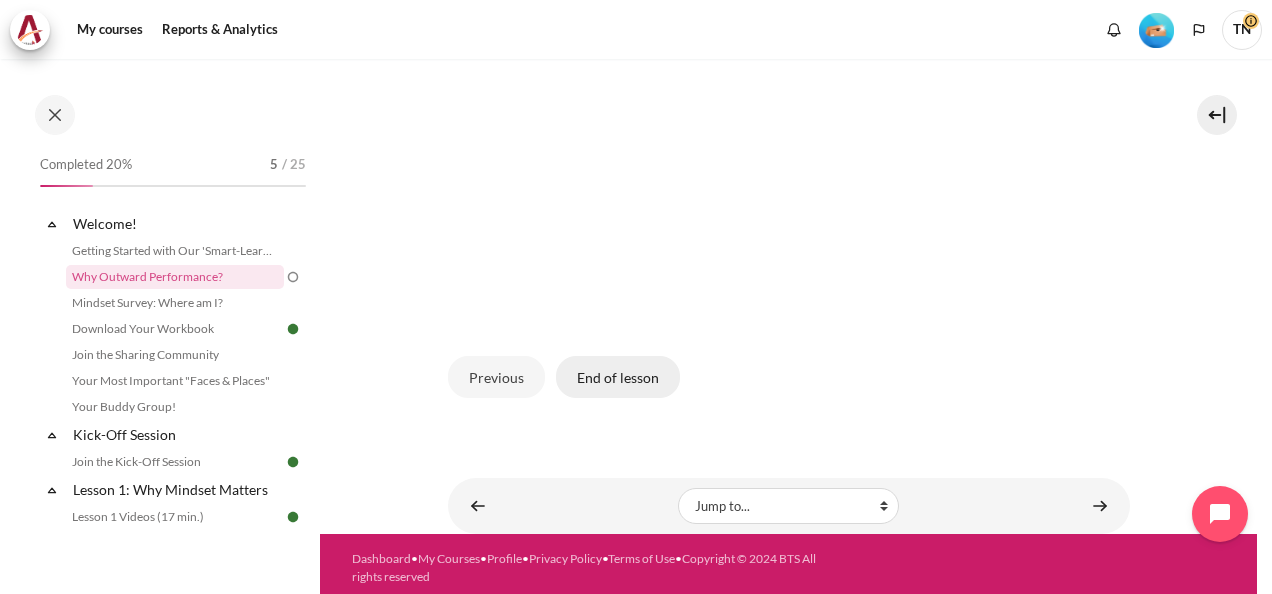 click on "End of lesson" at bounding box center [618, 377] 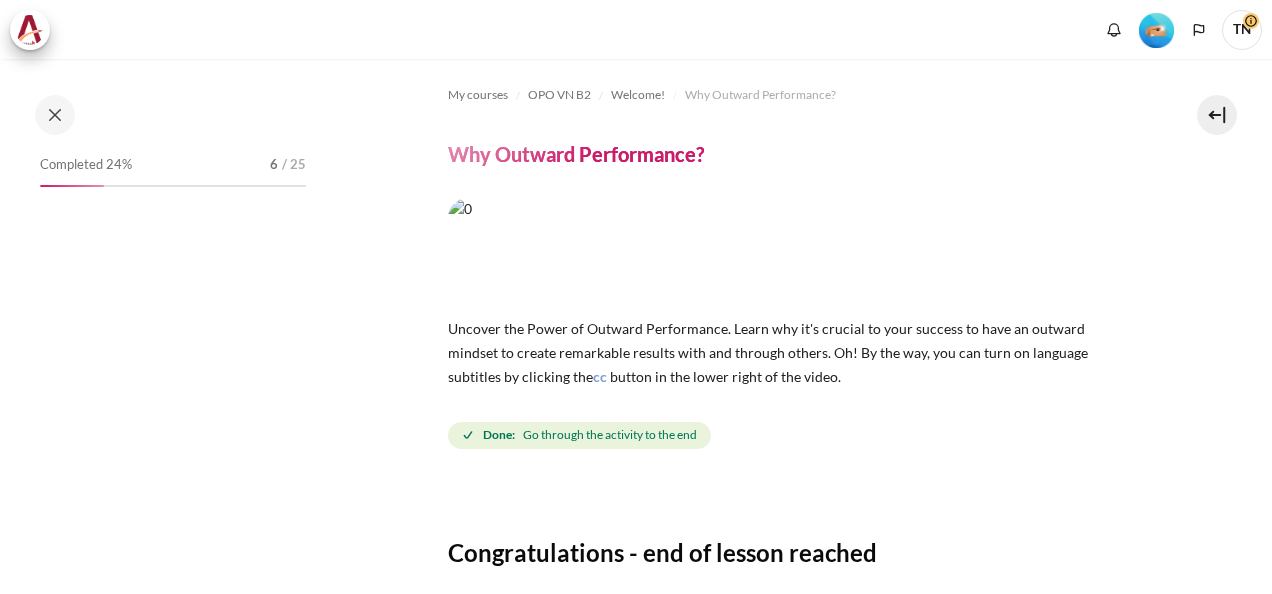 scroll, scrollTop: 0, scrollLeft: 0, axis: both 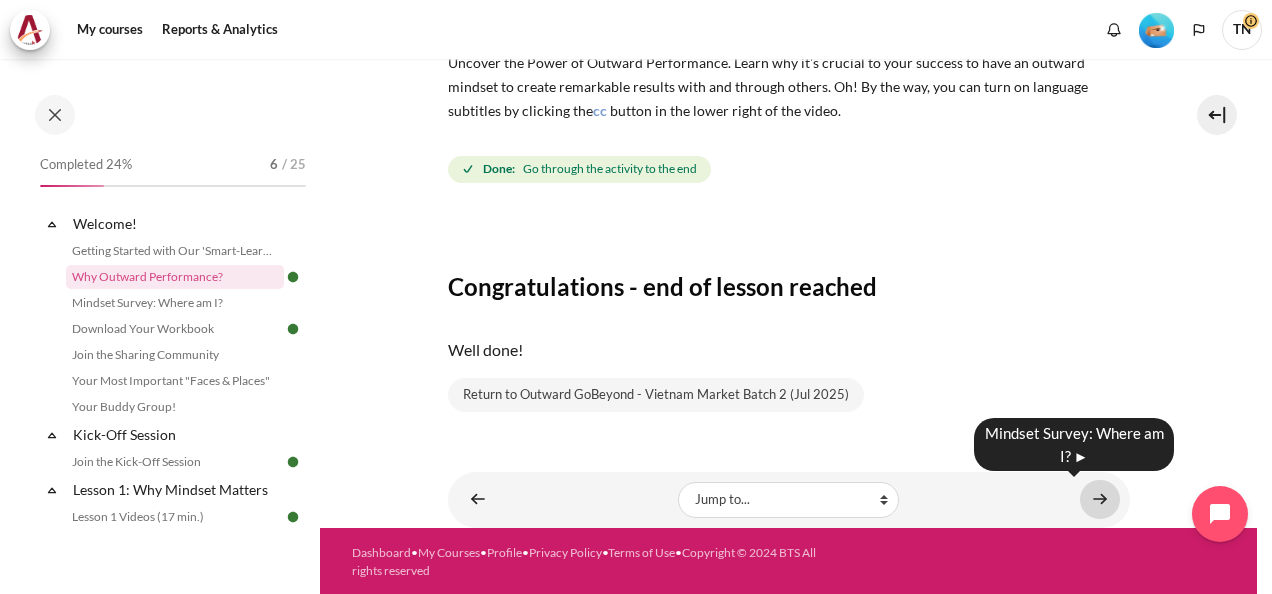 click at bounding box center (1100, 499) 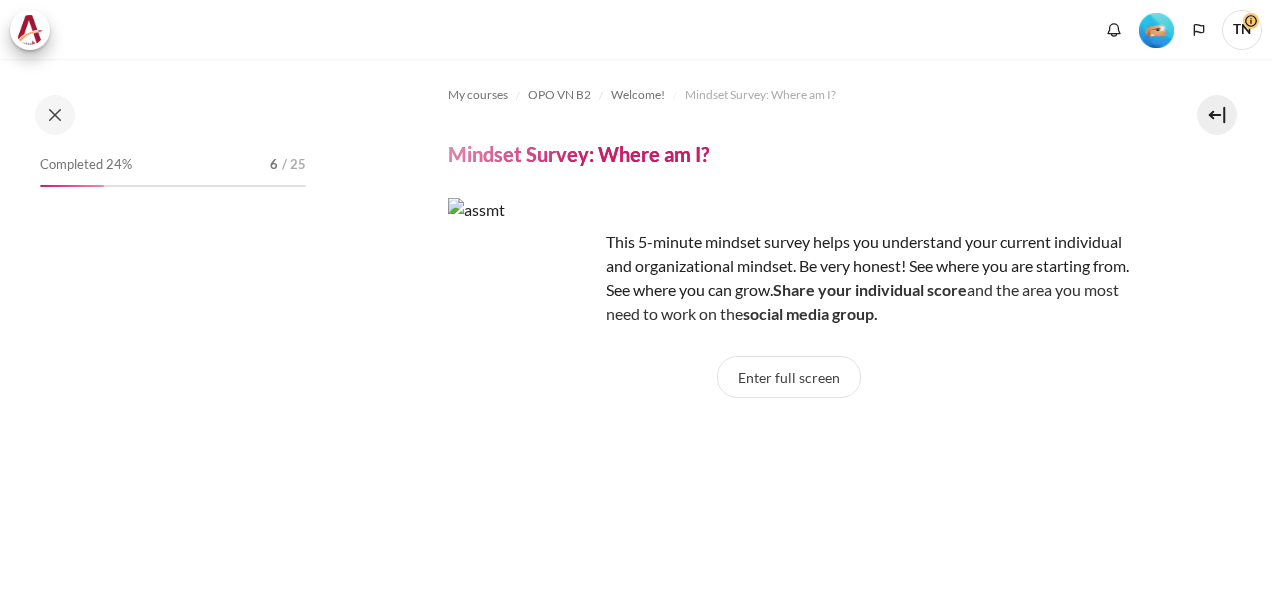 scroll, scrollTop: 0, scrollLeft: 0, axis: both 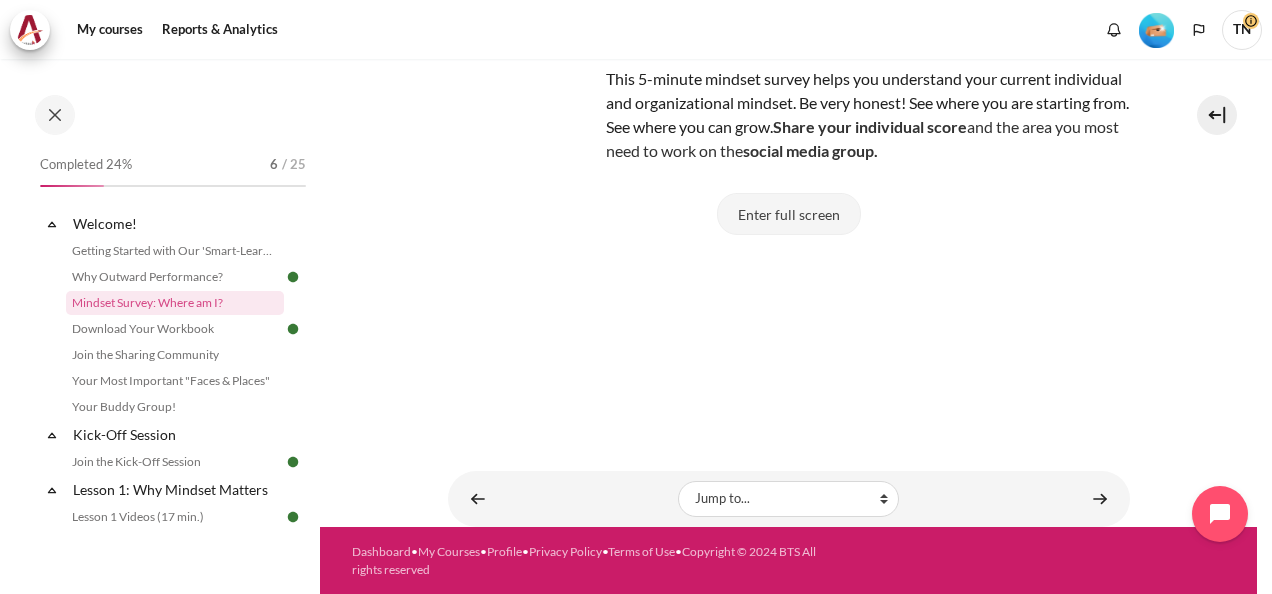 click on "Enter full screen" at bounding box center (789, 214) 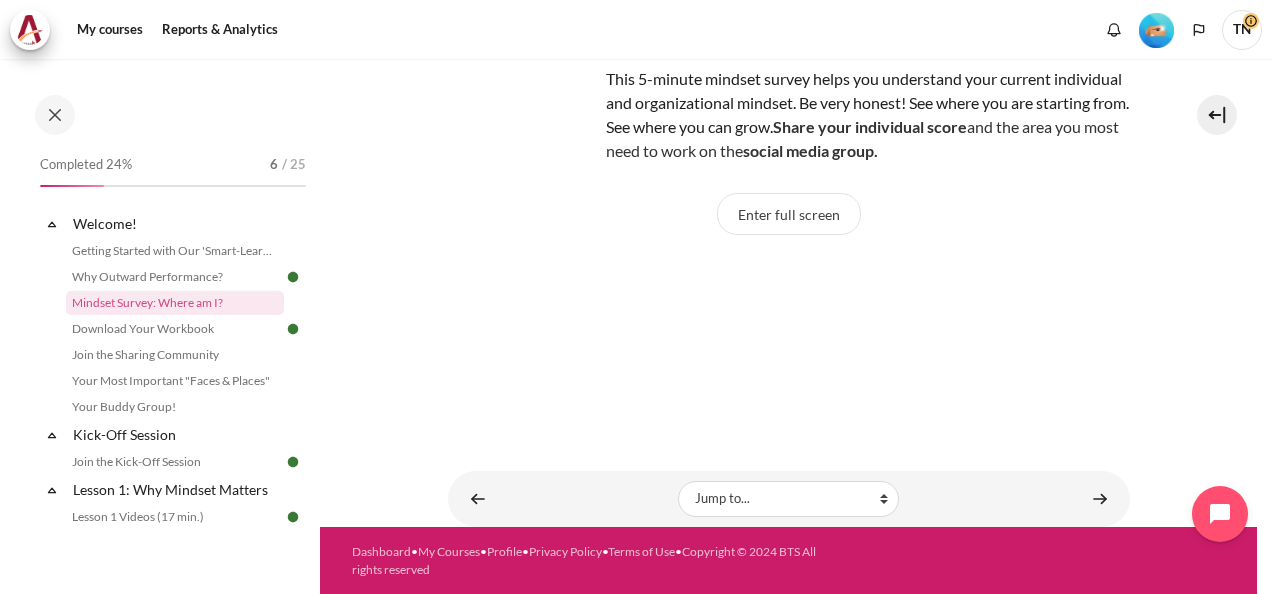 type 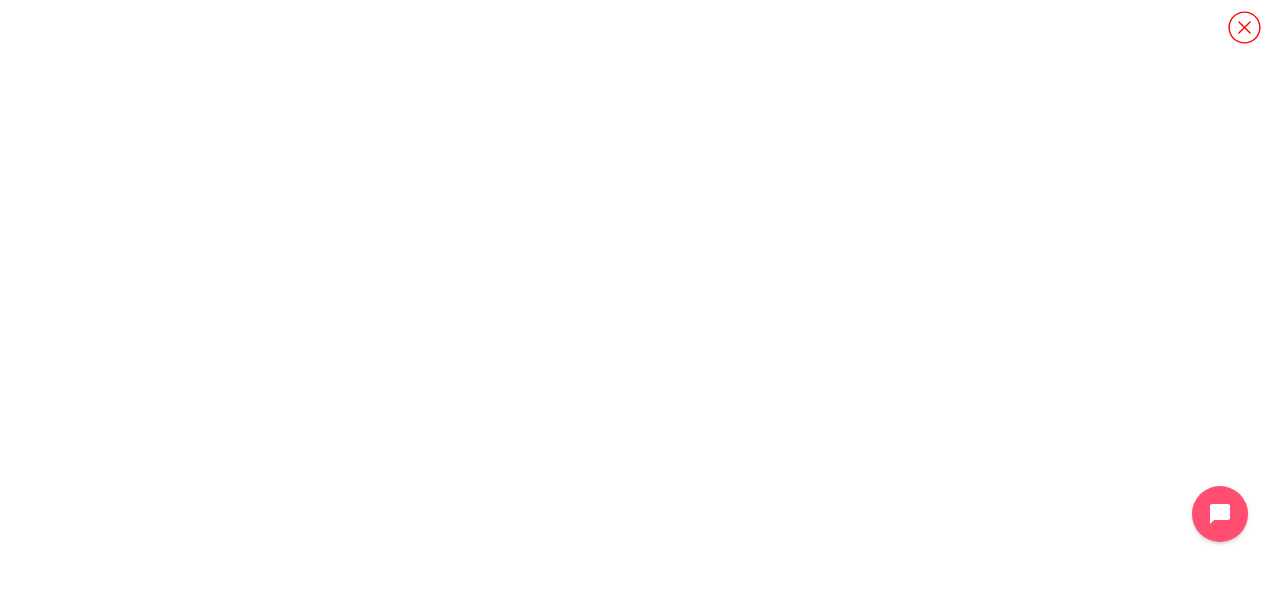 scroll, scrollTop: 7, scrollLeft: 0, axis: vertical 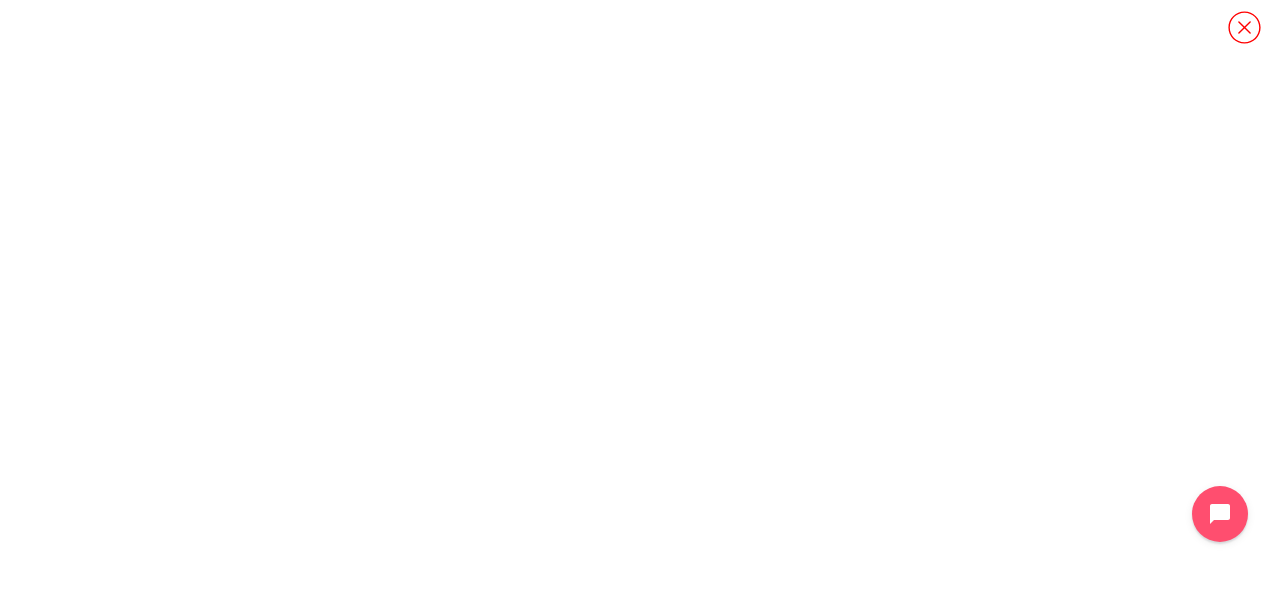 click 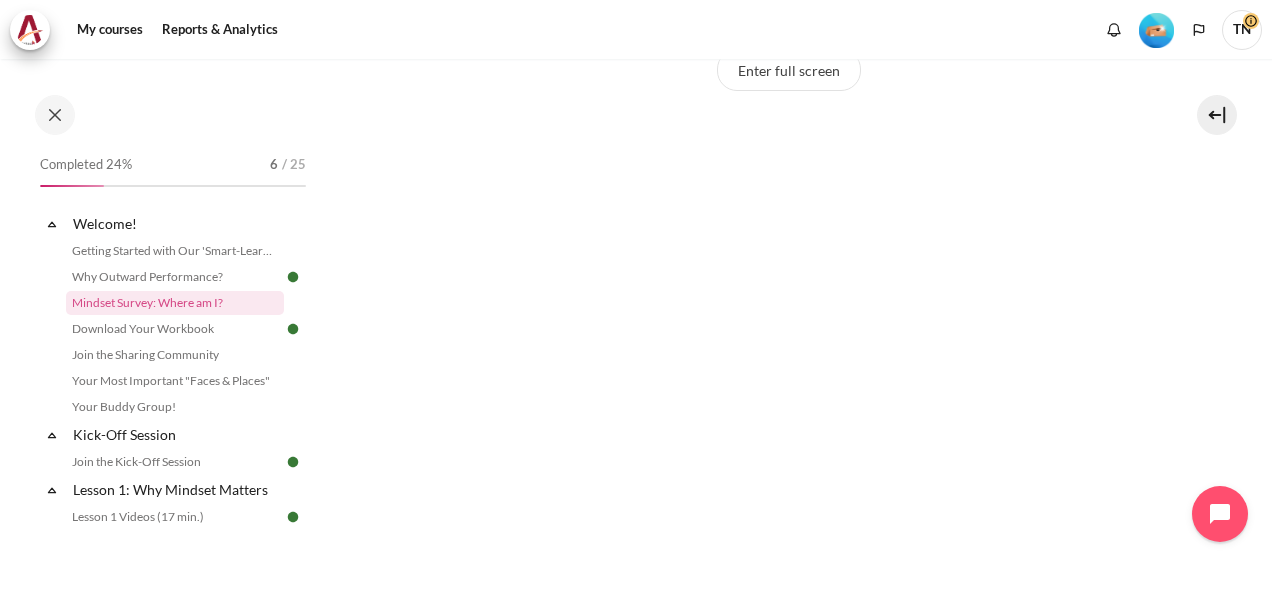 scroll, scrollTop: 522, scrollLeft: 0, axis: vertical 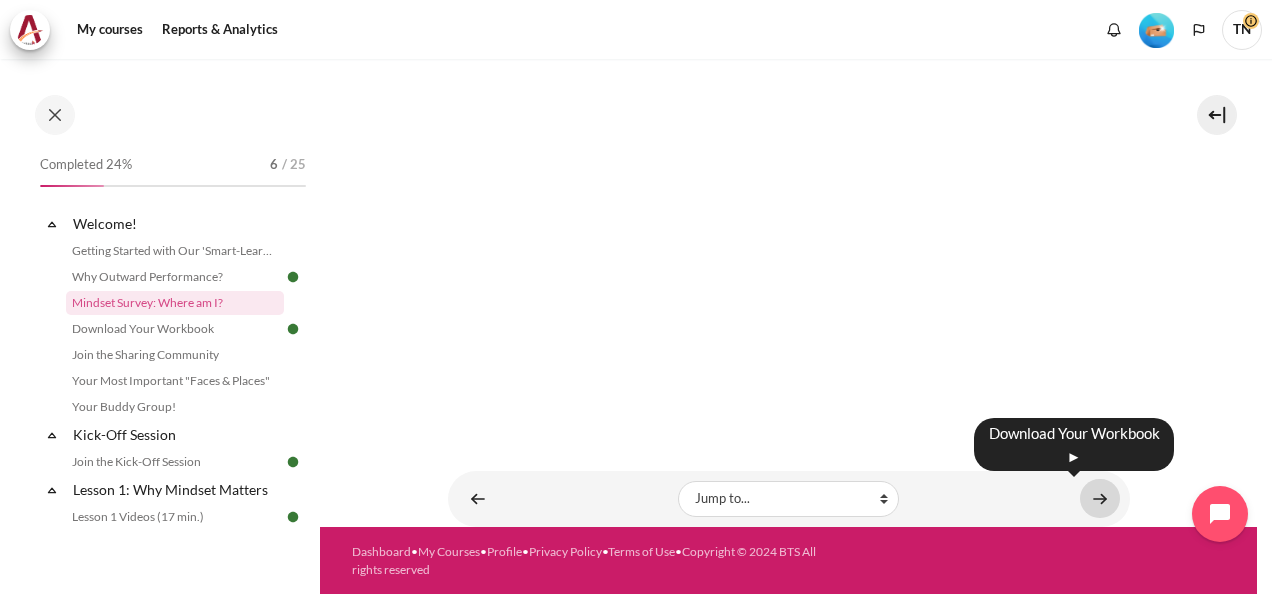 click at bounding box center [1100, 498] 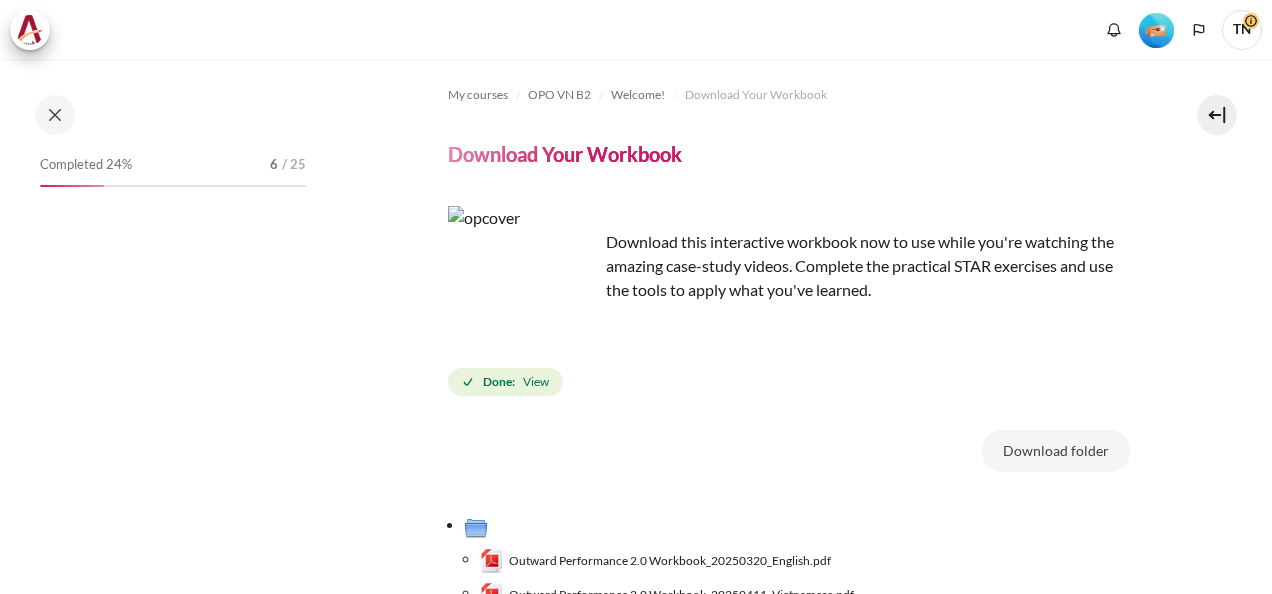 scroll, scrollTop: 0, scrollLeft: 0, axis: both 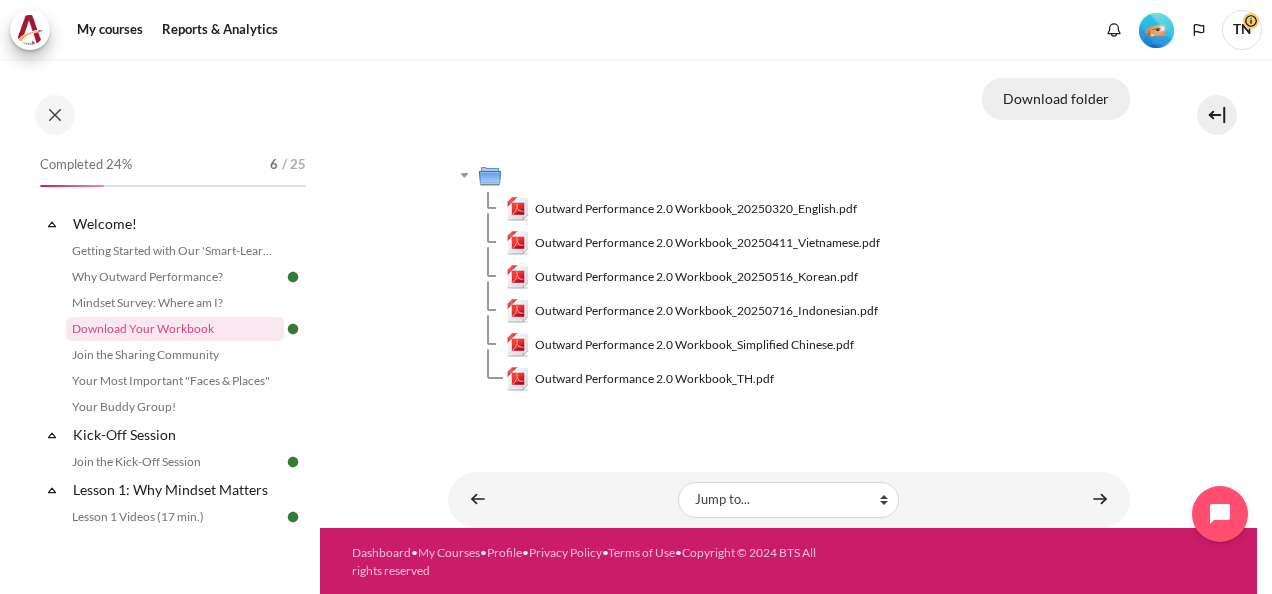 click on "Download folder" at bounding box center (1056, 99) 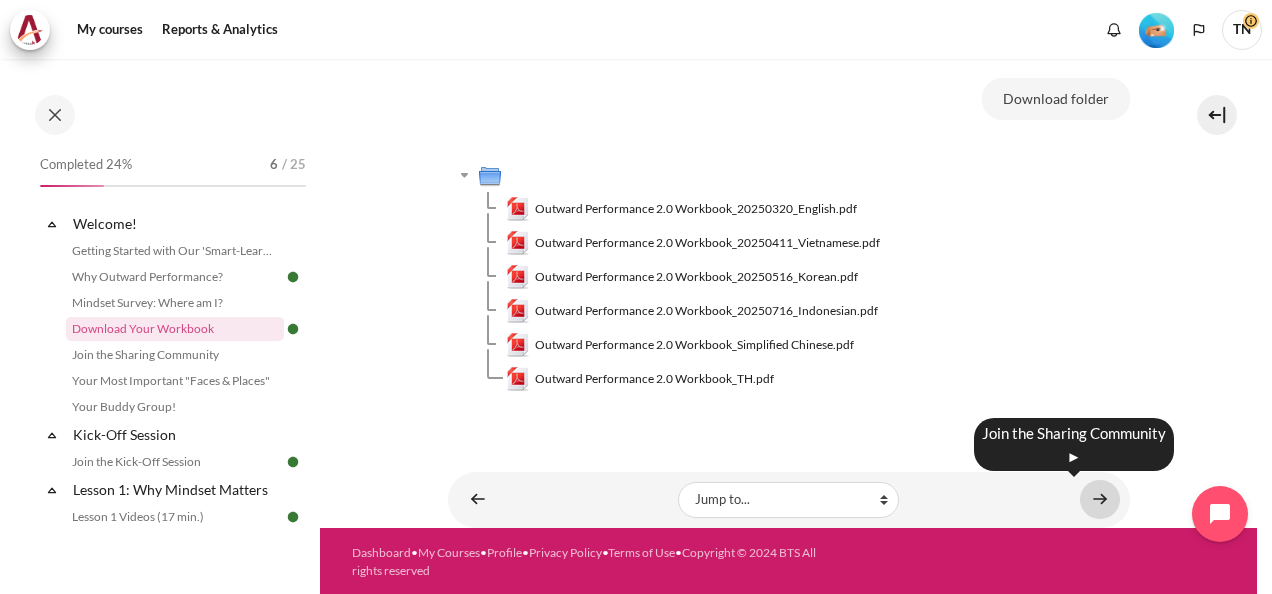 click at bounding box center [1100, 499] 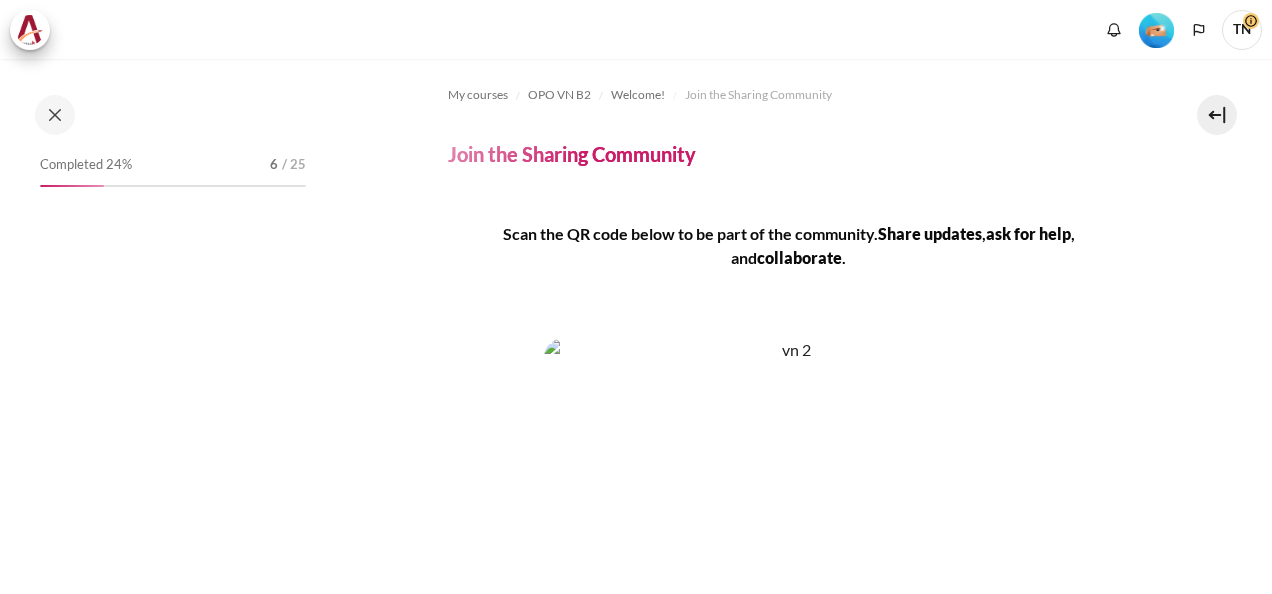 scroll, scrollTop: 0, scrollLeft: 0, axis: both 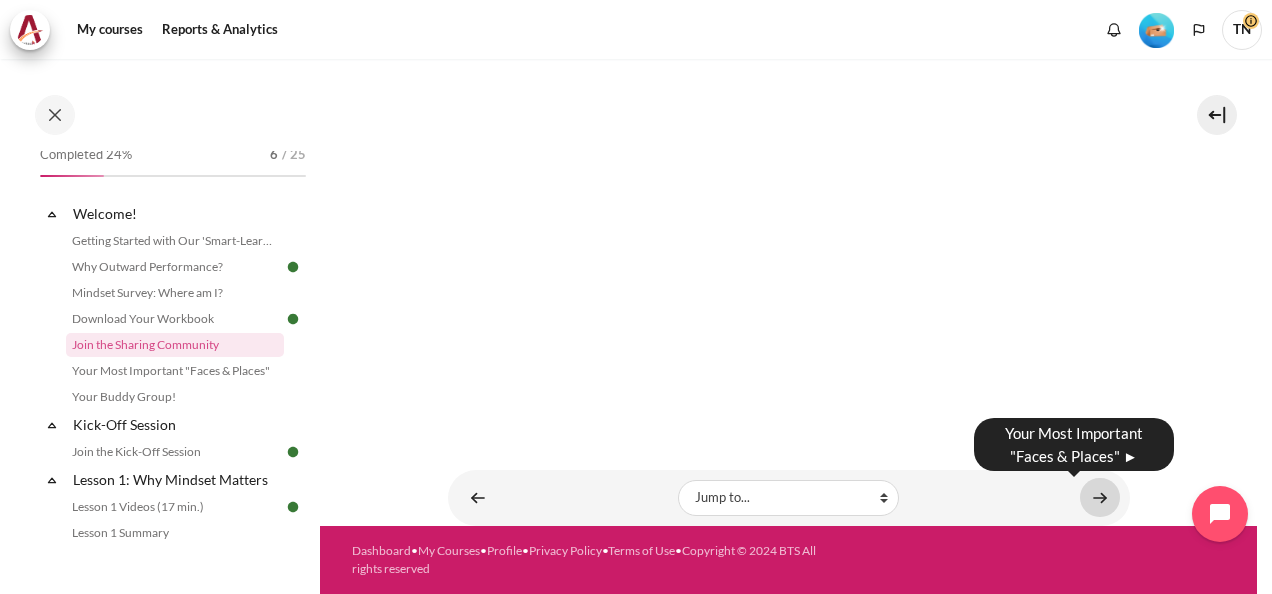 click at bounding box center (1100, 497) 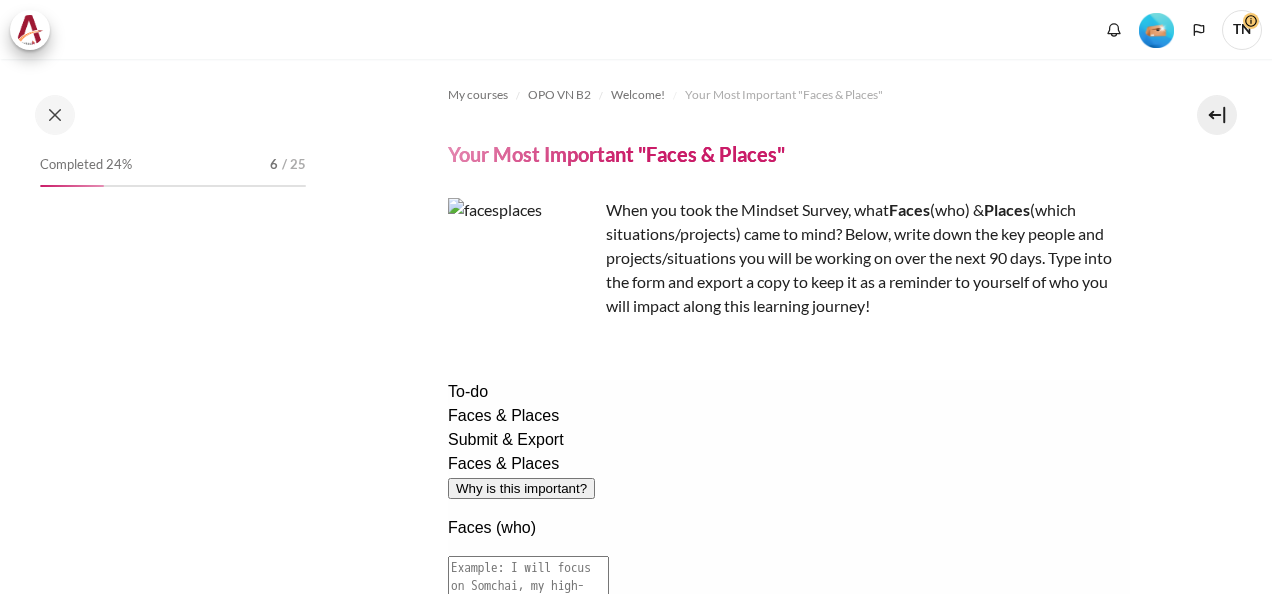 scroll, scrollTop: 0, scrollLeft: 0, axis: both 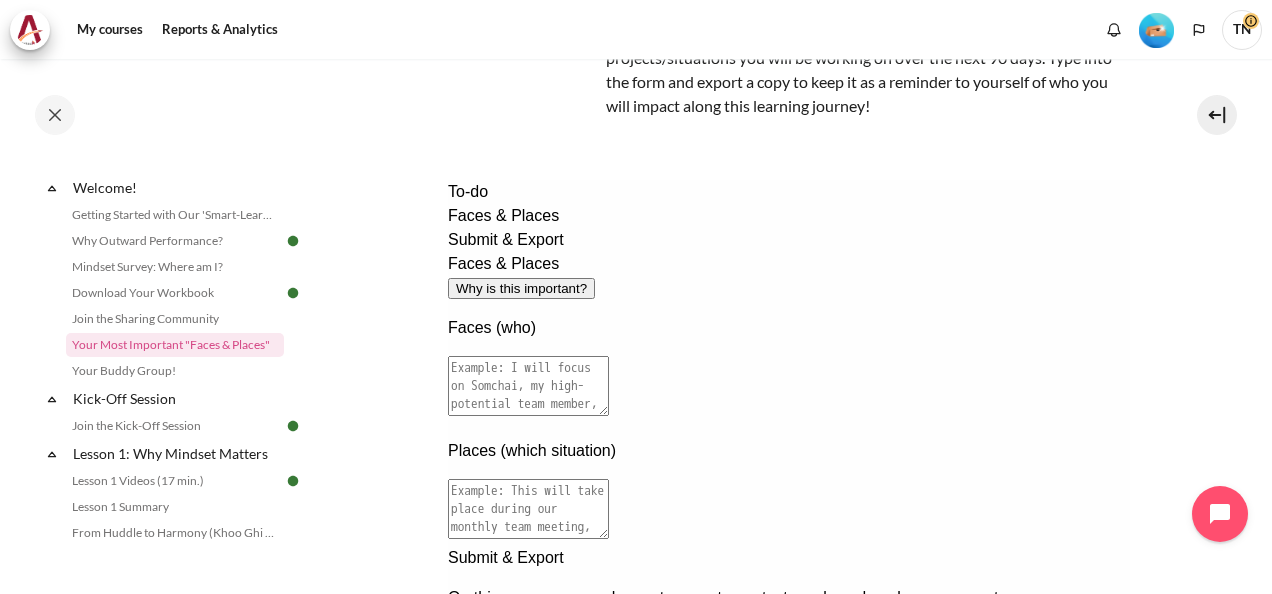 click at bounding box center (527, 386) 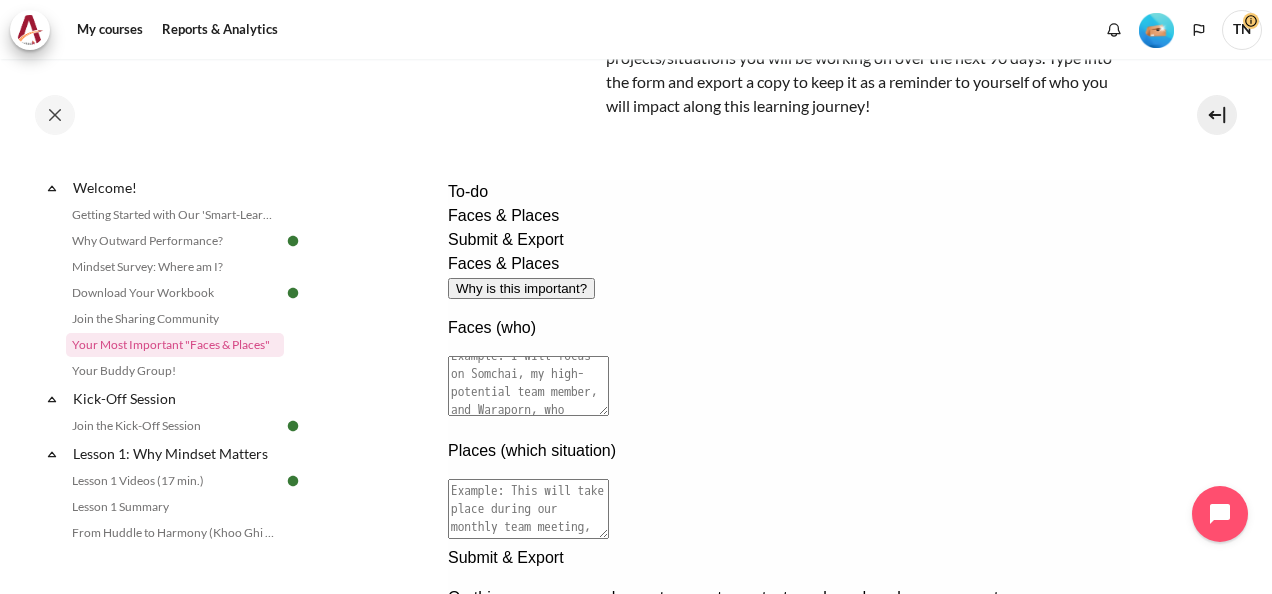 scroll, scrollTop: 18, scrollLeft: 0, axis: vertical 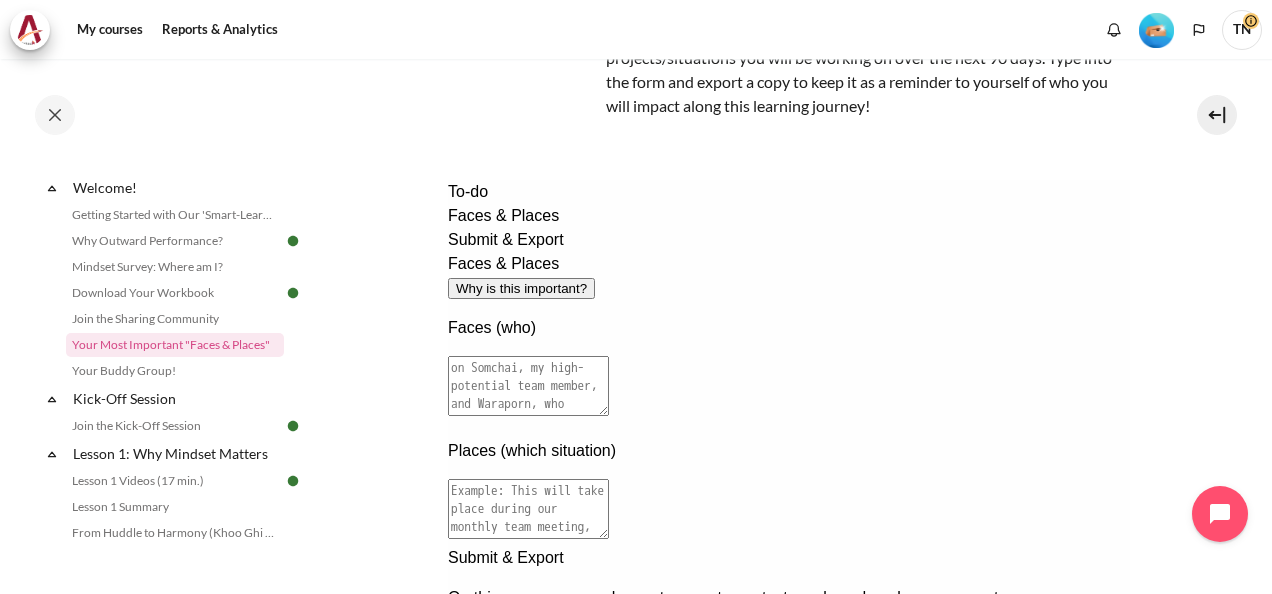 click at bounding box center [527, 386] 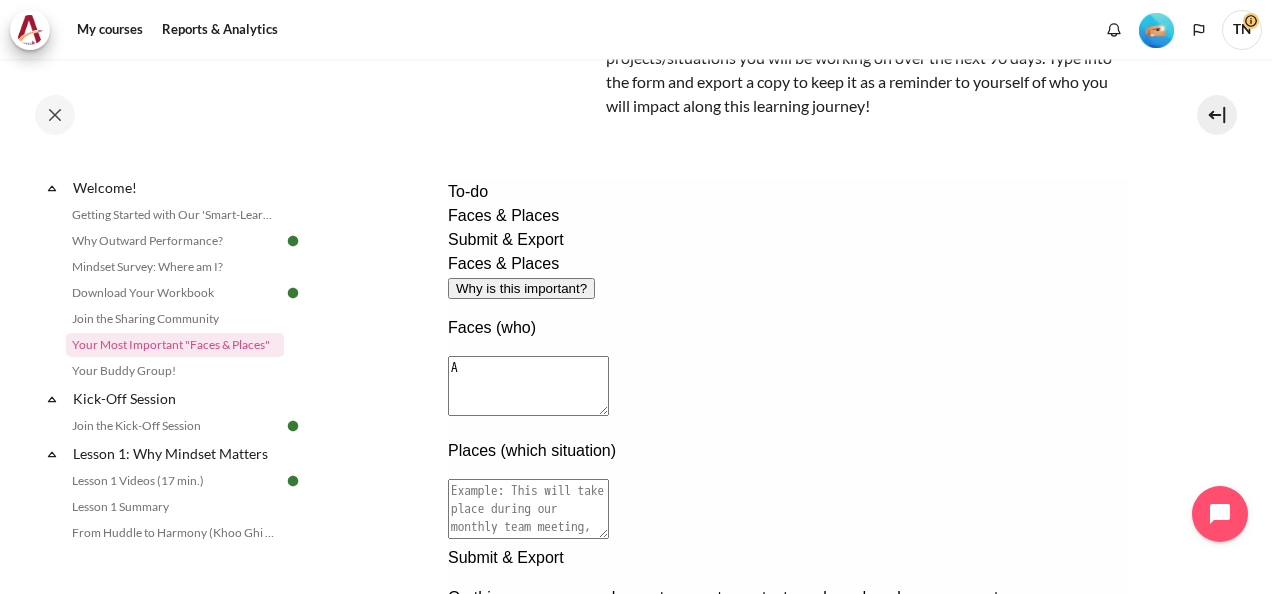 scroll, scrollTop: 0, scrollLeft: 0, axis: both 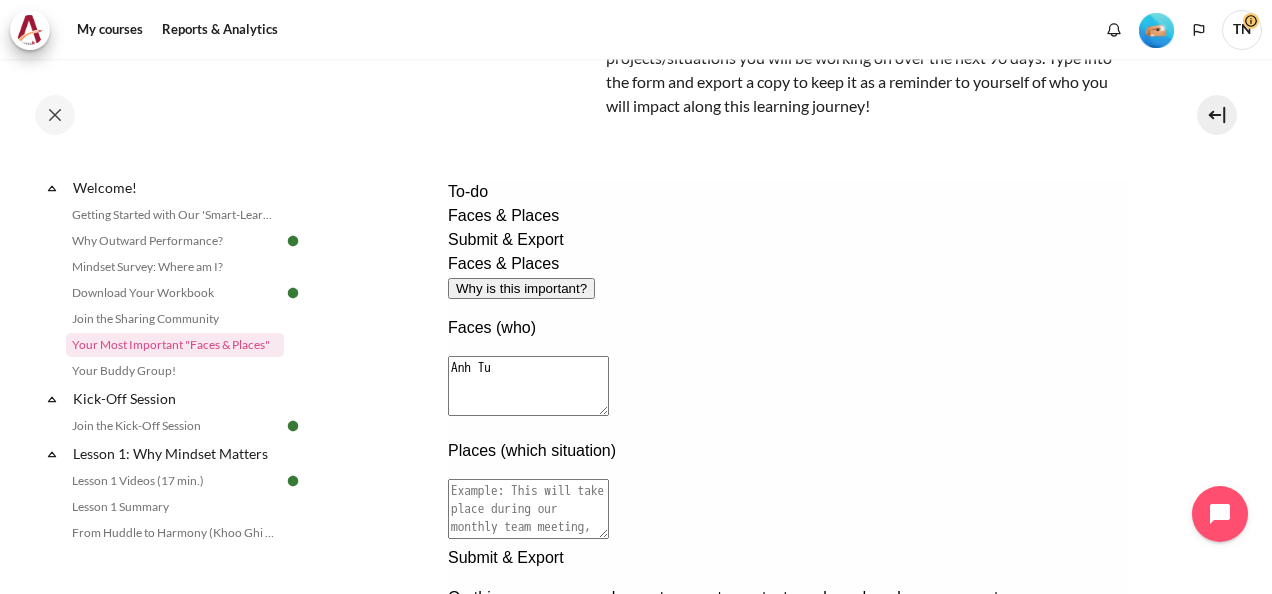 click on "Anh Tu" at bounding box center (527, 386) 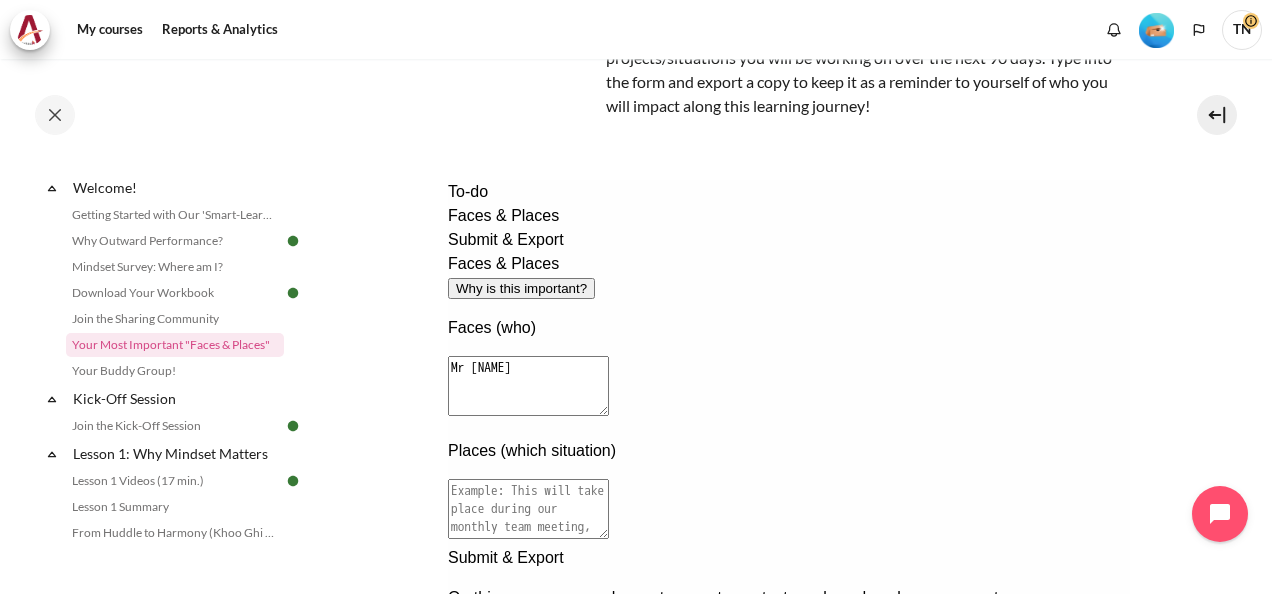 type on "Mr Tu" 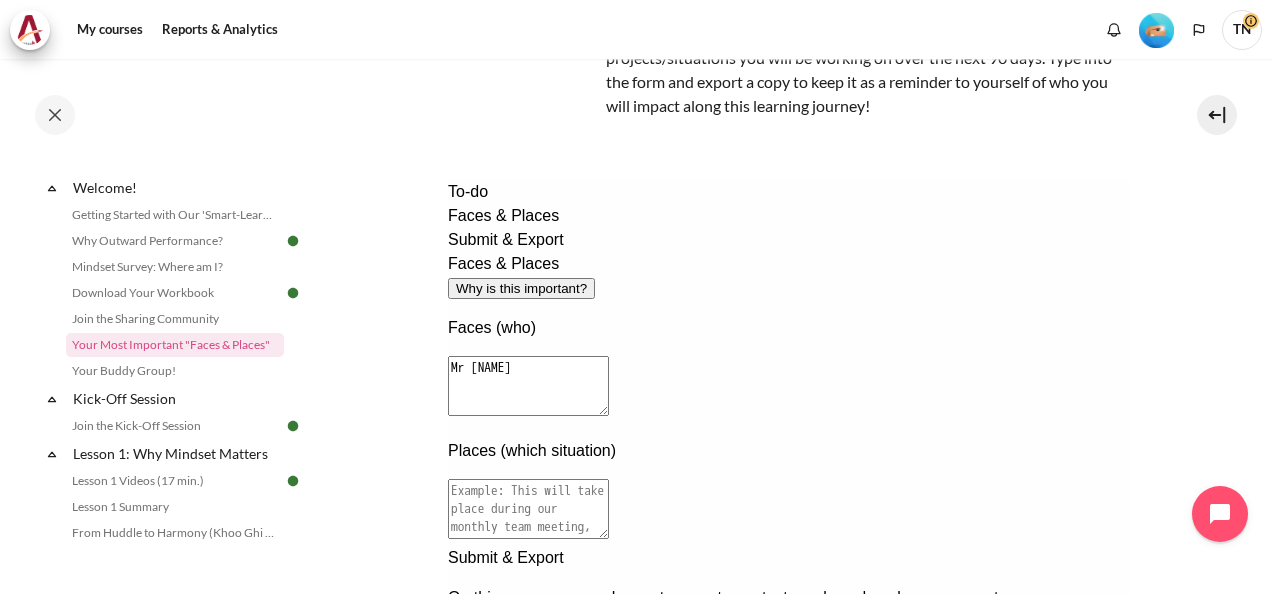 type on "m" 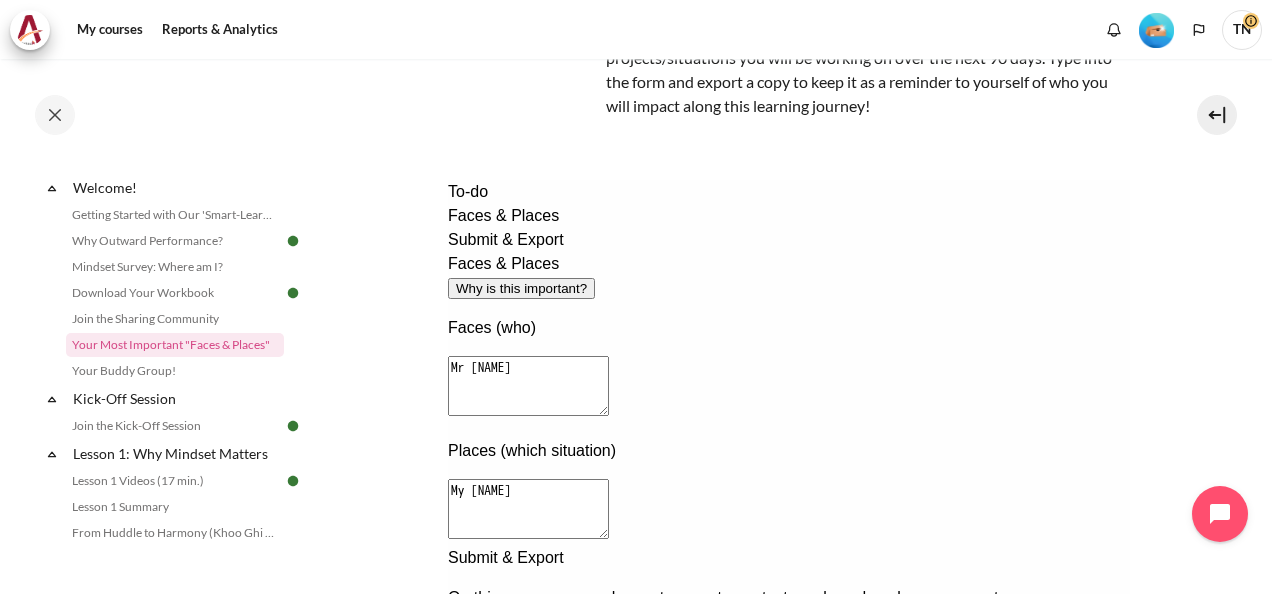 scroll, scrollTop: 400, scrollLeft: 0, axis: vertical 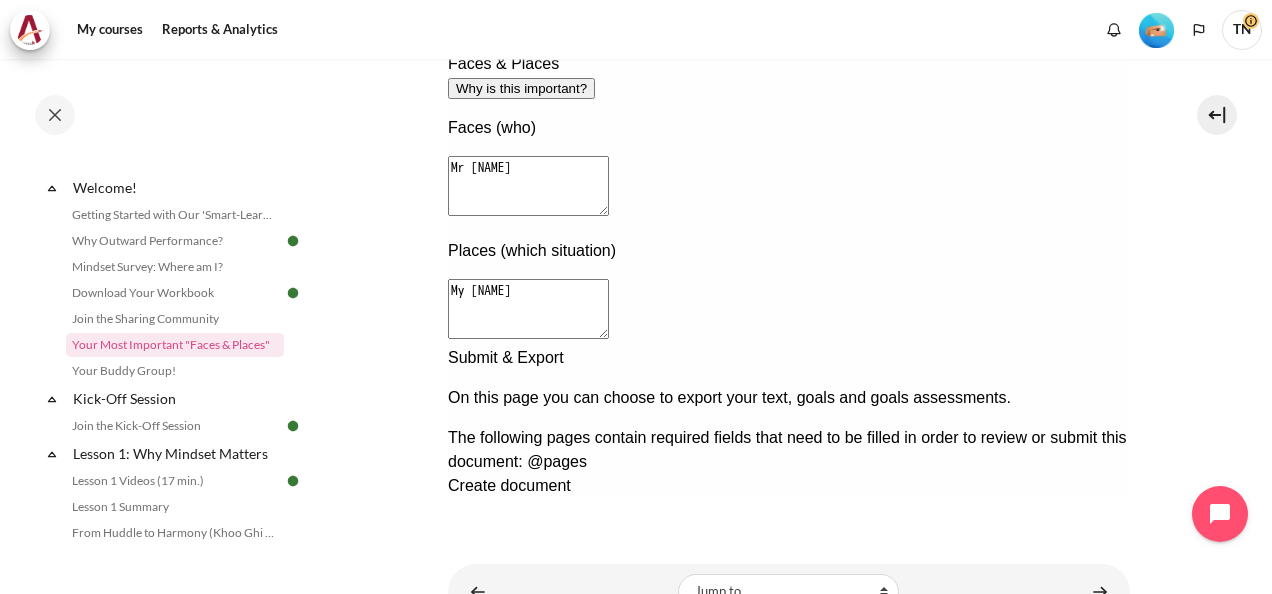 type on "My Team" 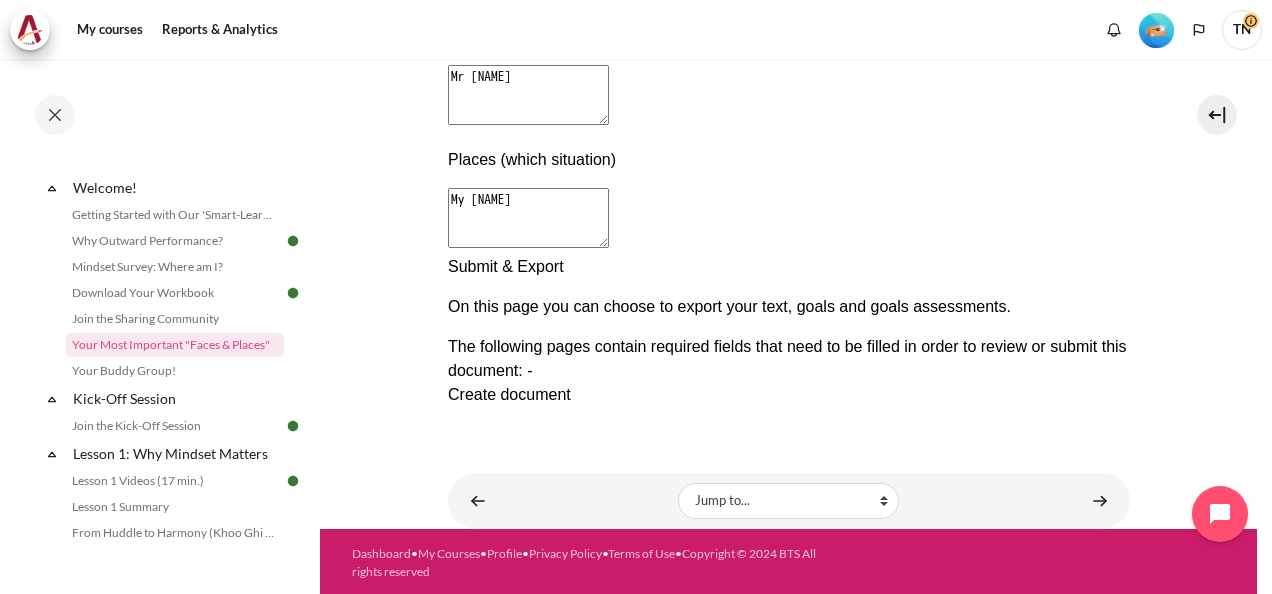 scroll, scrollTop: 494, scrollLeft: 0, axis: vertical 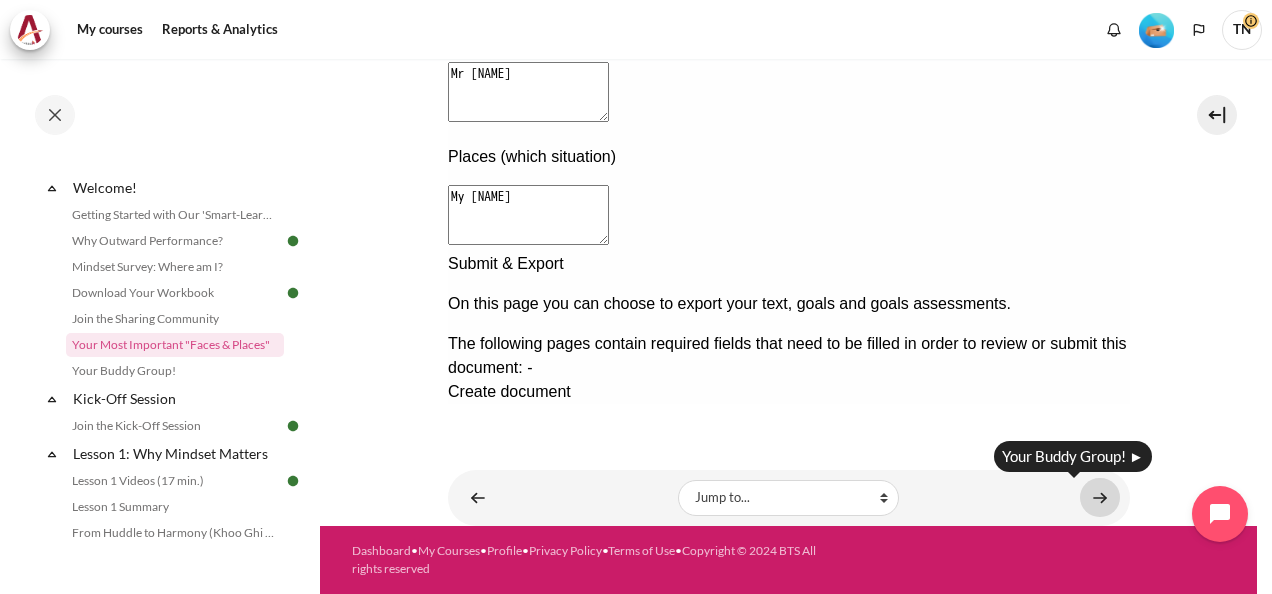 click at bounding box center [1100, 497] 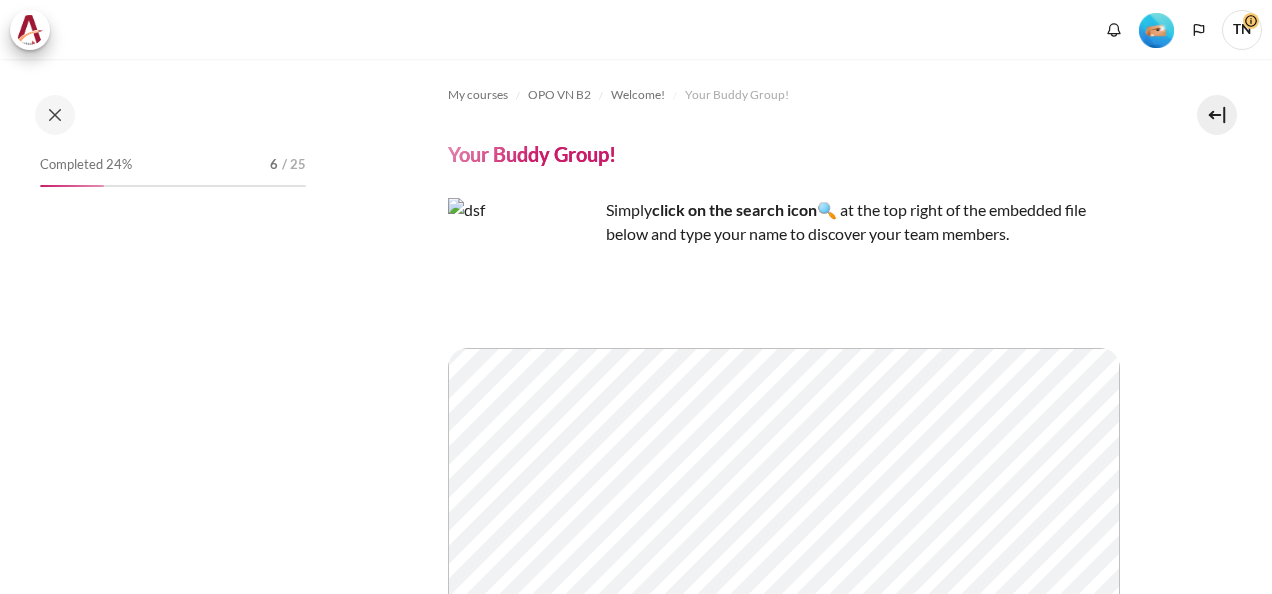 scroll, scrollTop: 0, scrollLeft: 0, axis: both 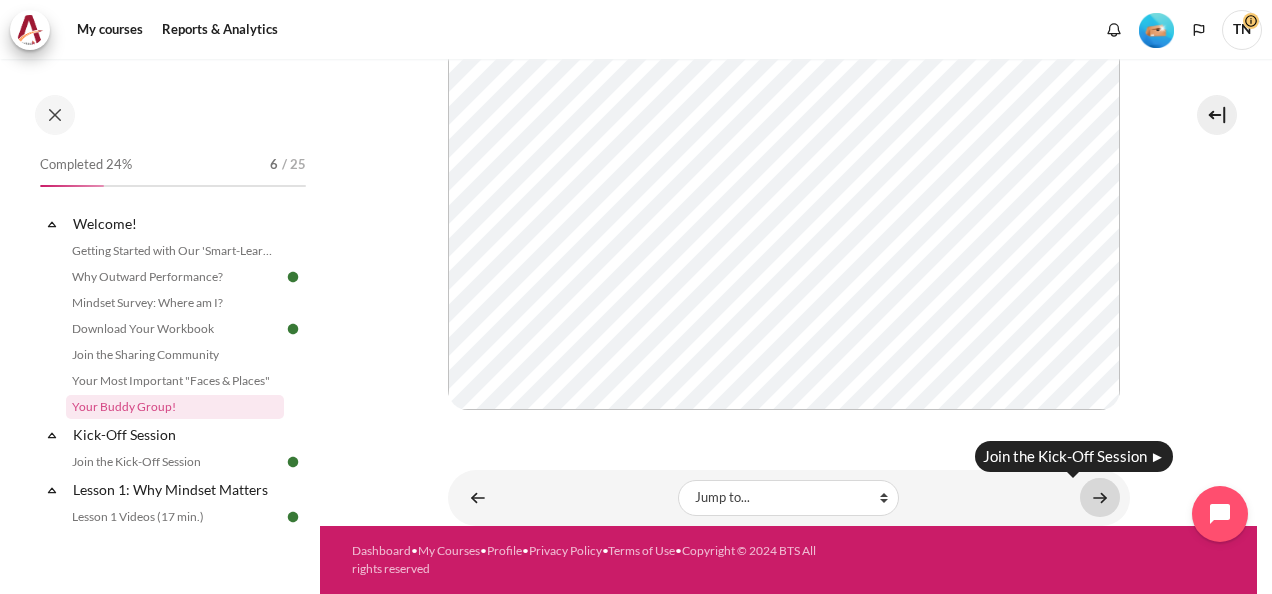 click at bounding box center (1100, 497) 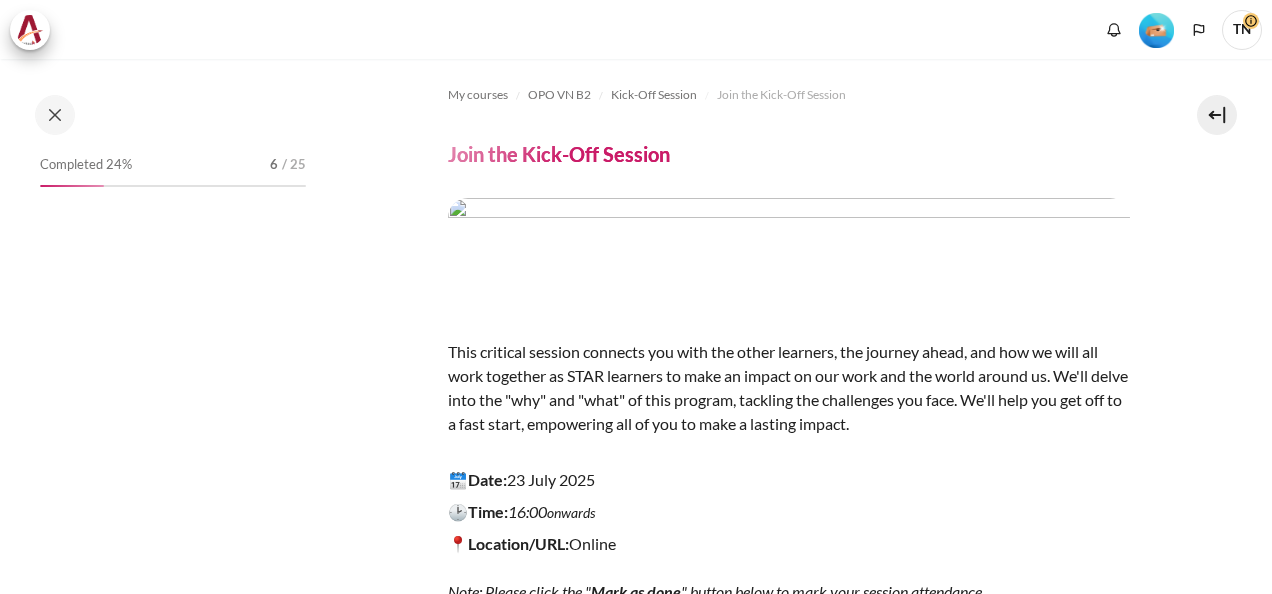 scroll, scrollTop: 0, scrollLeft: 0, axis: both 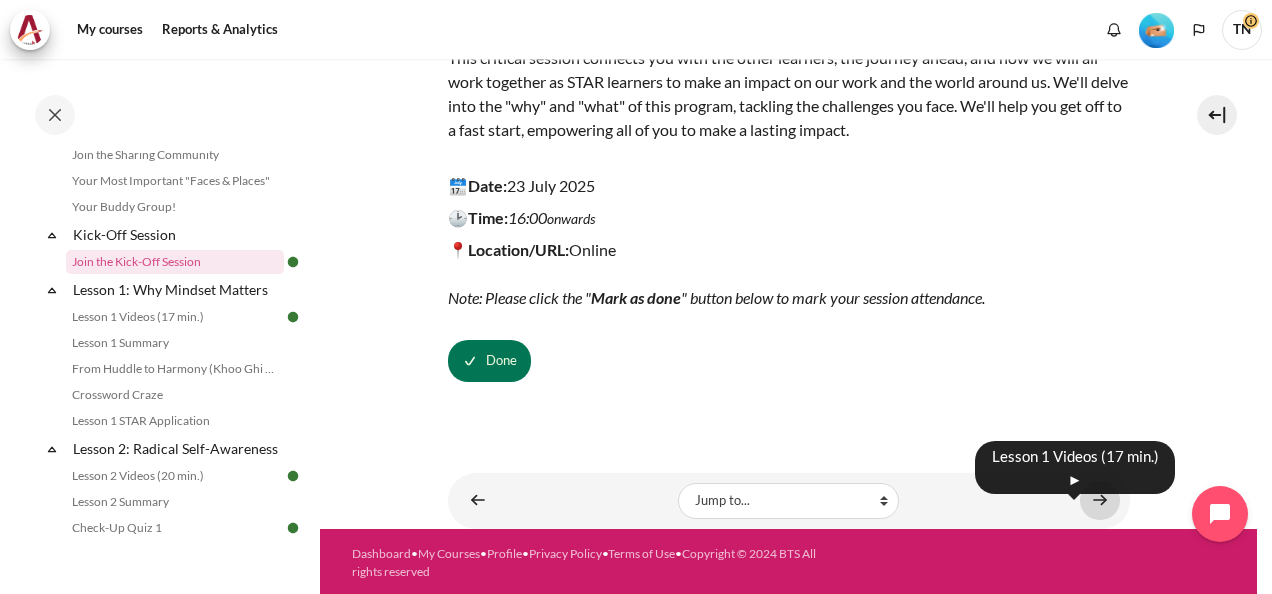 click at bounding box center [1100, 500] 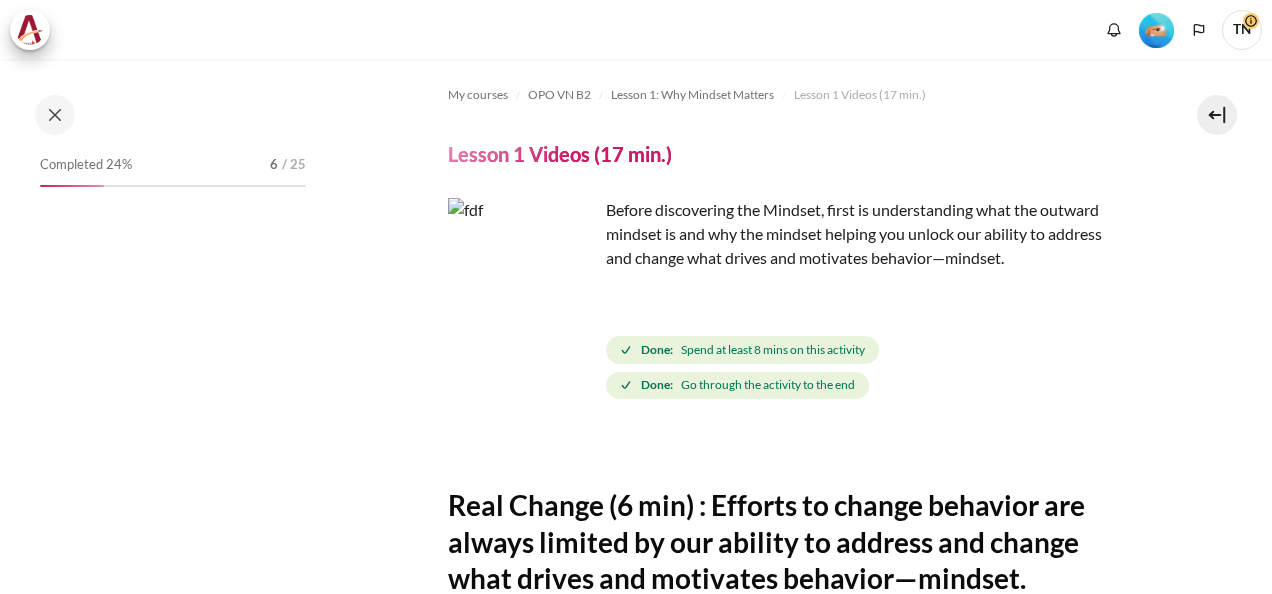 scroll, scrollTop: 0, scrollLeft: 0, axis: both 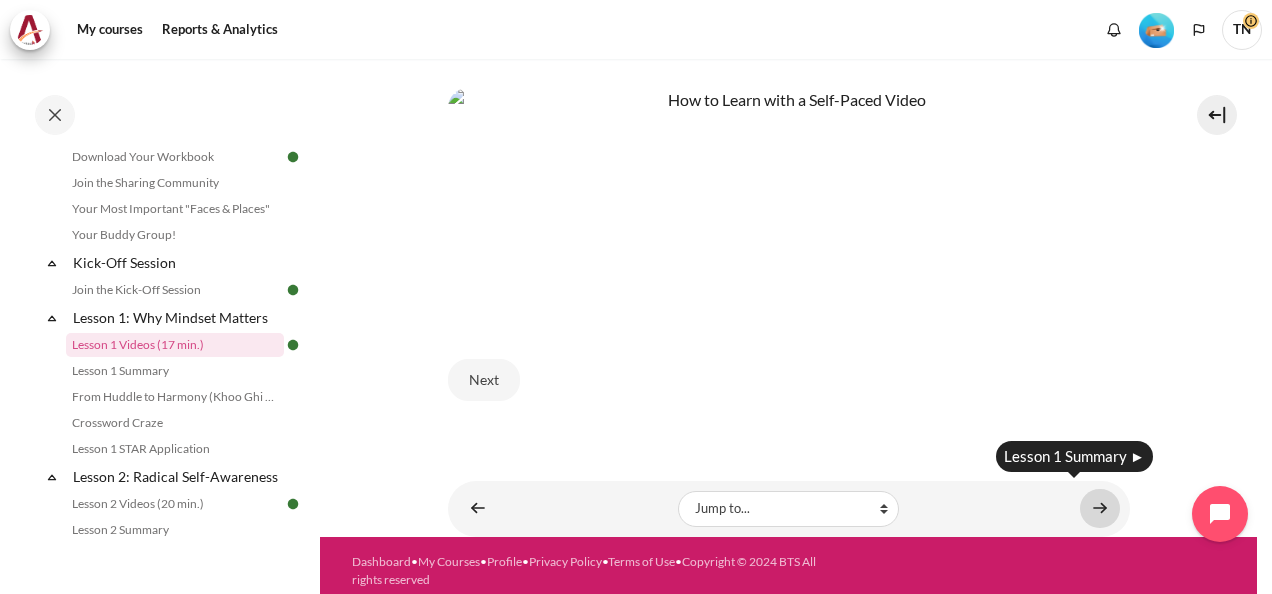 click at bounding box center (1100, 508) 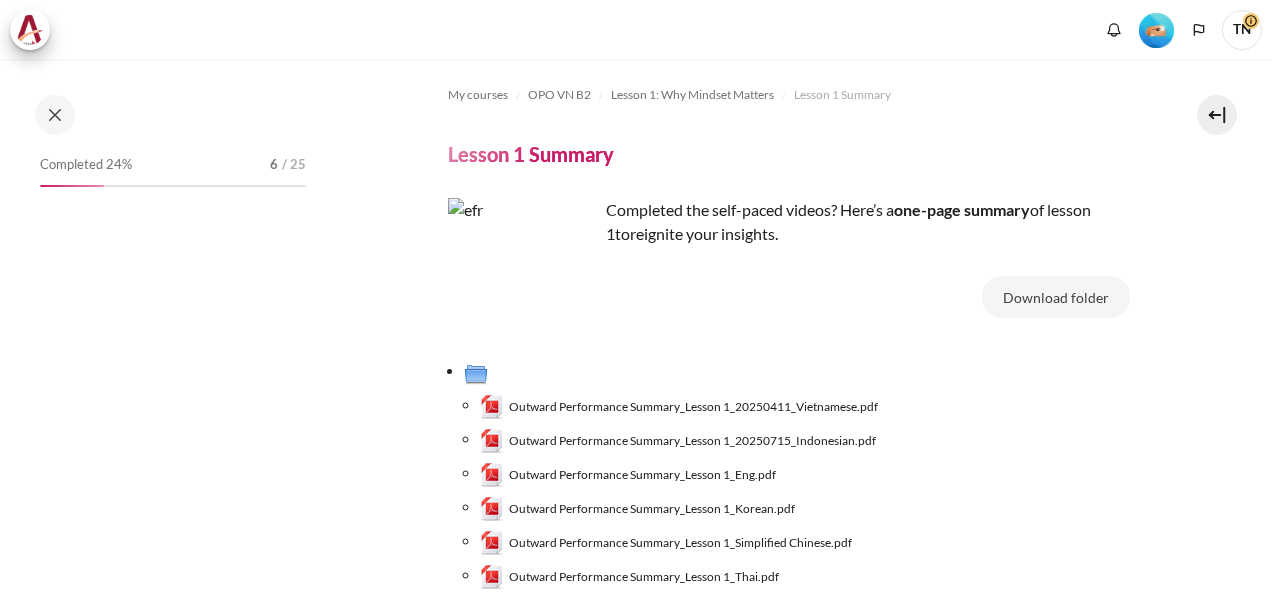 scroll, scrollTop: 0, scrollLeft: 0, axis: both 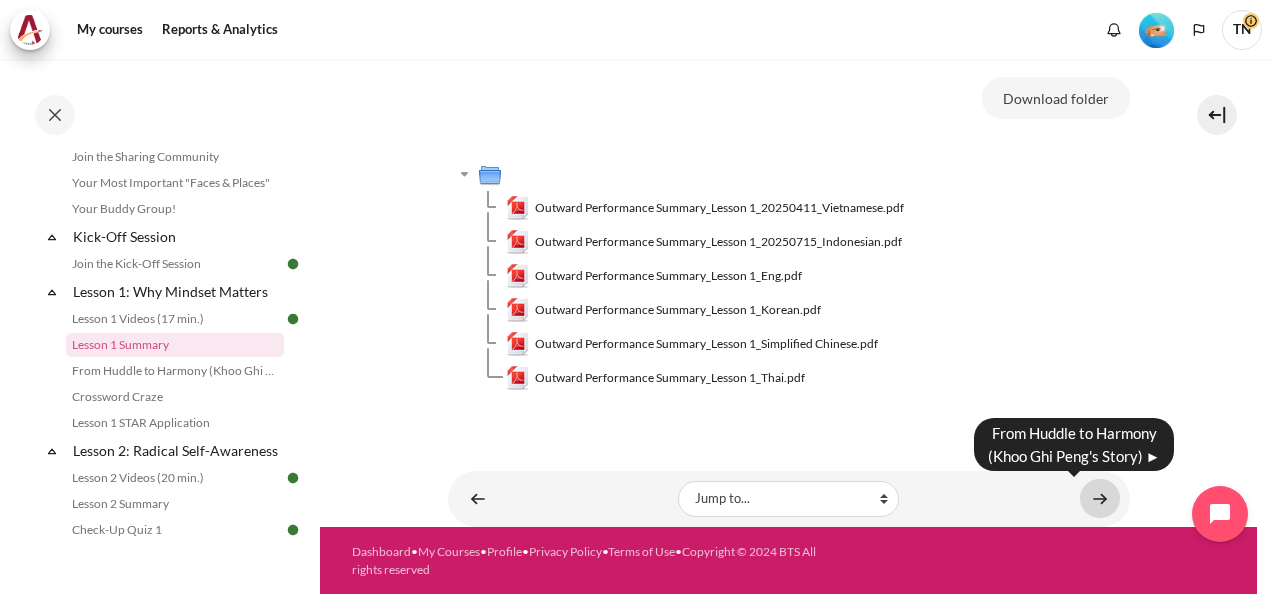 click at bounding box center (1100, 498) 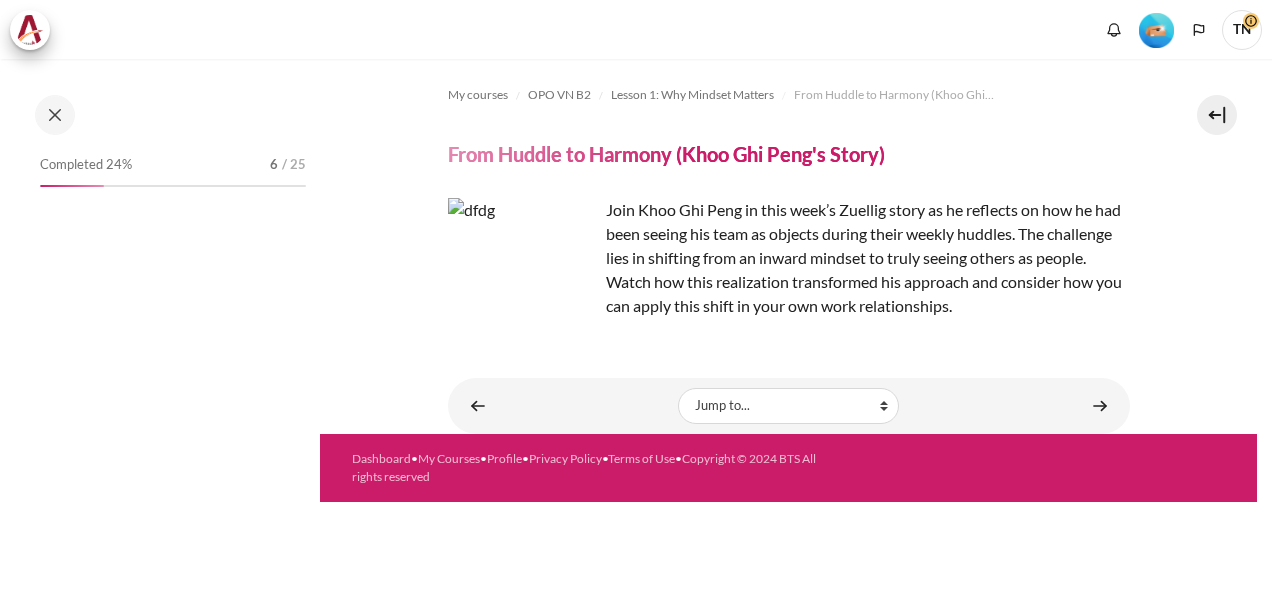 scroll, scrollTop: 0, scrollLeft: 0, axis: both 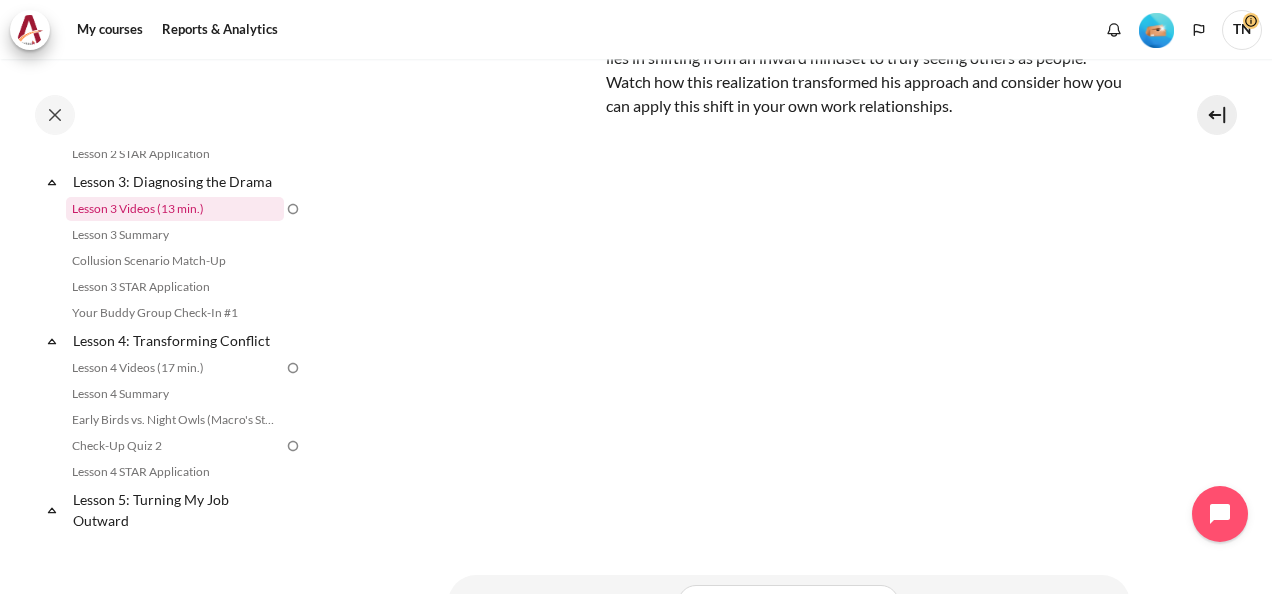 click on "Lesson 3 Videos (13 min.)" at bounding box center [175, 209] 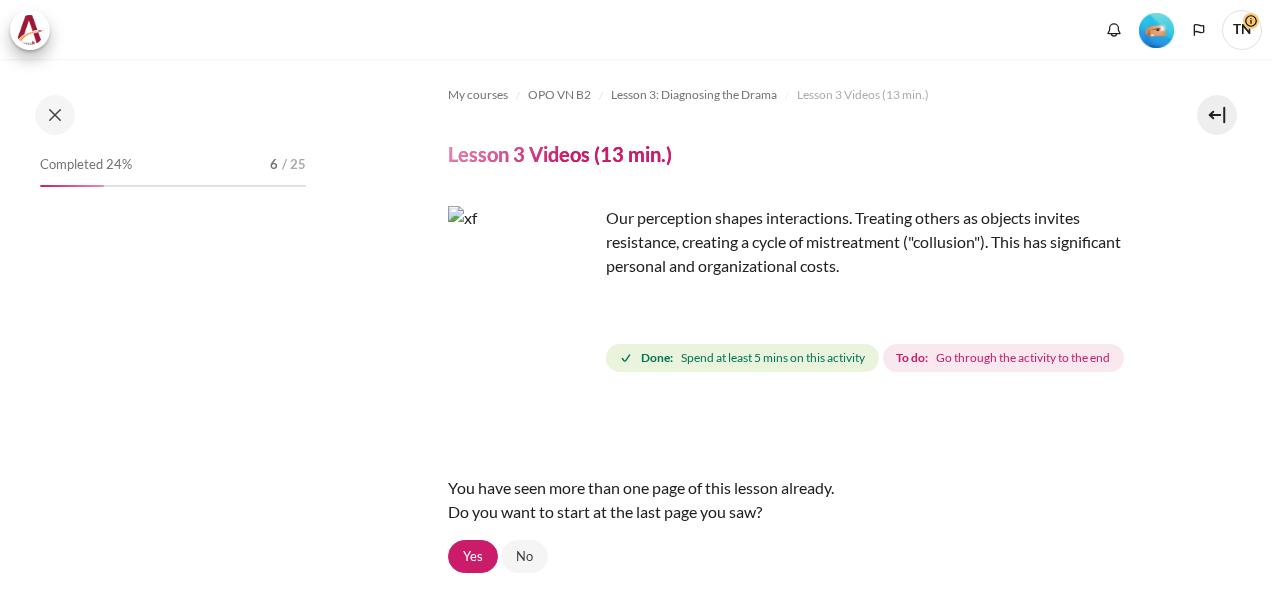 scroll, scrollTop: 0, scrollLeft: 0, axis: both 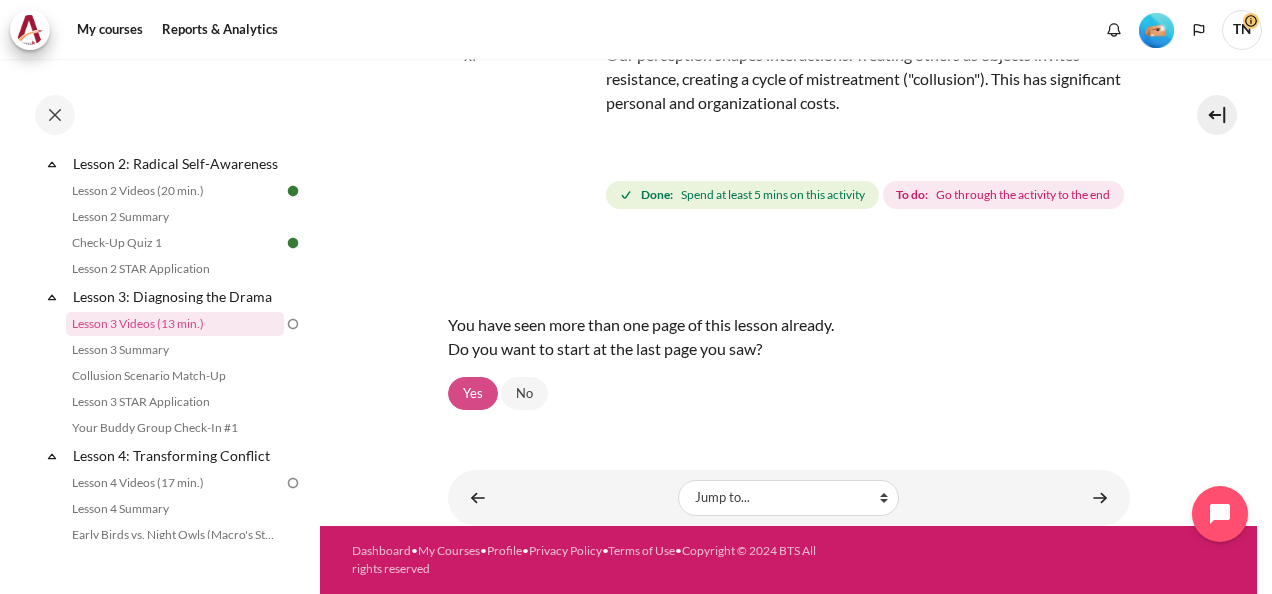 click on "Yes" at bounding box center (473, 394) 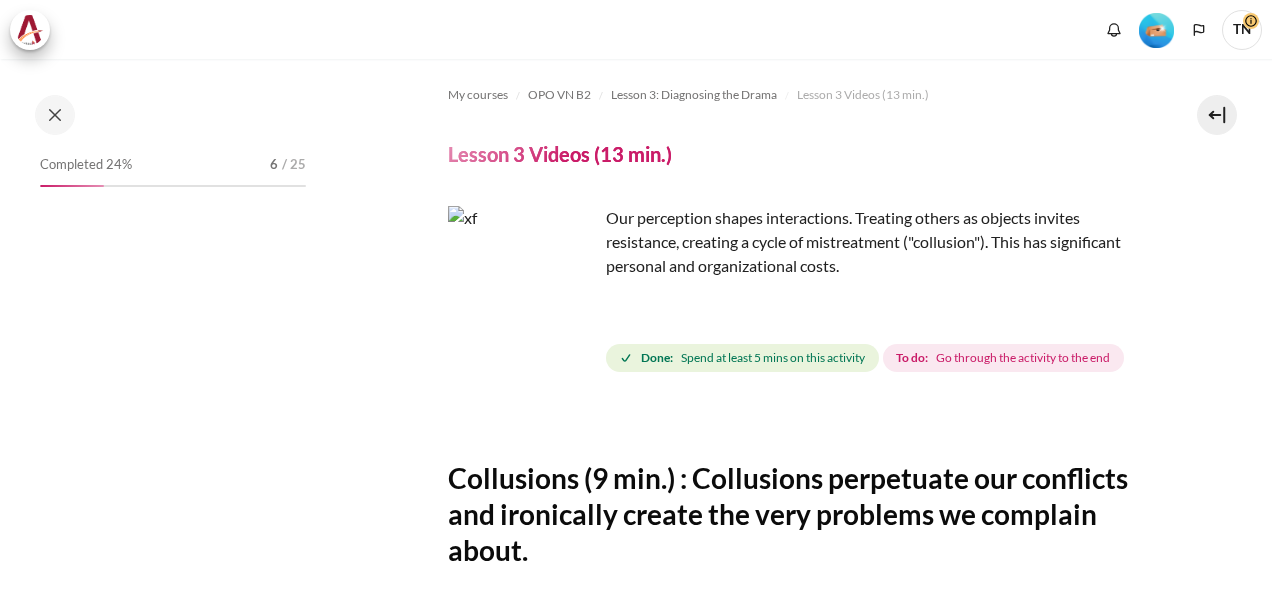 scroll, scrollTop: 0, scrollLeft: 0, axis: both 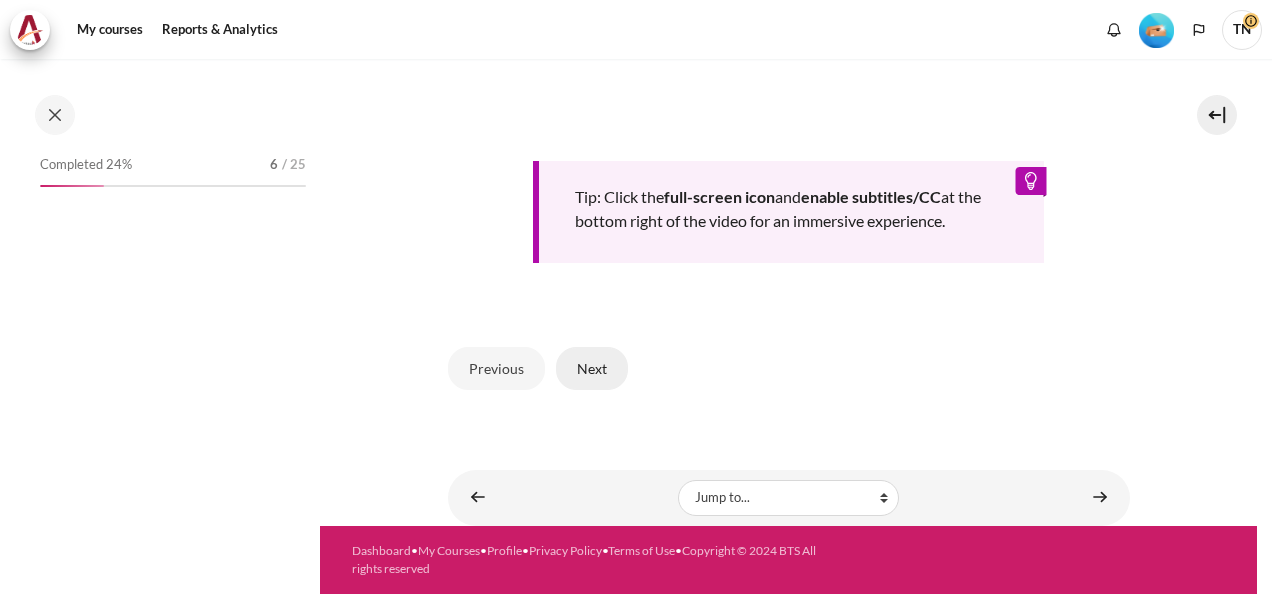 click on "Next" at bounding box center [592, 368] 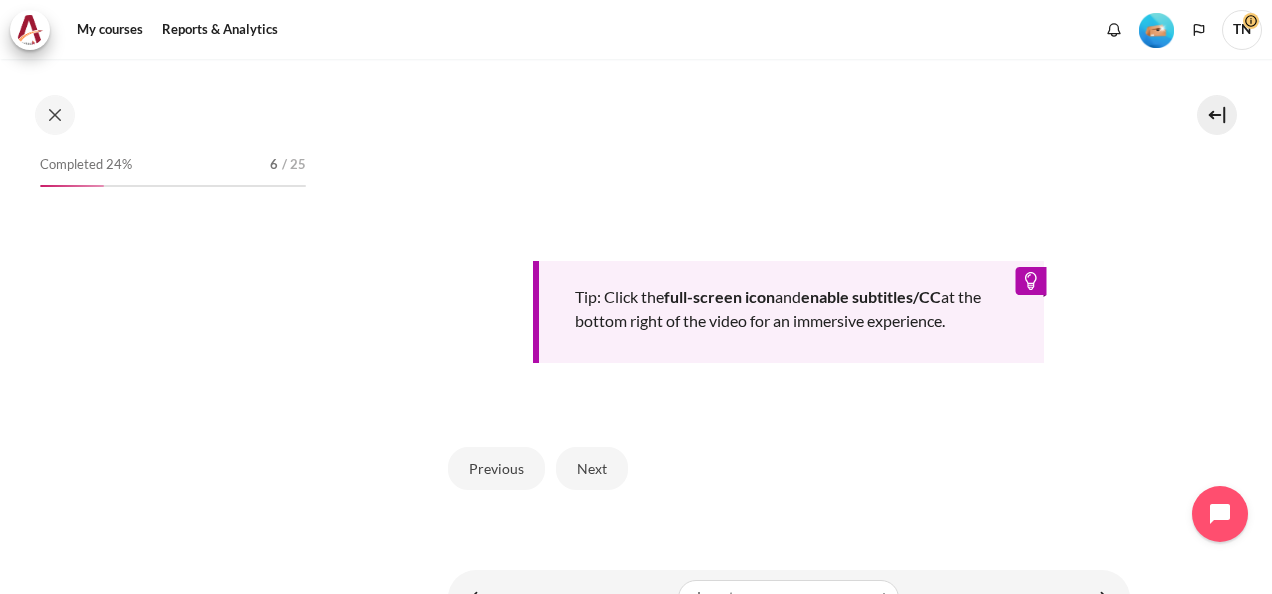 scroll, scrollTop: 703, scrollLeft: 0, axis: vertical 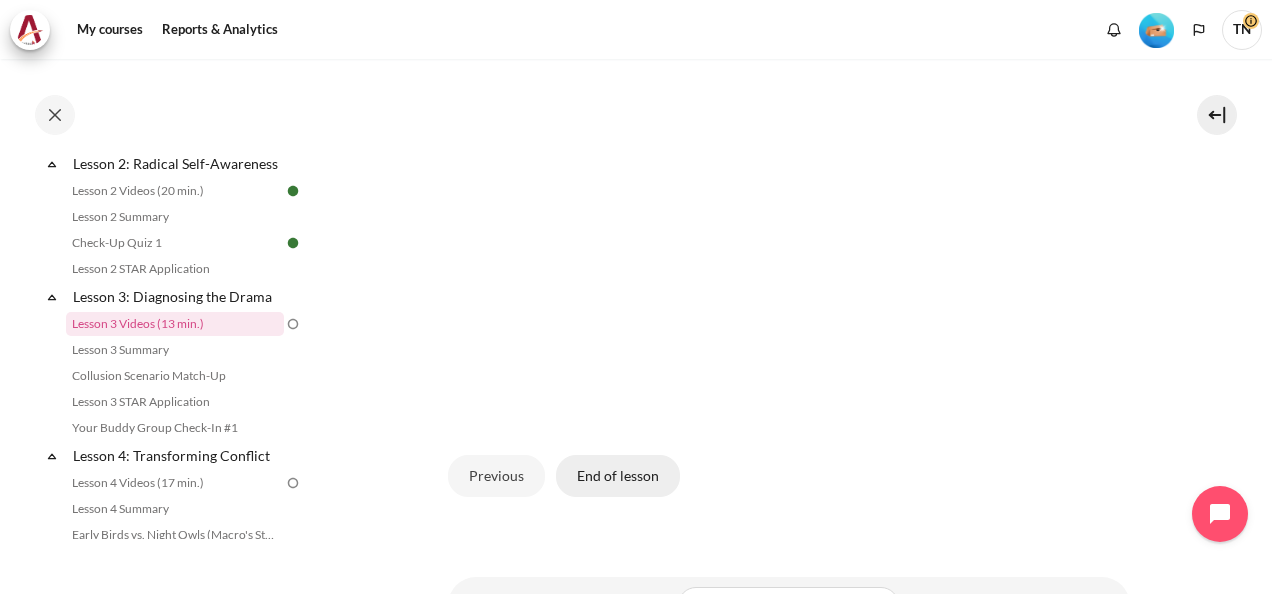 click on "End of lesson" at bounding box center [618, 476] 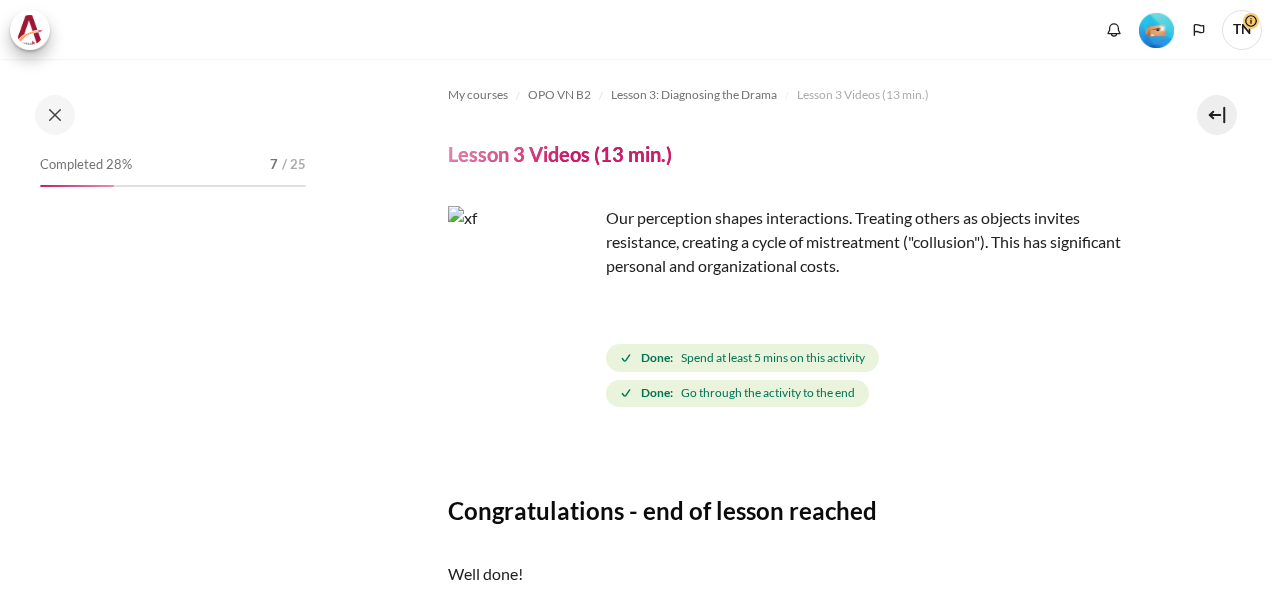 scroll, scrollTop: 0, scrollLeft: 0, axis: both 